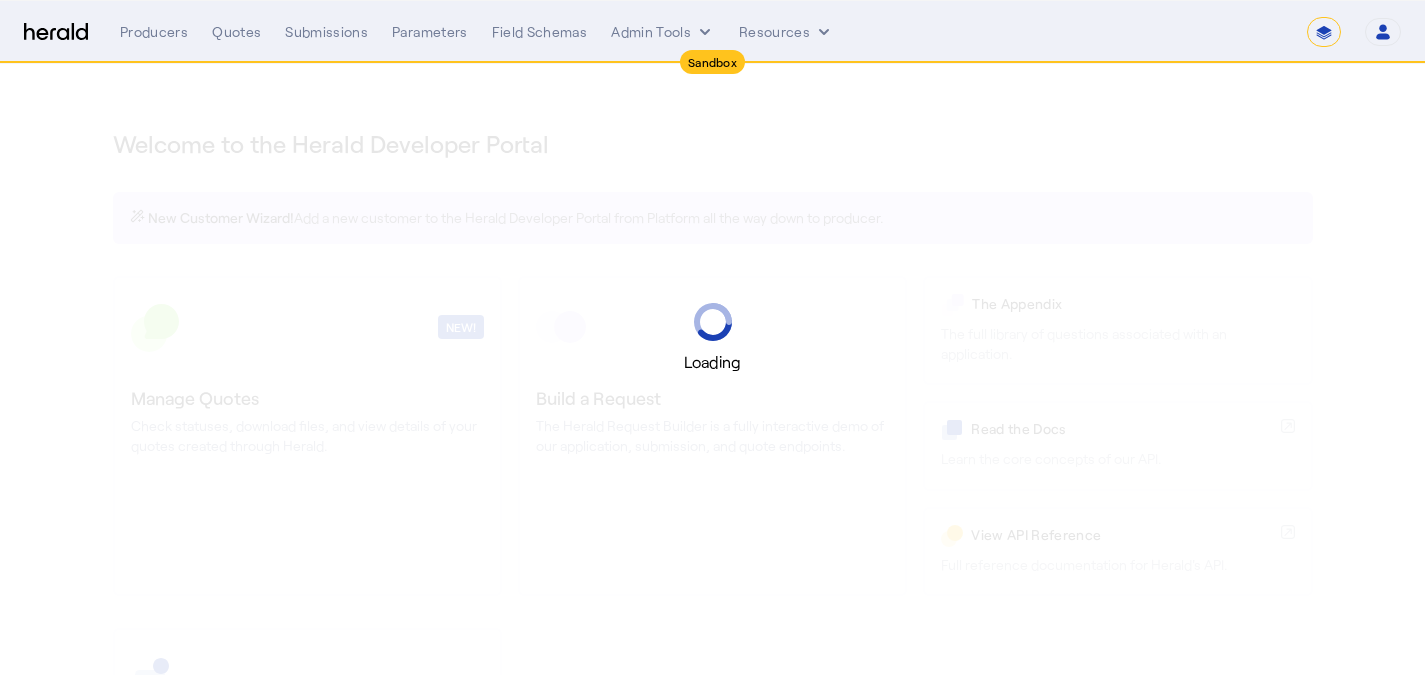 select on "*******" 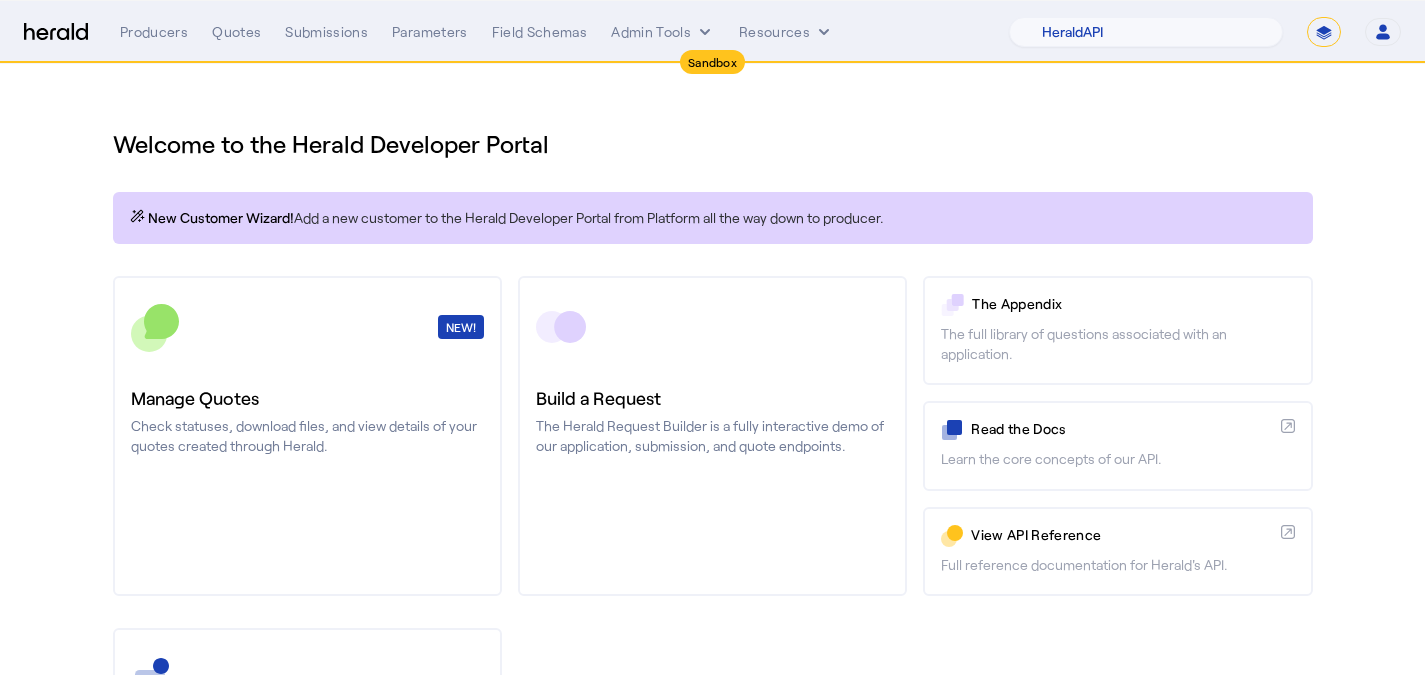 click on "**********" at bounding box center (1324, 32) 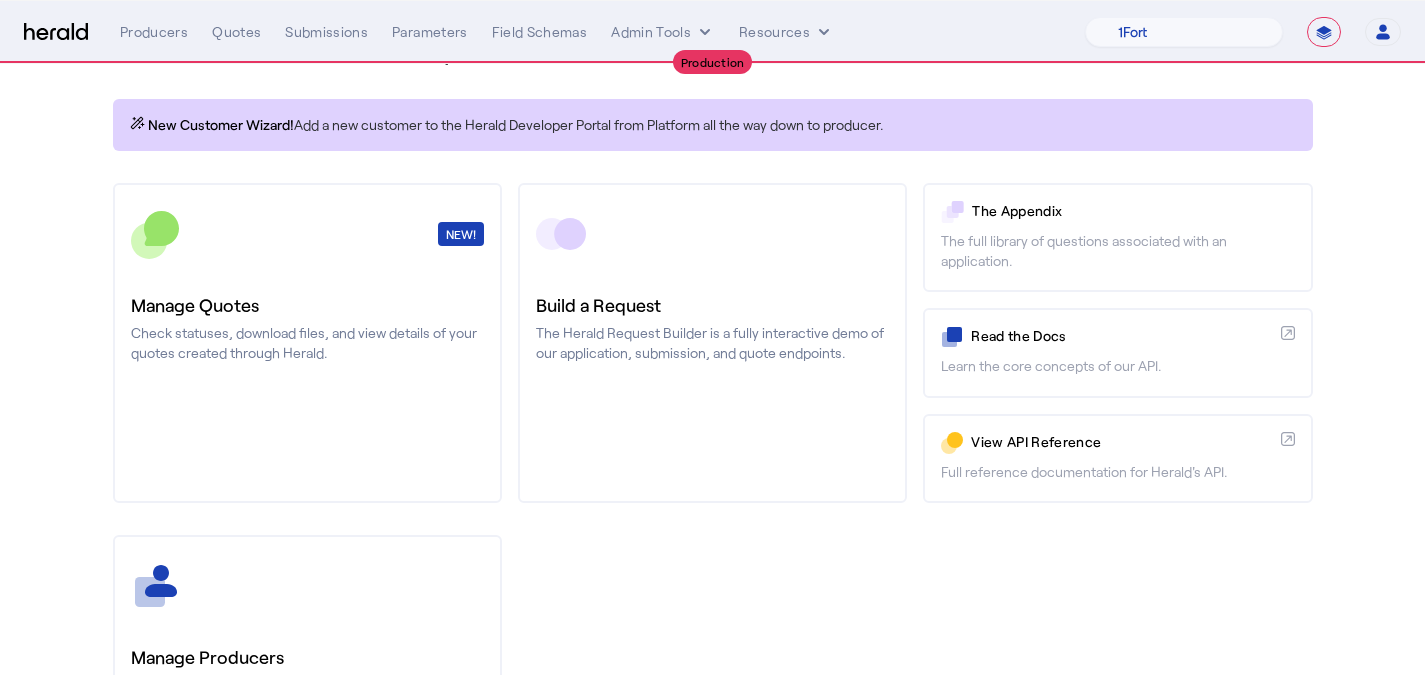 scroll, scrollTop: 97, scrollLeft: 0, axis: vertical 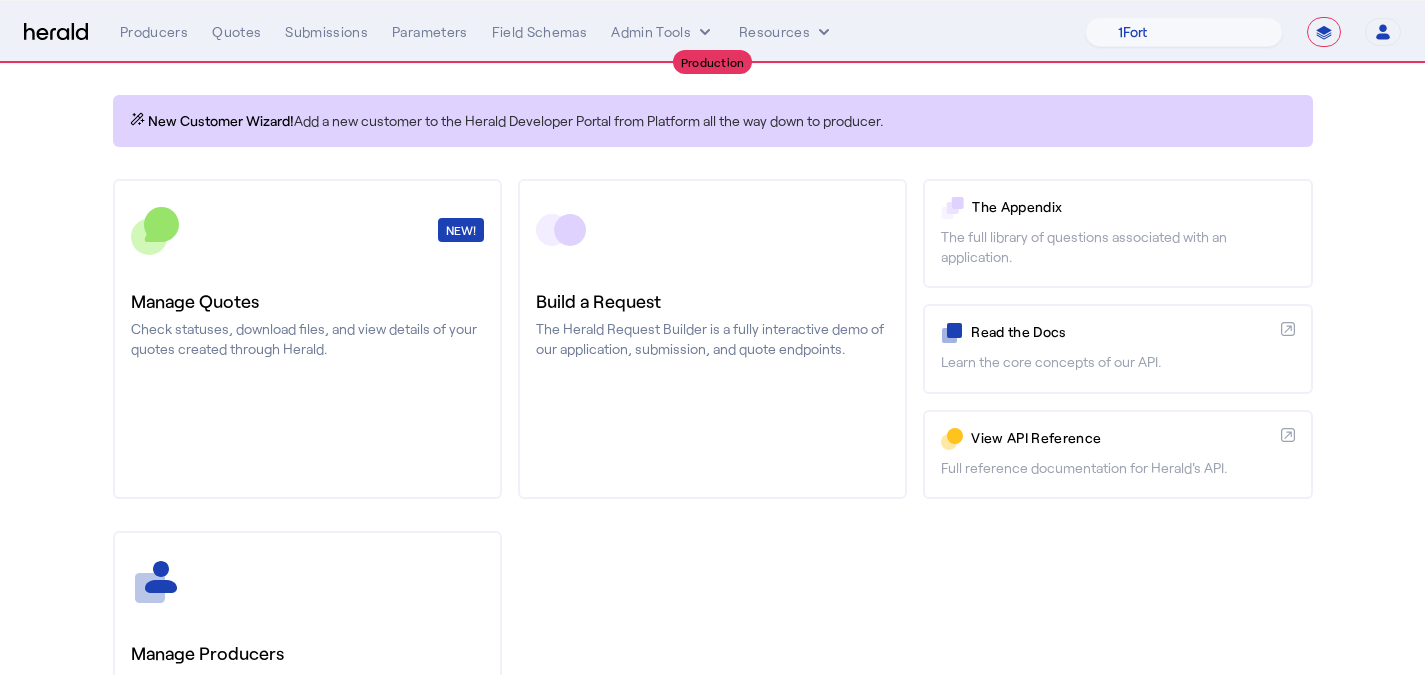 click on "**********" at bounding box center (712, 32) 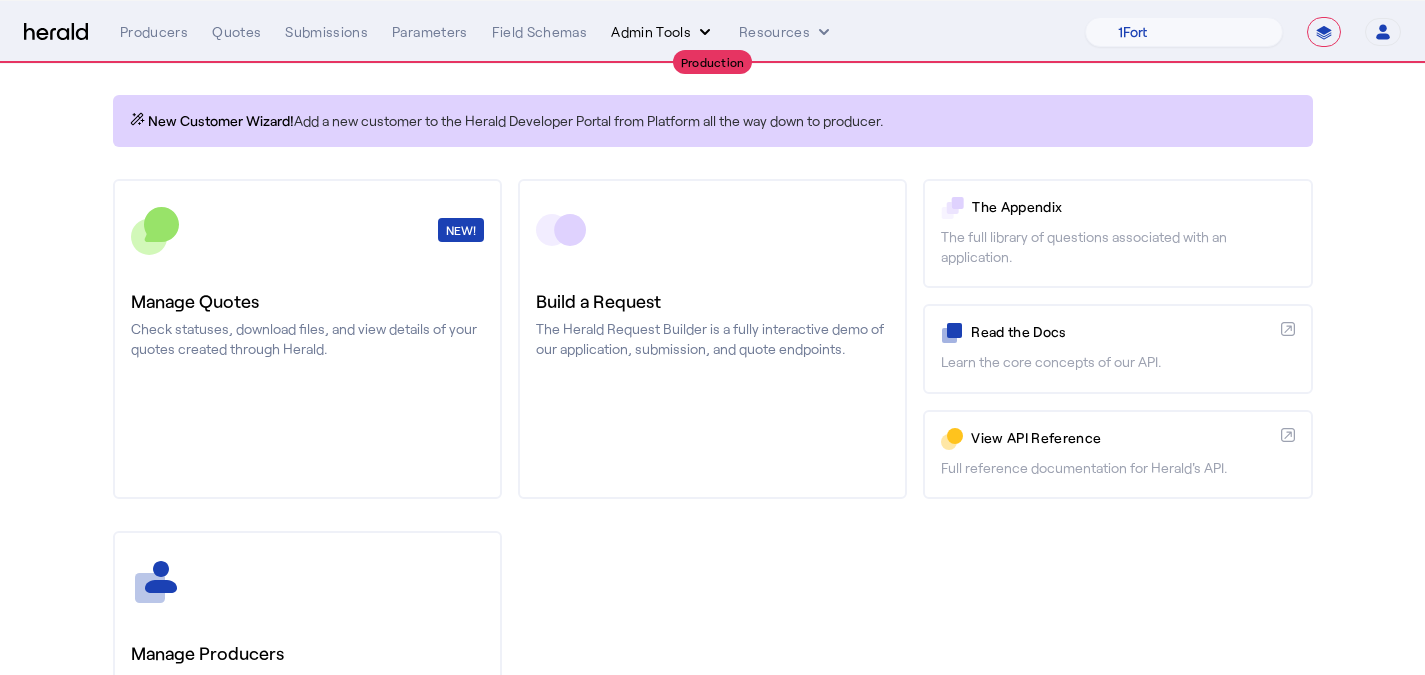 click on "Admin Tools" at bounding box center (663, 32) 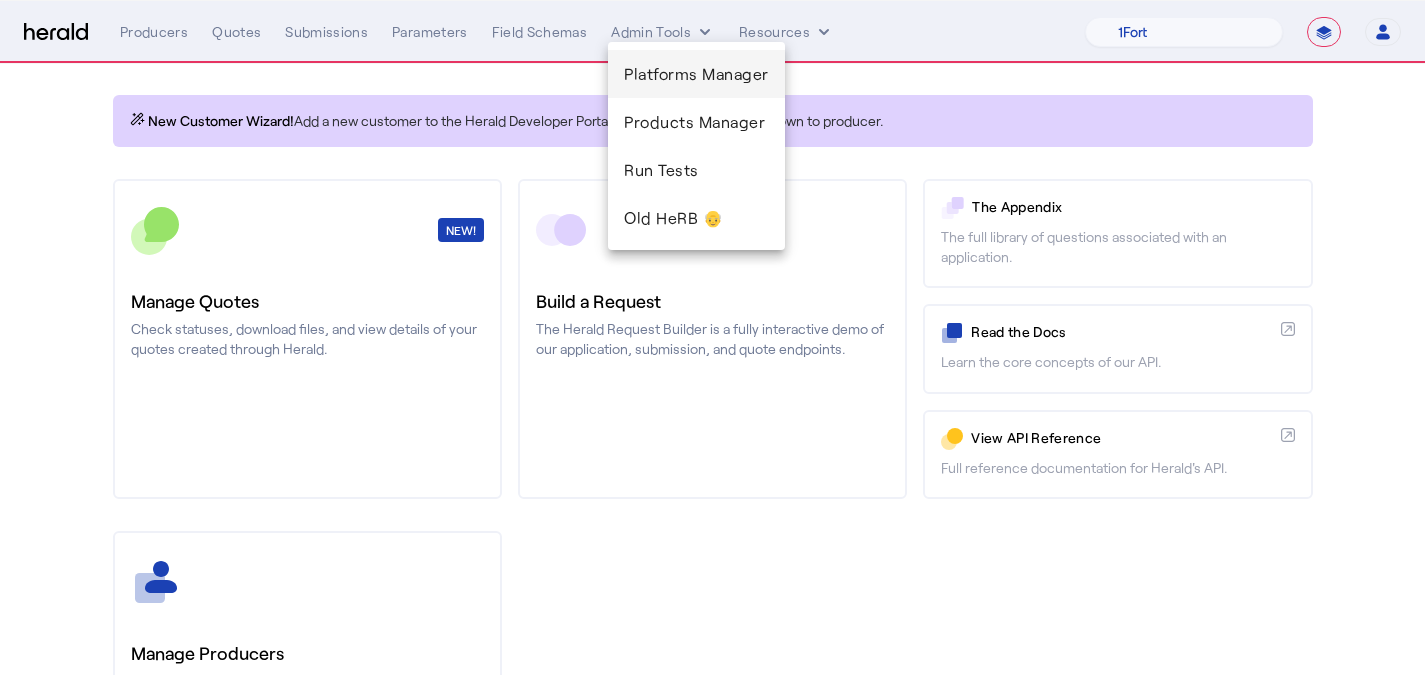 click on "Platforms Manager" at bounding box center [696, 74] 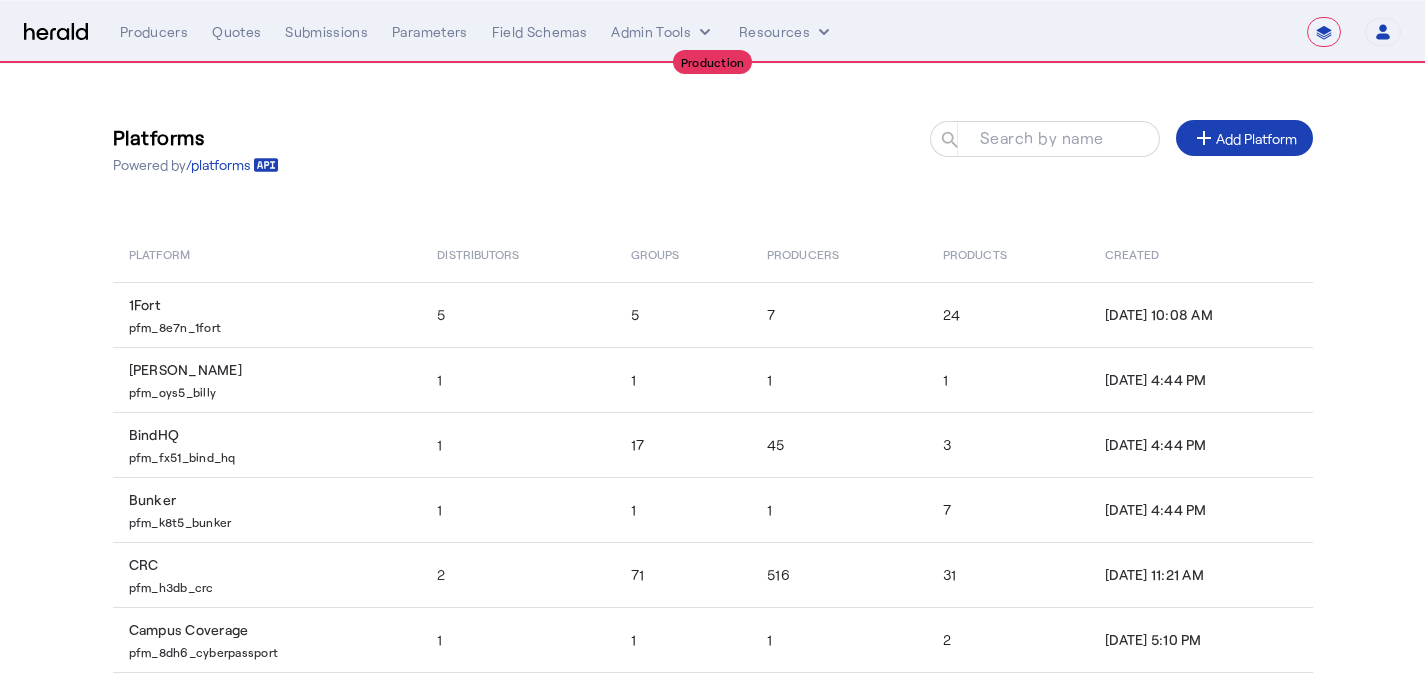 click at bounding box center [1045, 167] 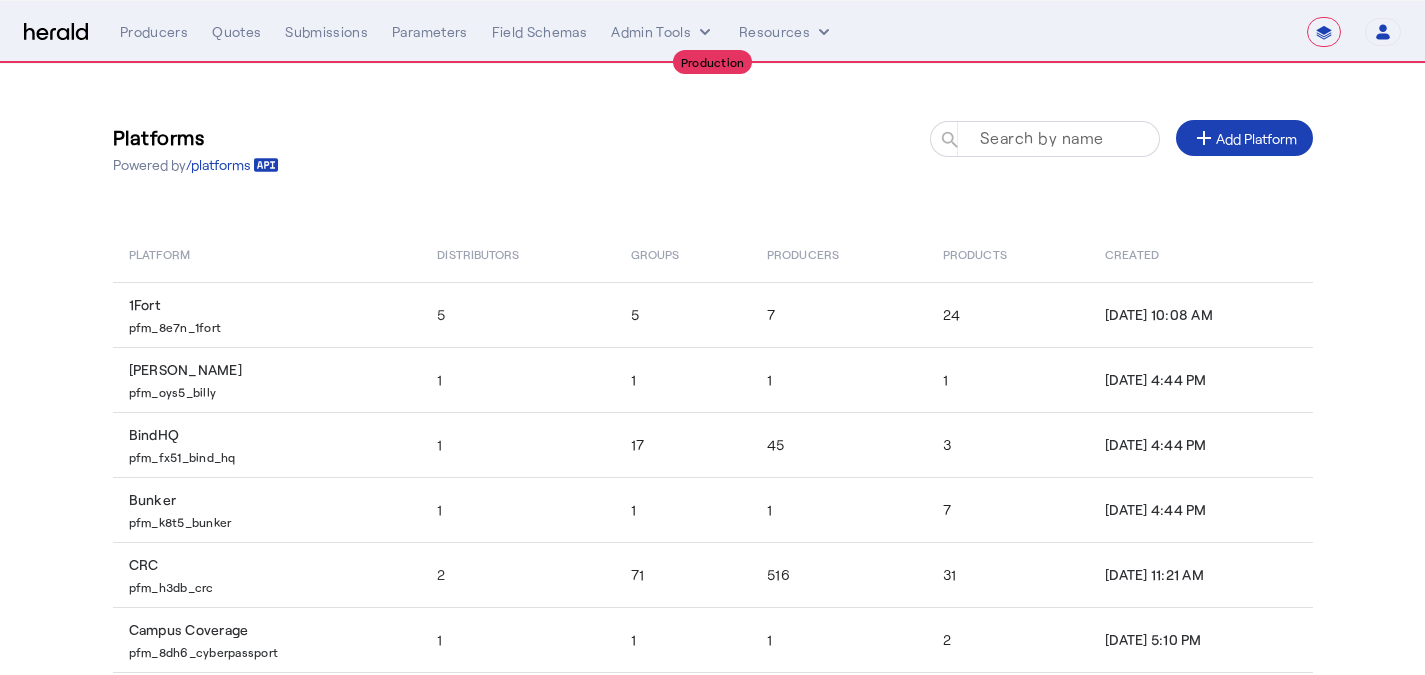 click at bounding box center (1054, 149) 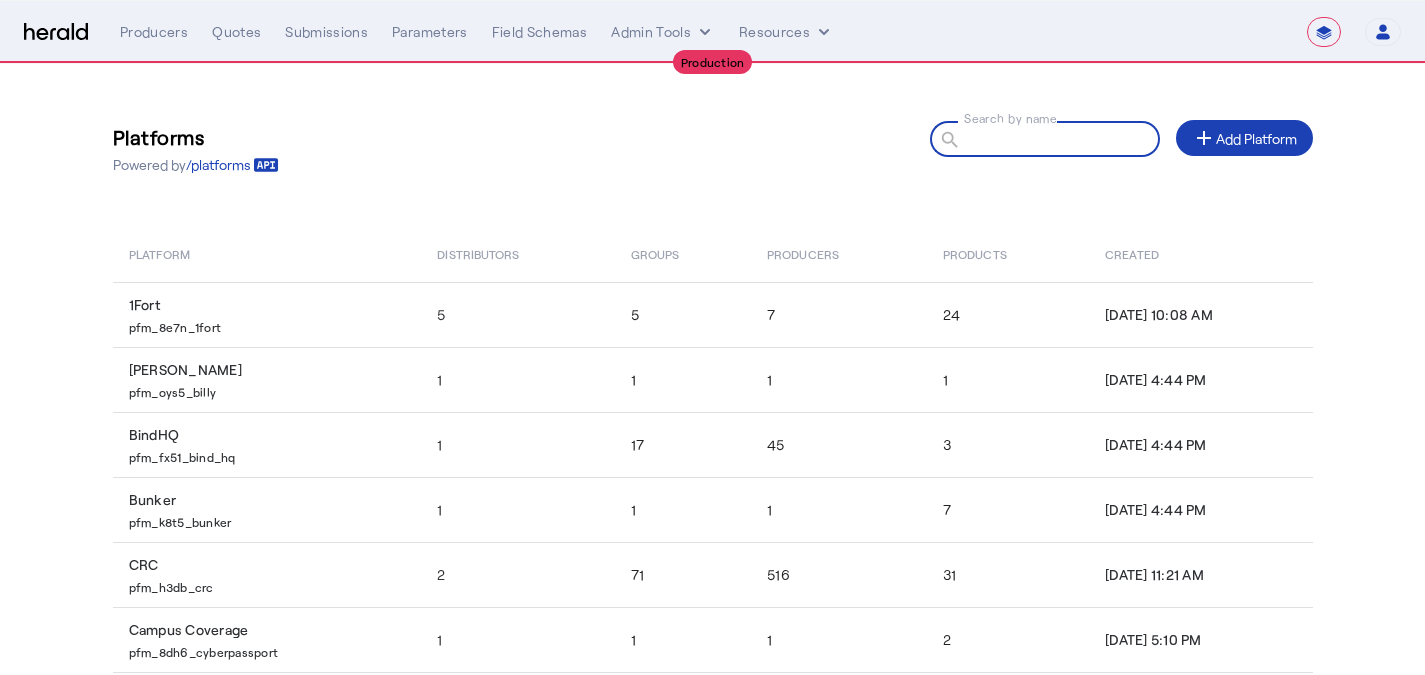 click on "Search by name" at bounding box center (1054, 138) 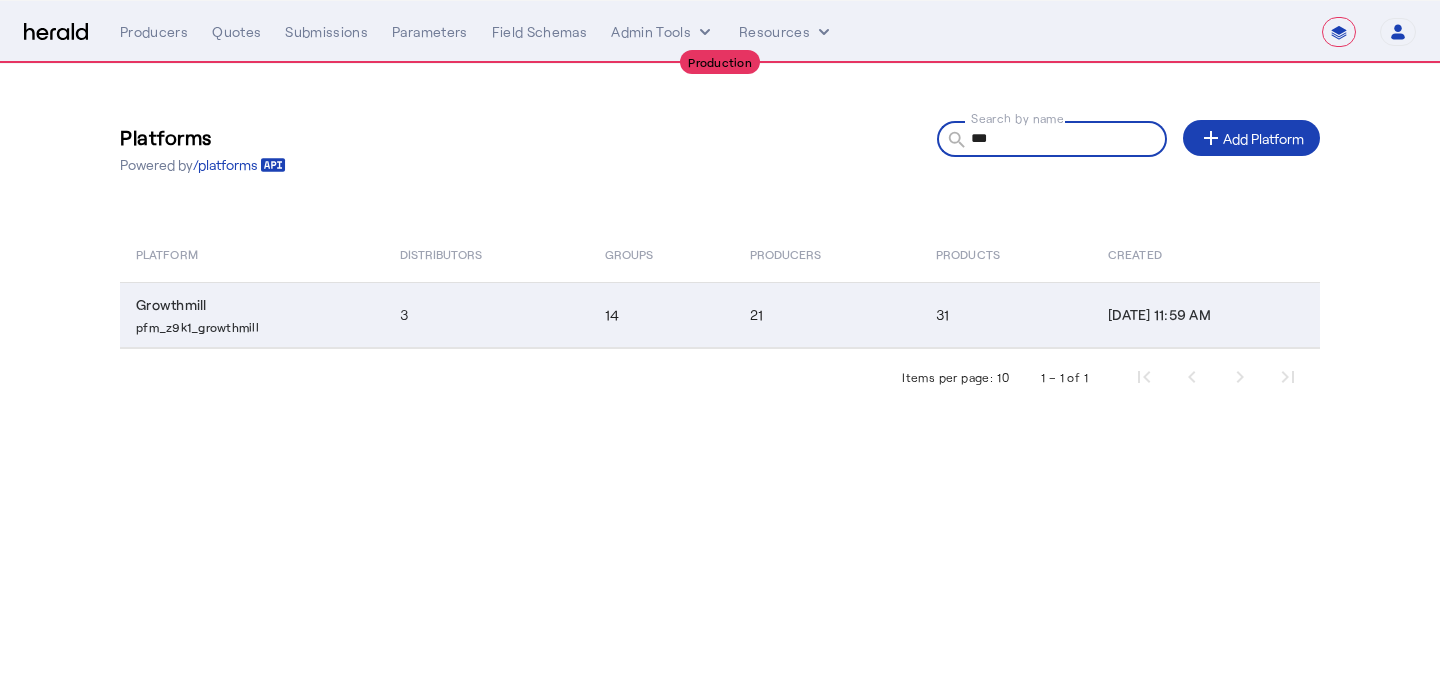 type on "***" 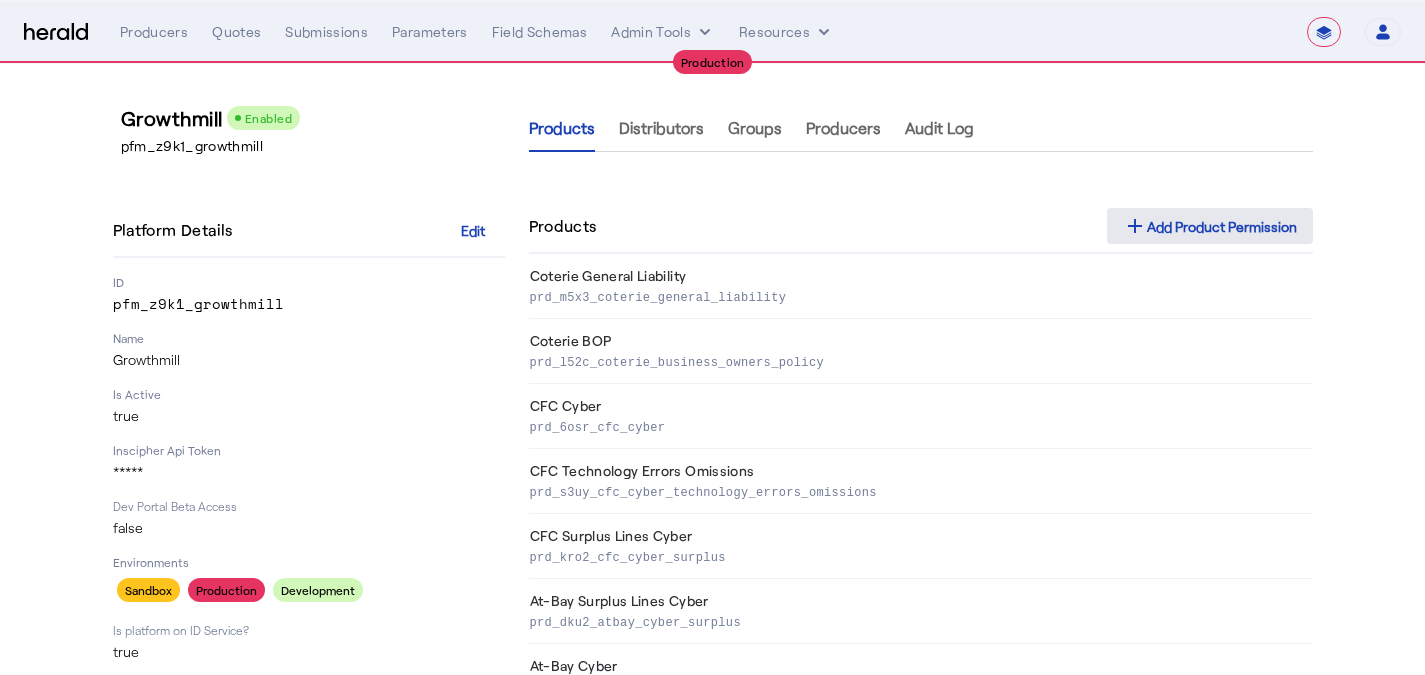 click at bounding box center [1210, 226] 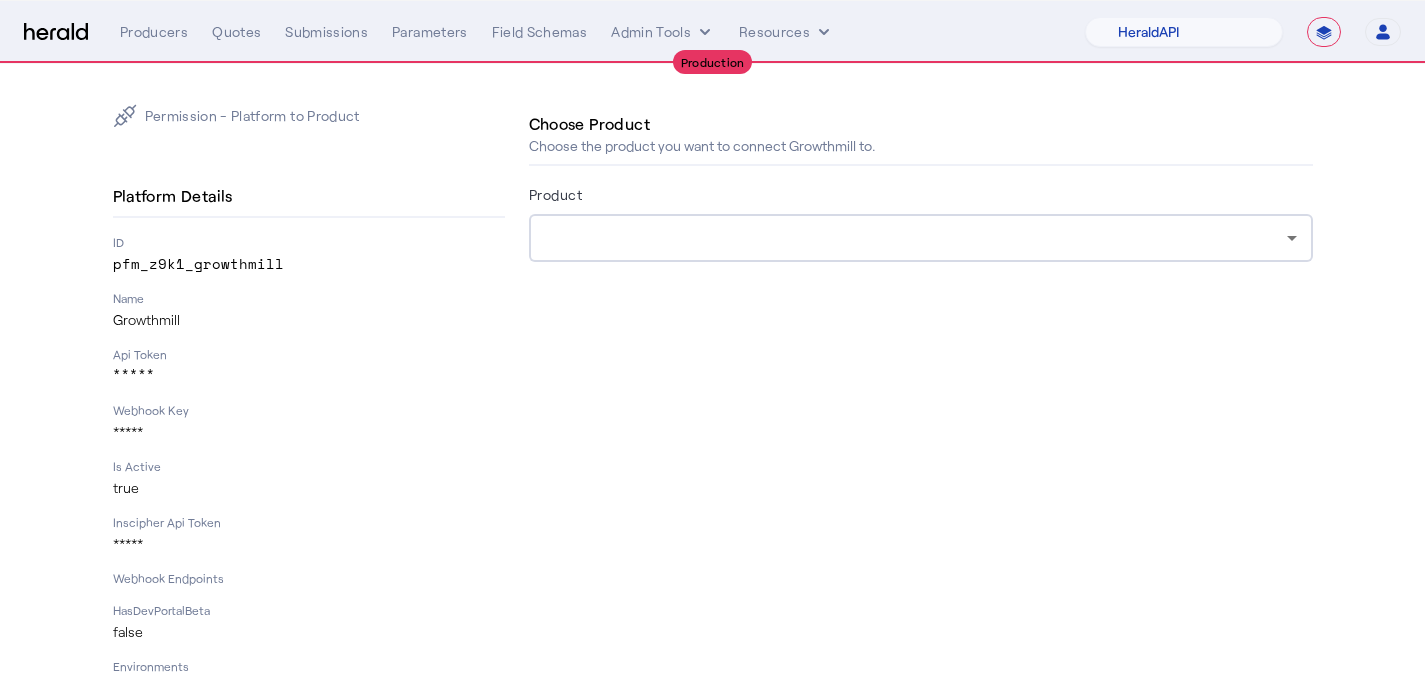 click 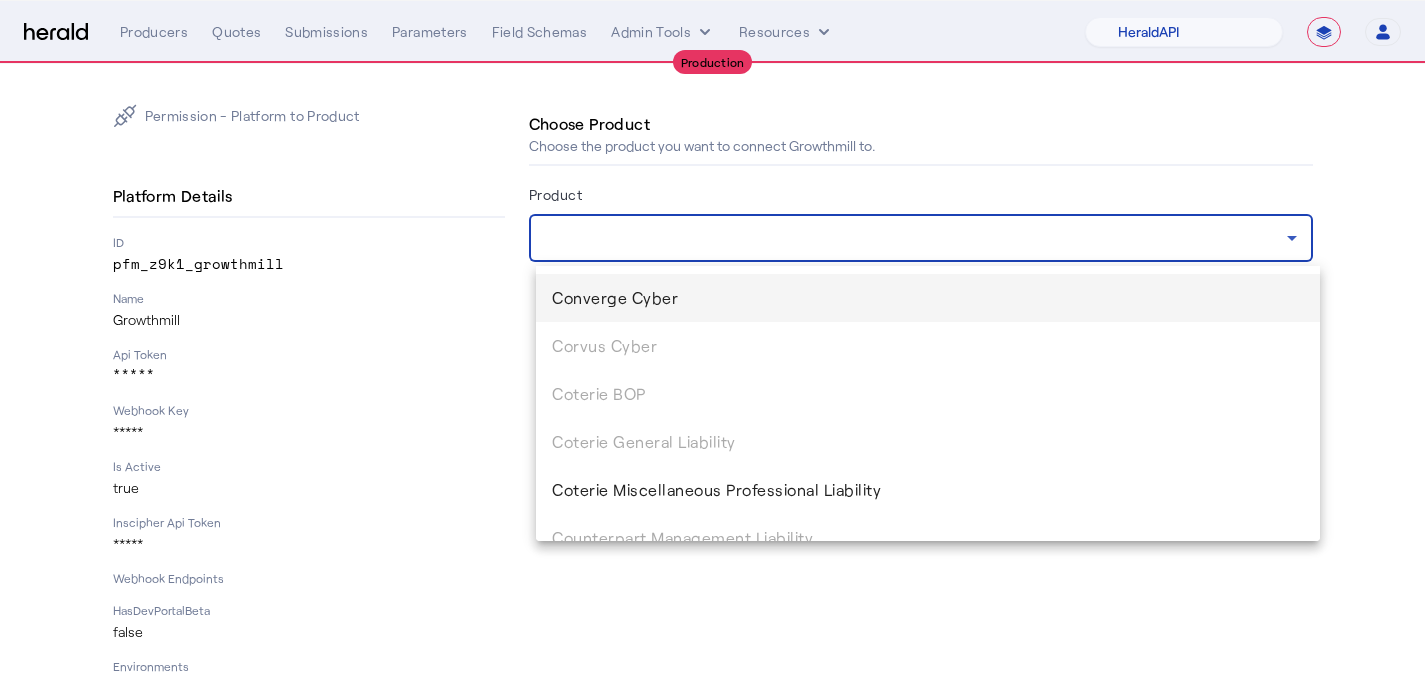 scroll, scrollTop: 1385, scrollLeft: 0, axis: vertical 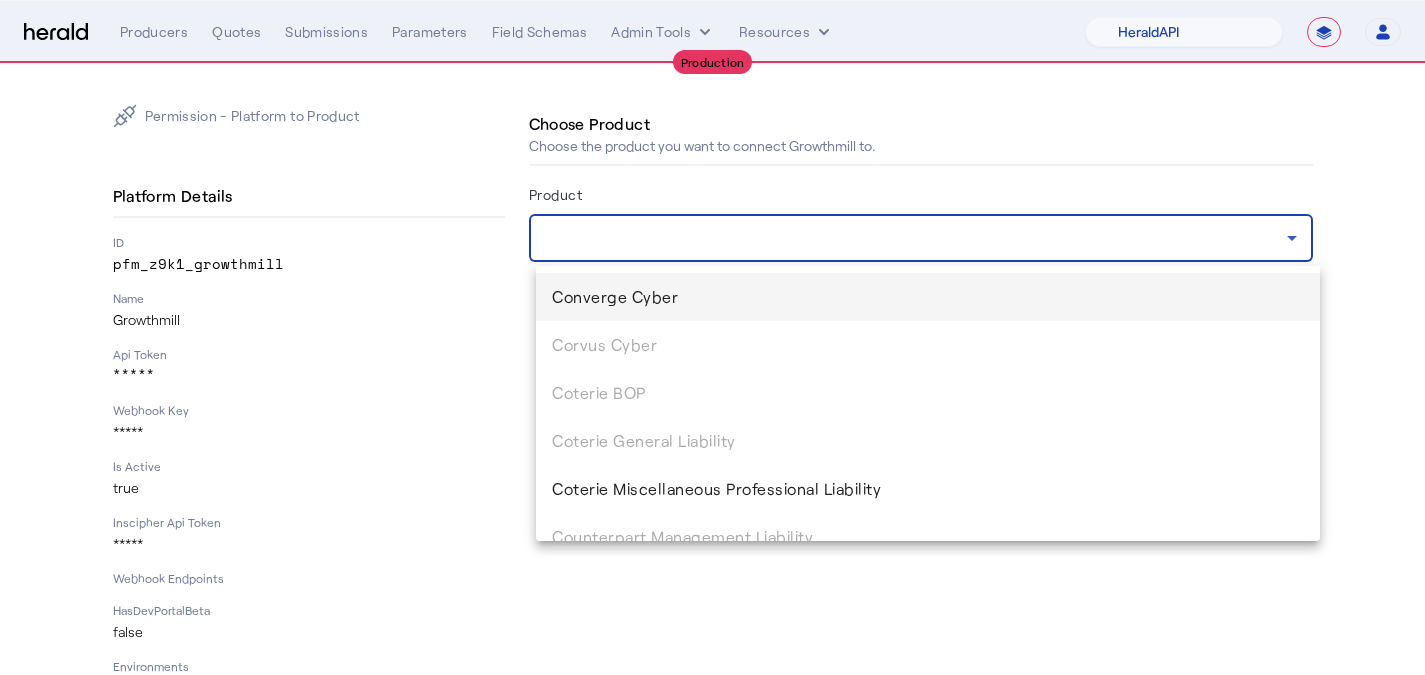 click on "Converge Cyber" at bounding box center [928, 297] 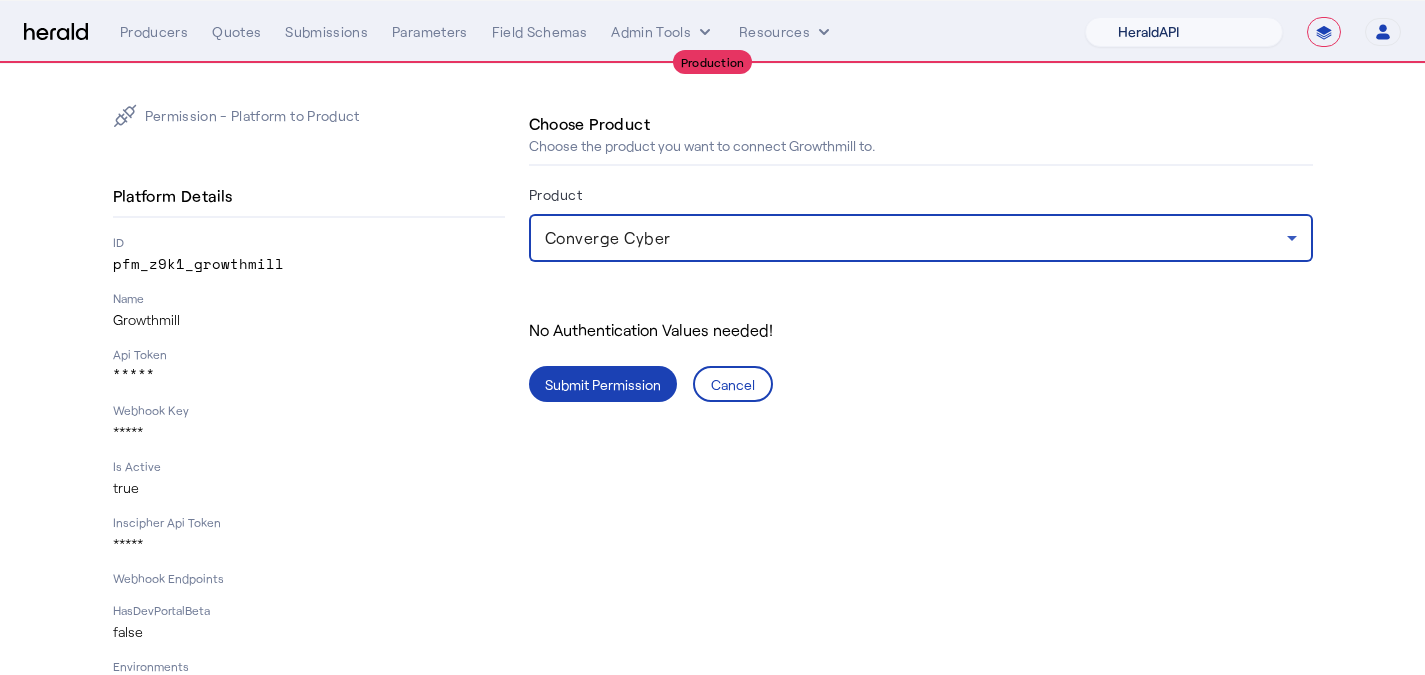 click on "1Fort   Billy   BindHQ   Bunker   CRC   Campus Coverage   Citadel   Fifthwall   Flow Specialty (Capitola)   Founder Shield   Growthmill   HIB Marketplace   HeraldAPI   Layr   Limit   Marsh   QuoteWell   Sayata Labs   Semsee   Stere   USI   Vouch   Zywave" at bounding box center [1184, 32] 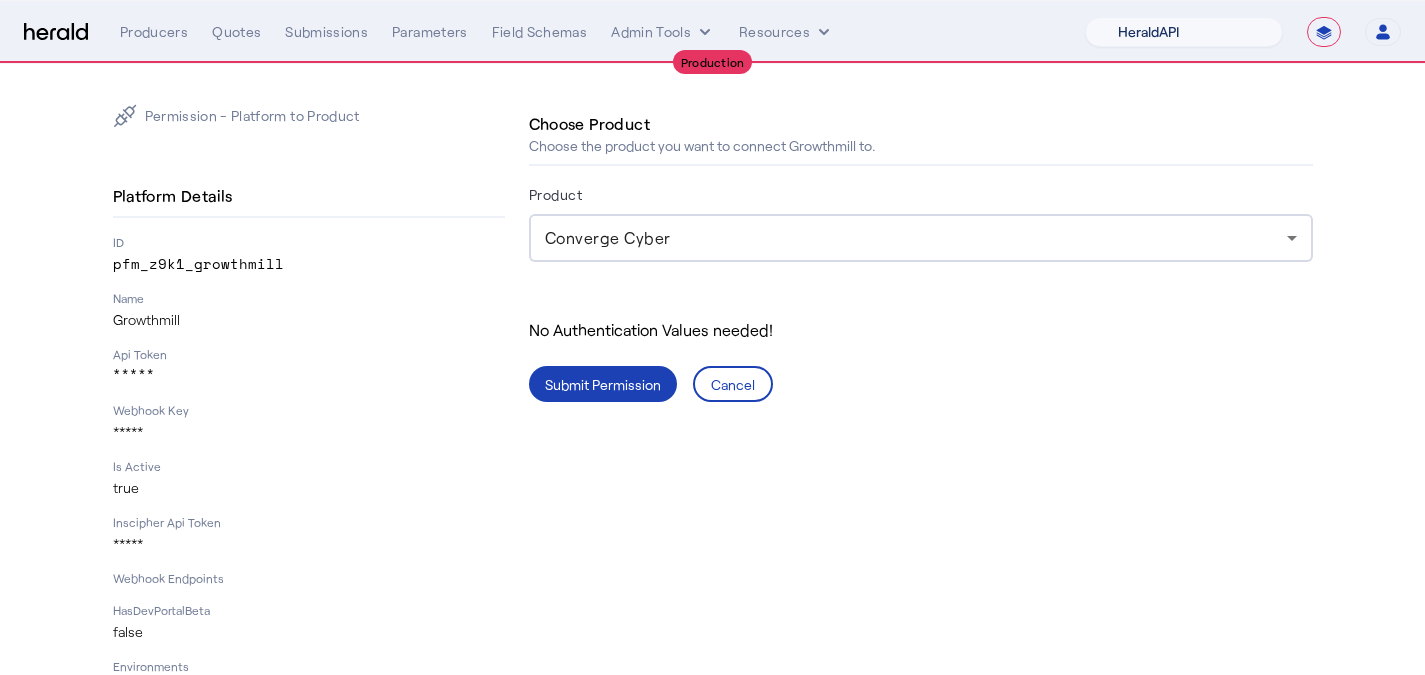 select on "pfm_z9k1_growthmill" 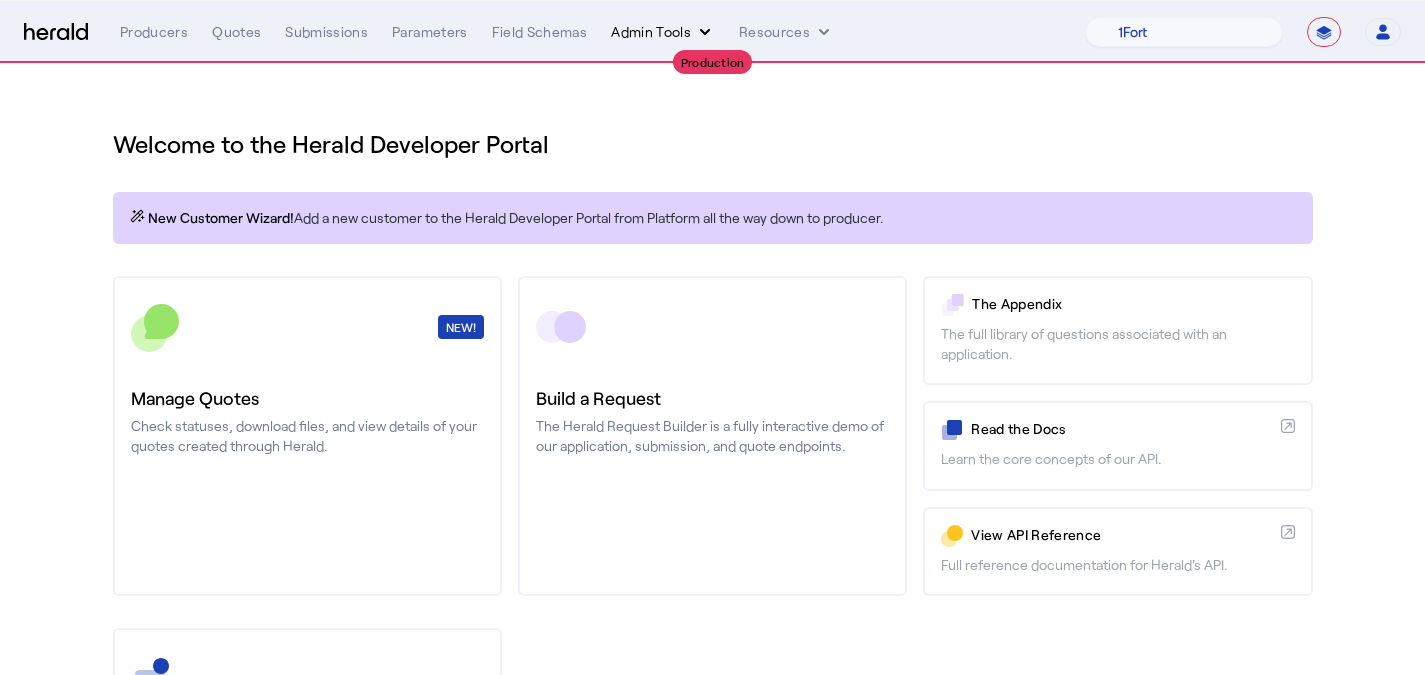 click on "Admin Tools" at bounding box center (663, 32) 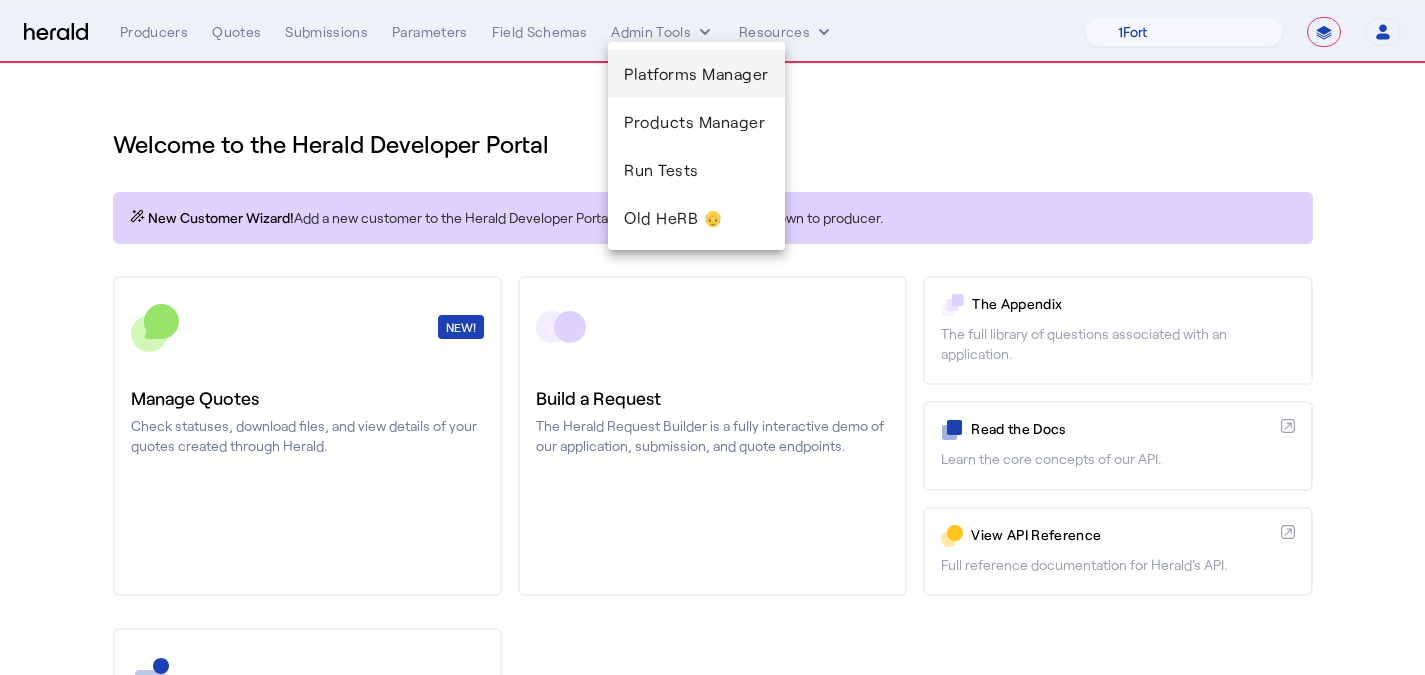 click on "Platforms Manager" at bounding box center (696, 74) 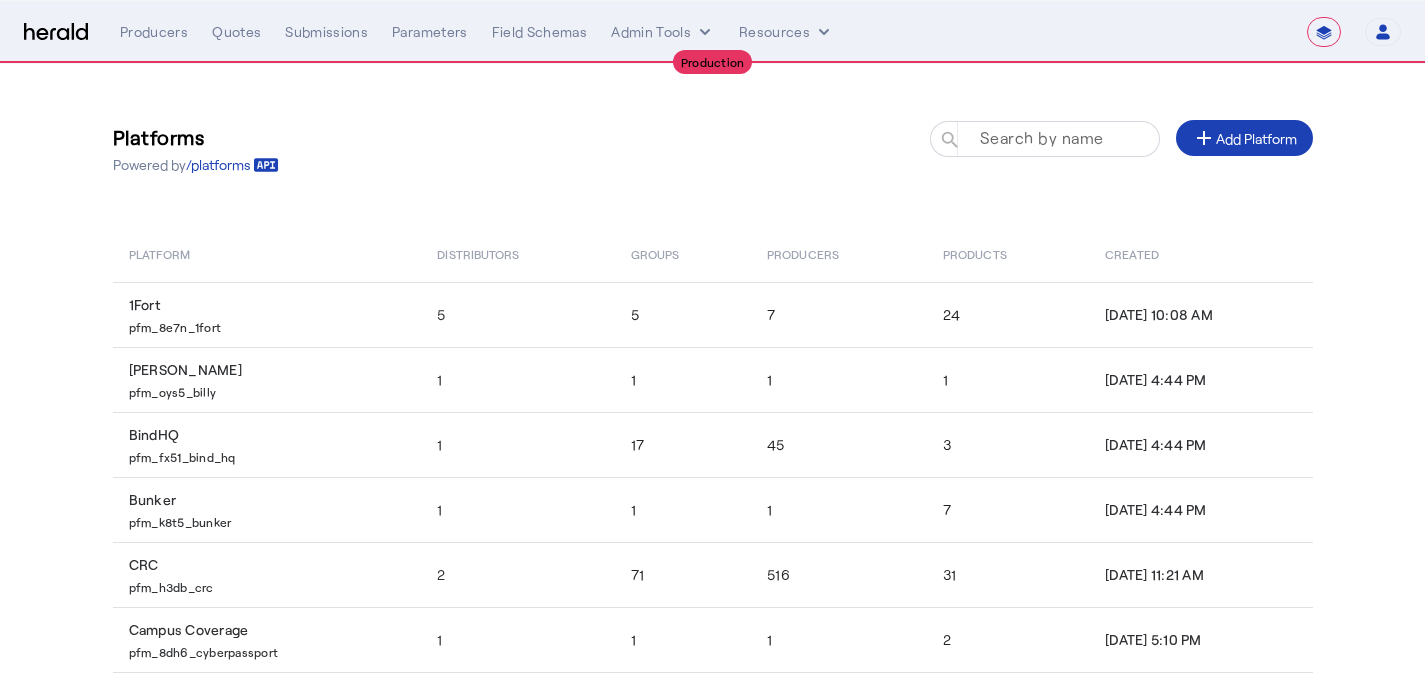 click on "Search by name" at bounding box center [1042, 137] 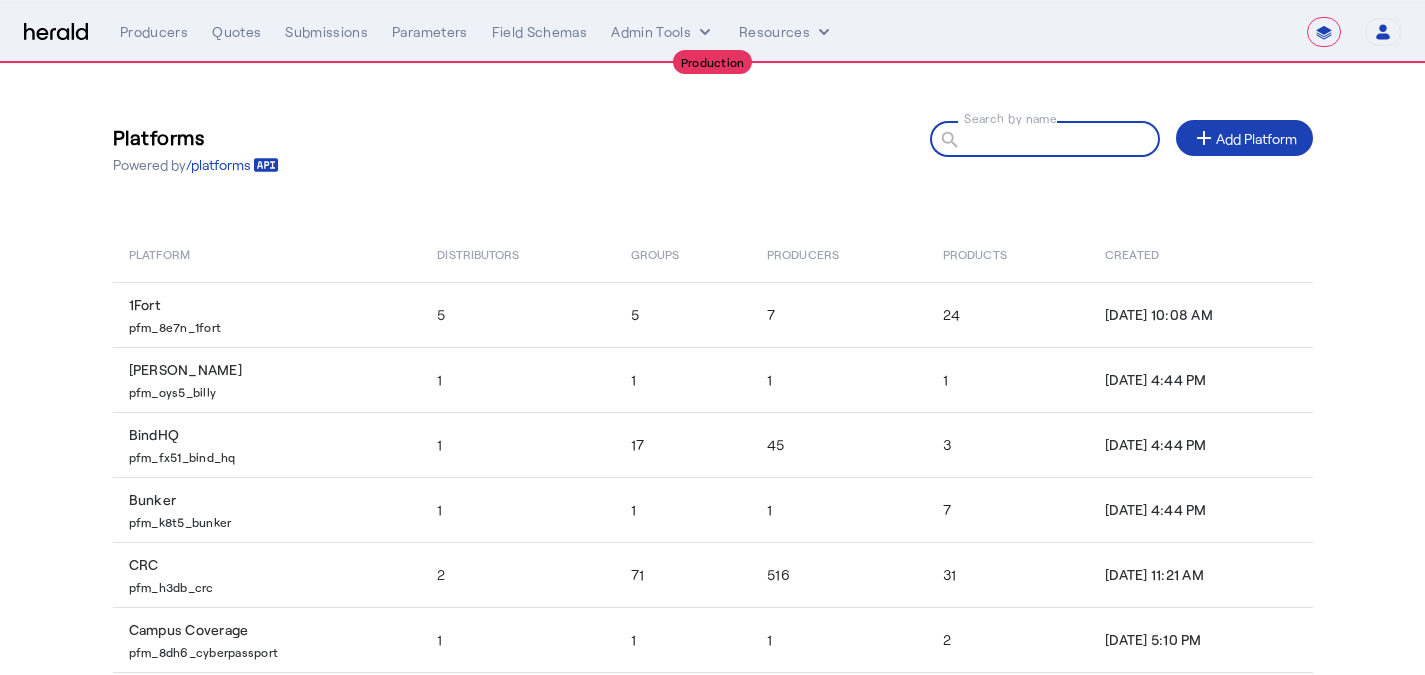 click on "Search by name" at bounding box center [1054, 138] 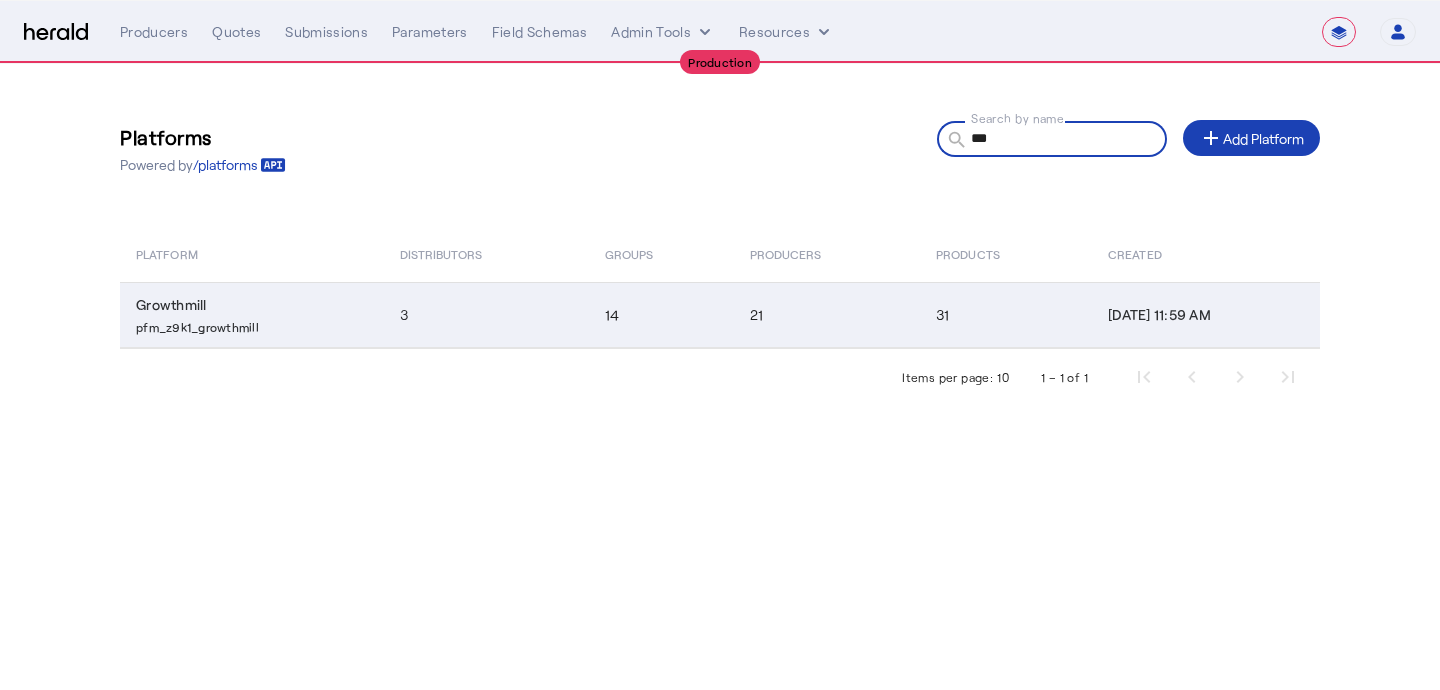 click on "3" 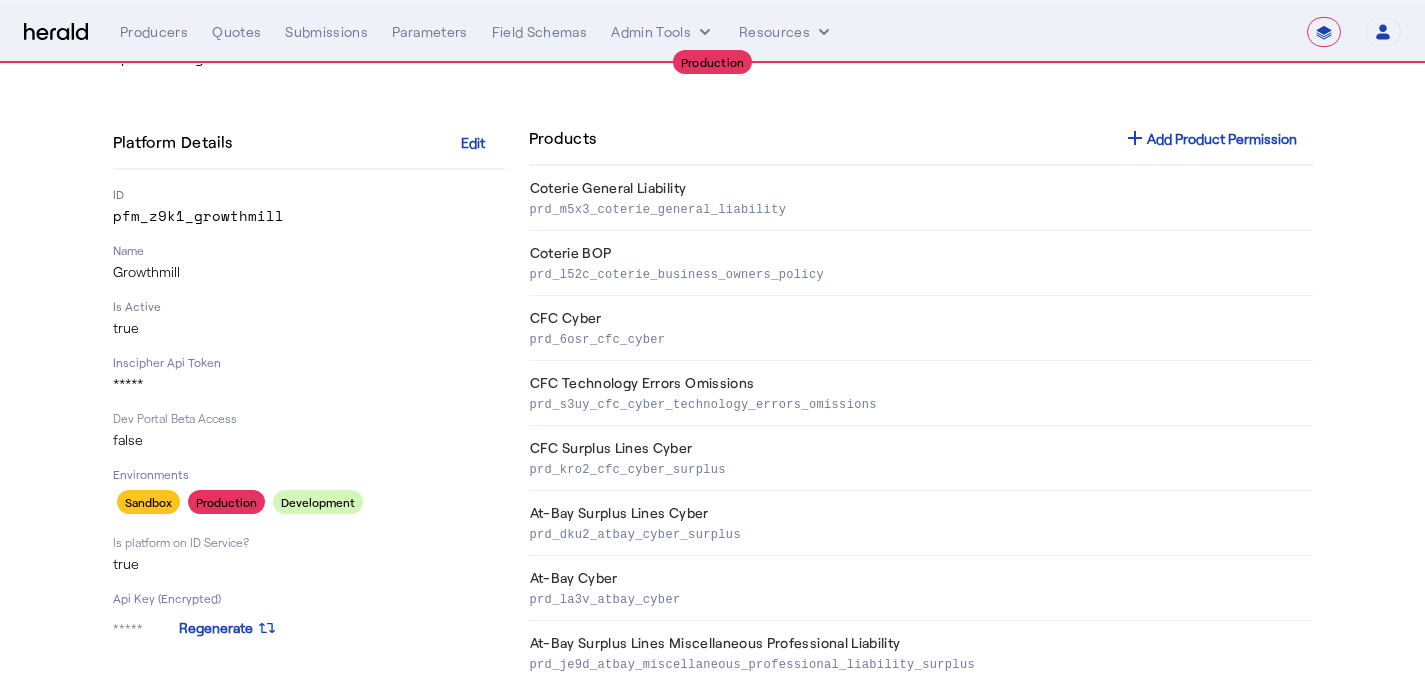 scroll, scrollTop: 0, scrollLeft: 0, axis: both 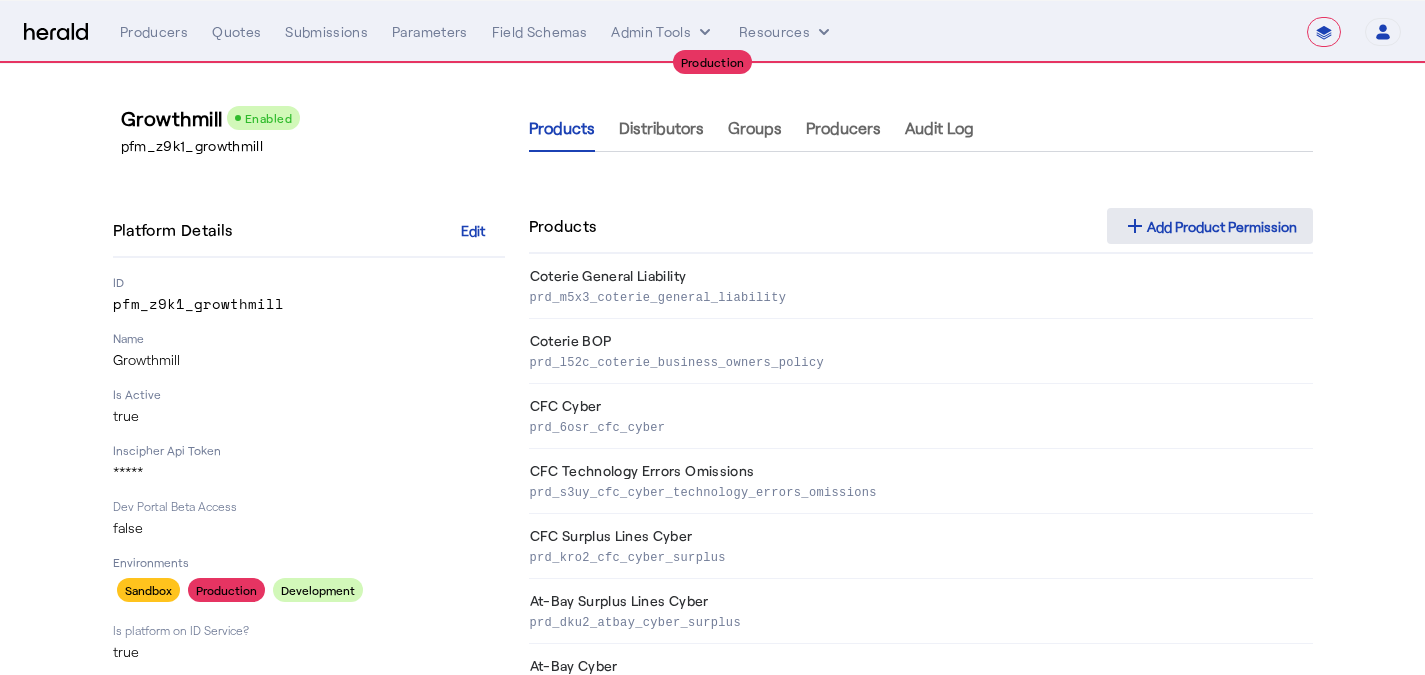 click on "add  Add Product Permission" at bounding box center (1210, 226) 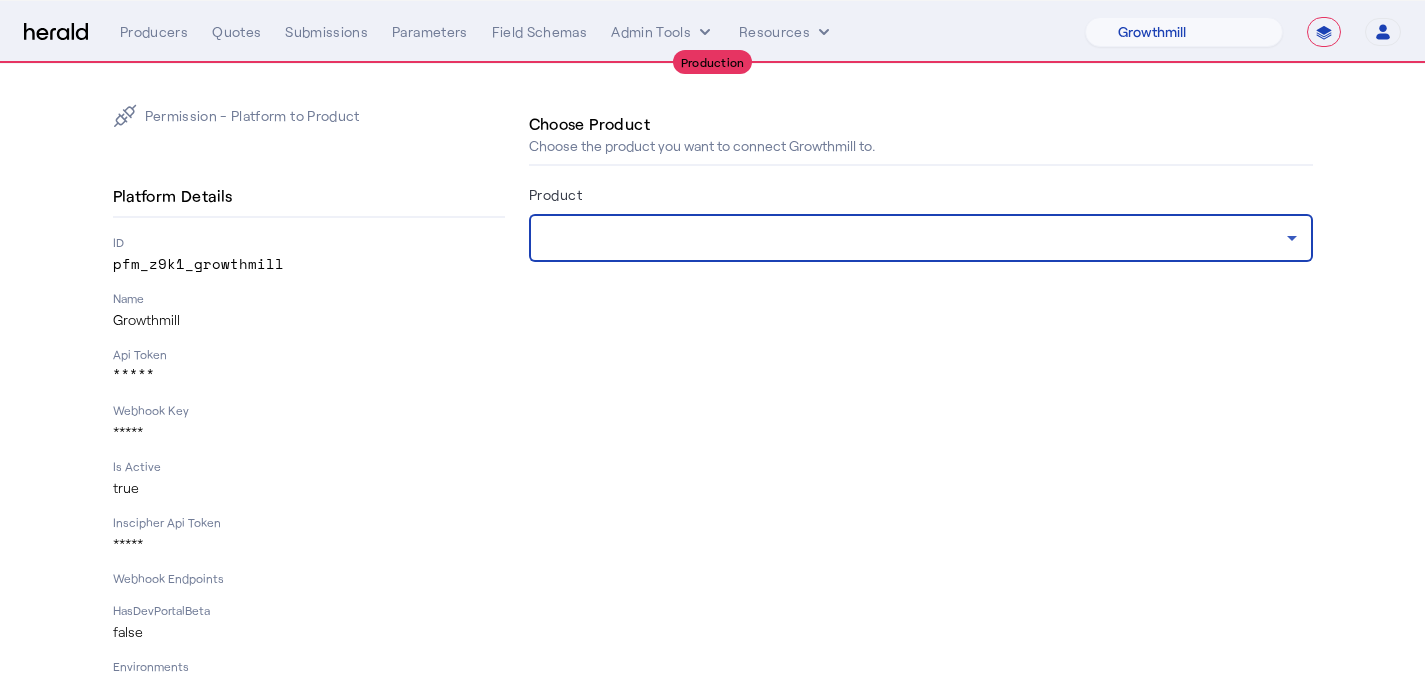 click at bounding box center [916, 238] 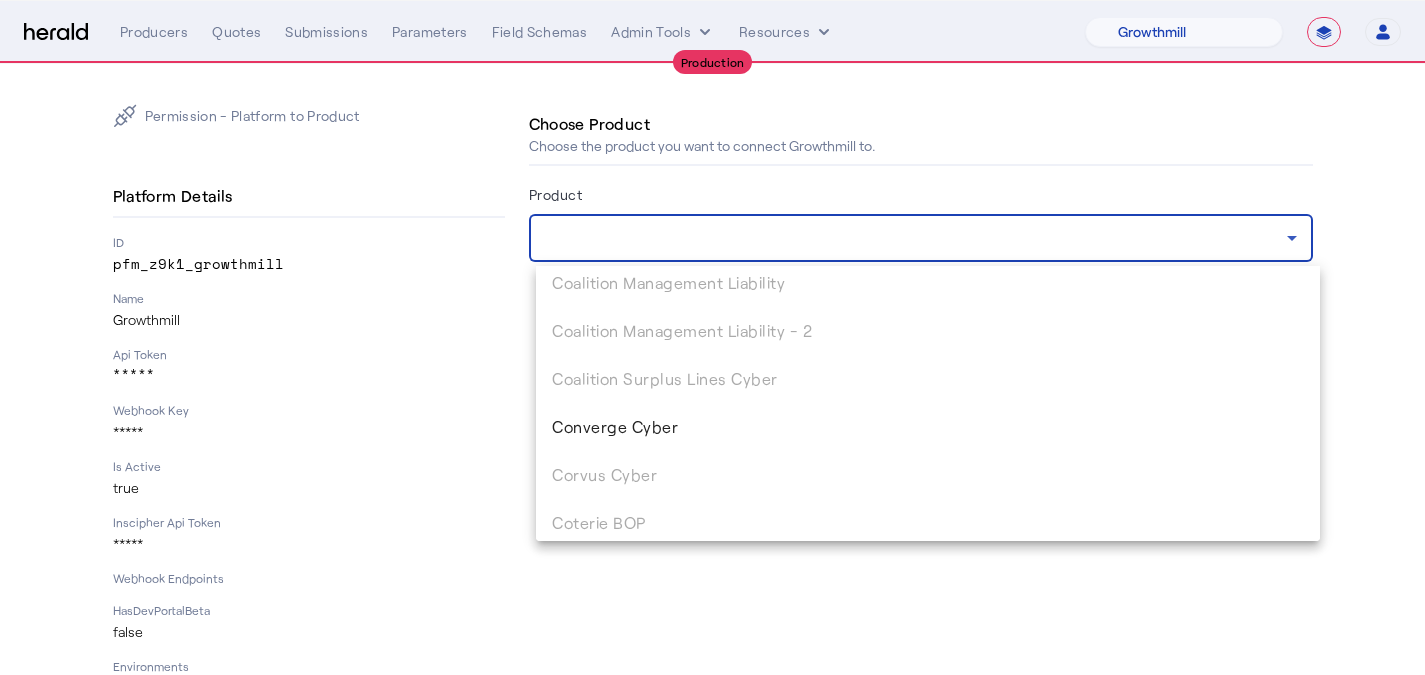 scroll, scrollTop: 1257, scrollLeft: 0, axis: vertical 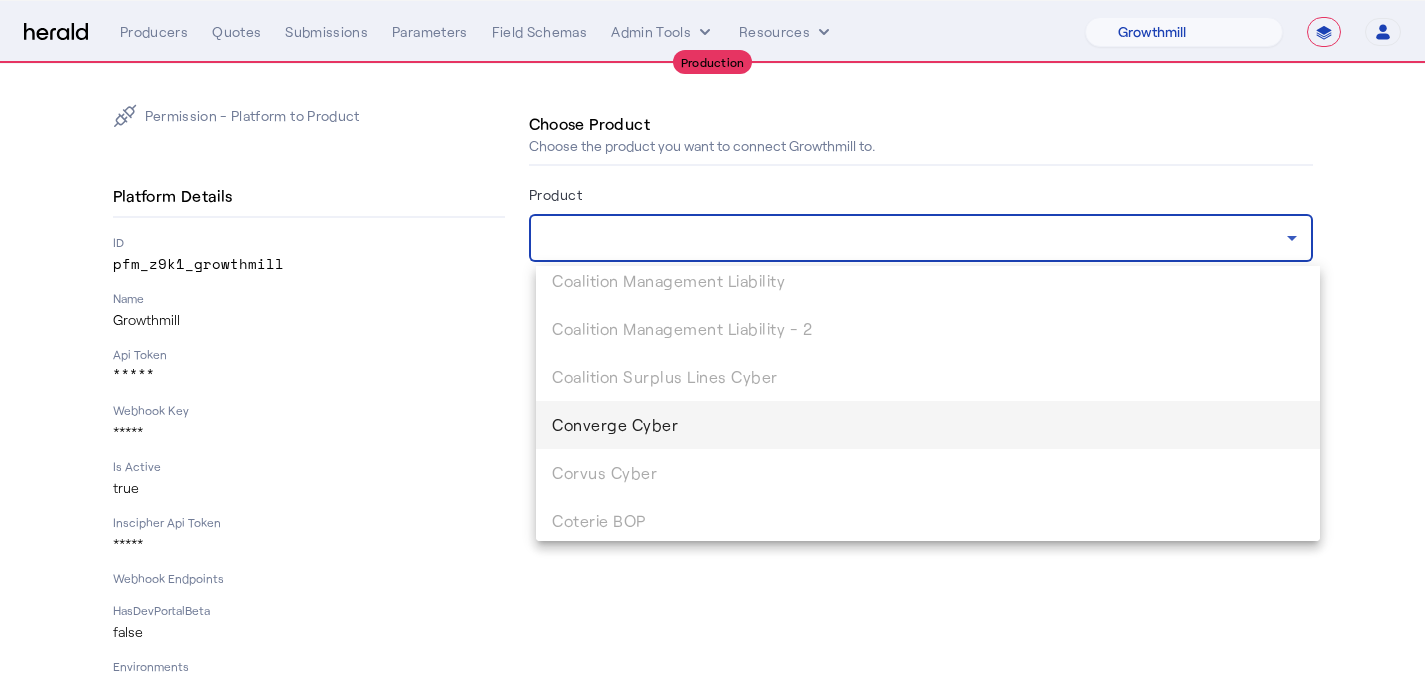 click on "Converge Cyber" at bounding box center (928, 425) 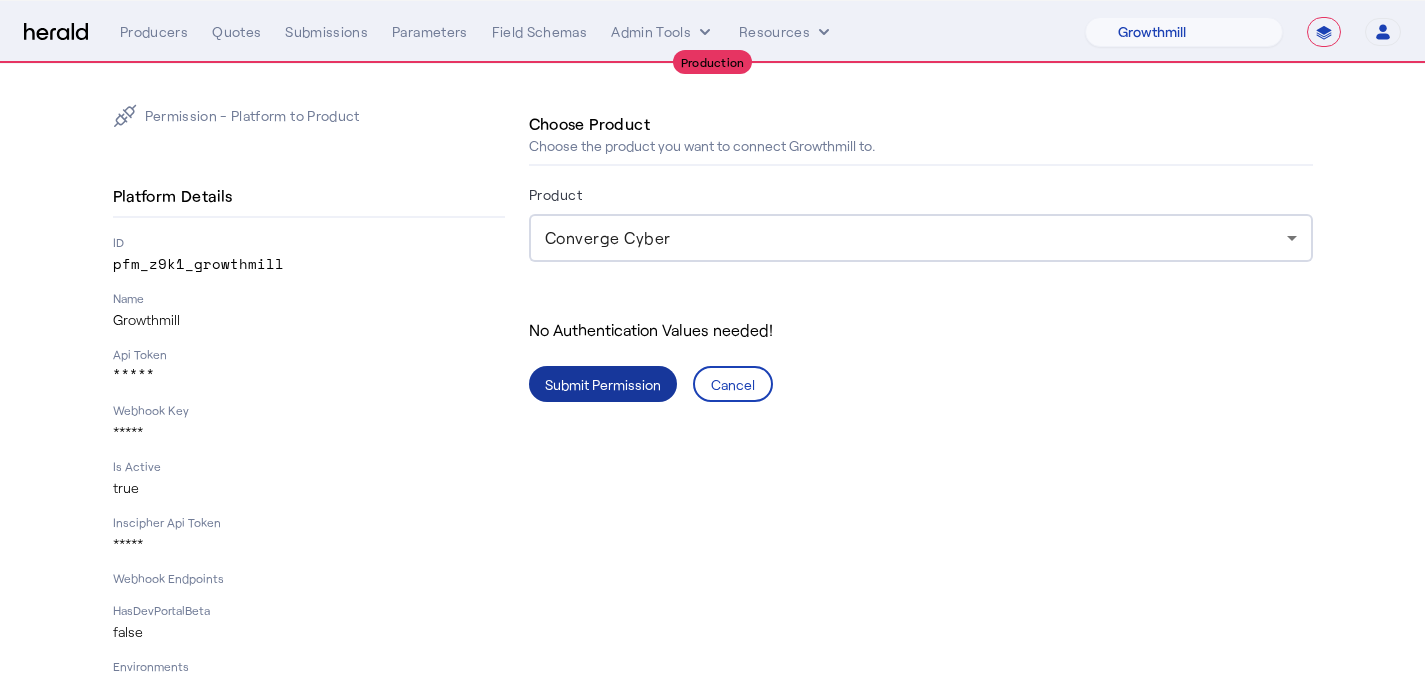click on "Submit Permission" 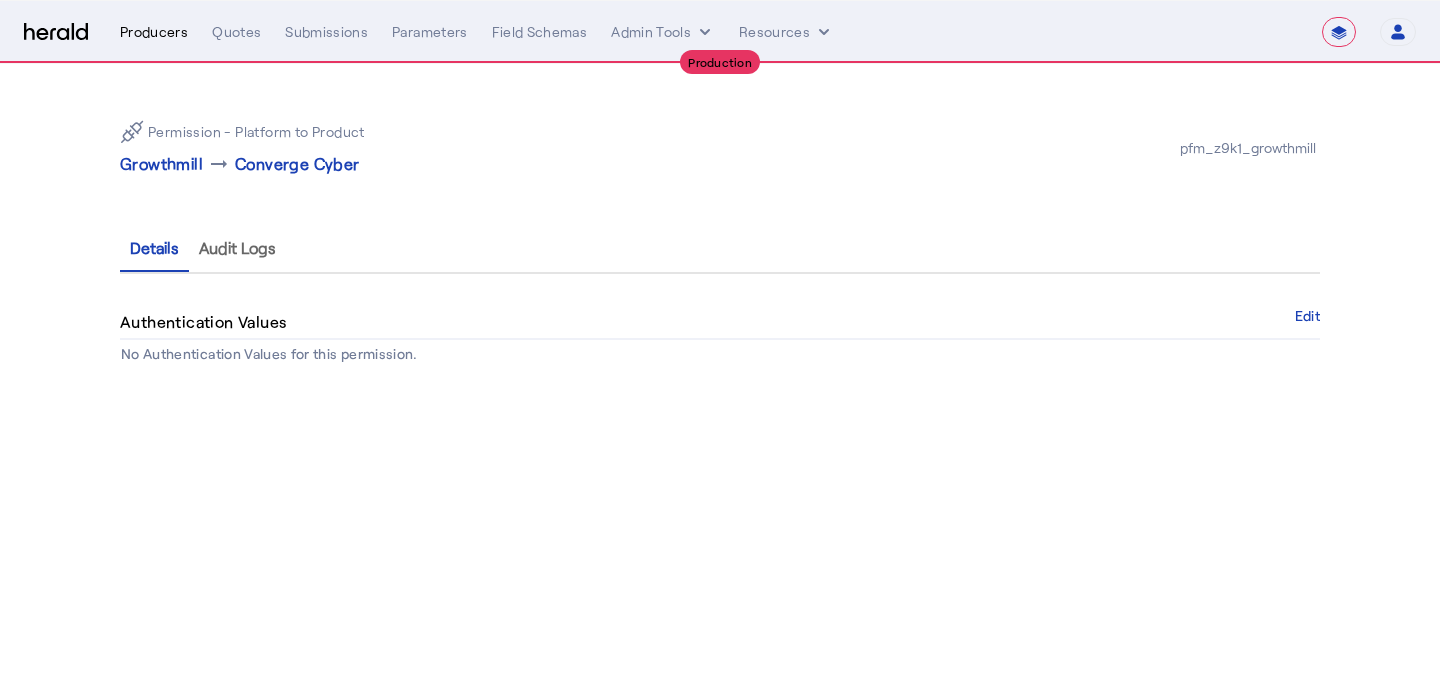 click on "Producers" at bounding box center (154, 32) 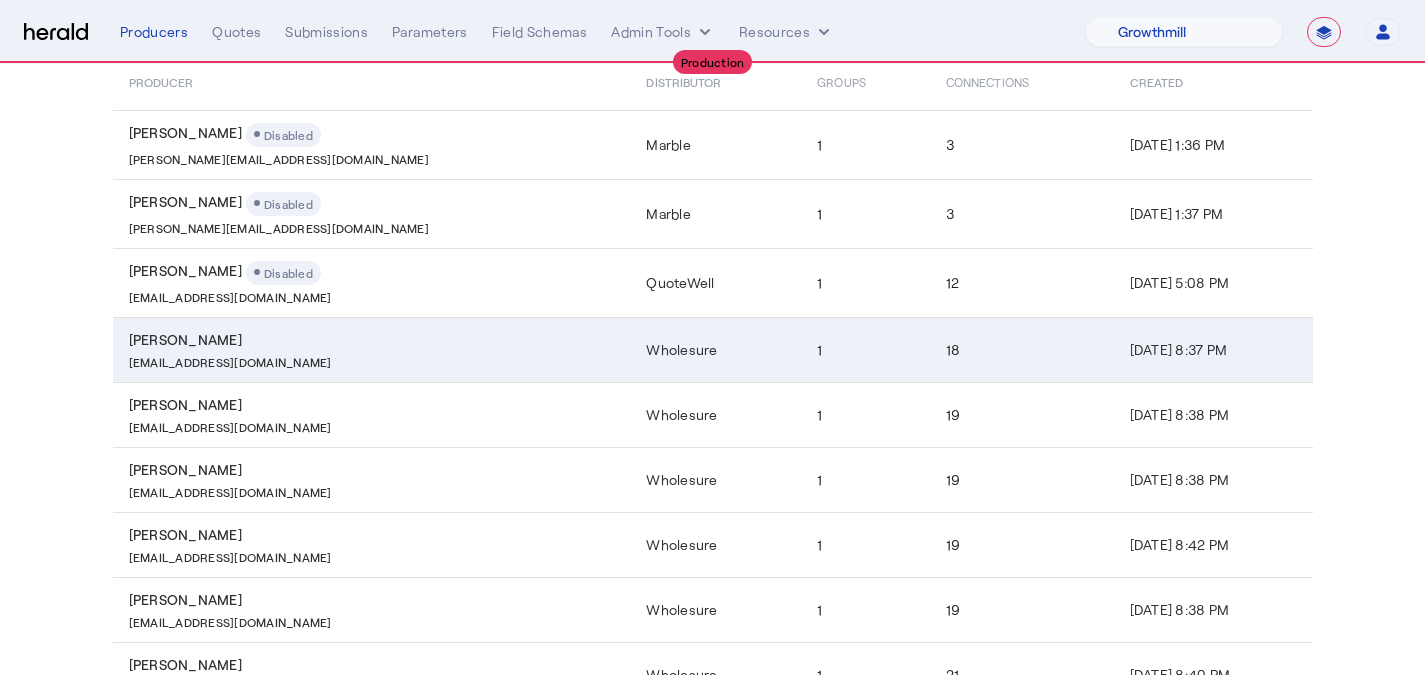scroll, scrollTop: 421, scrollLeft: 0, axis: vertical 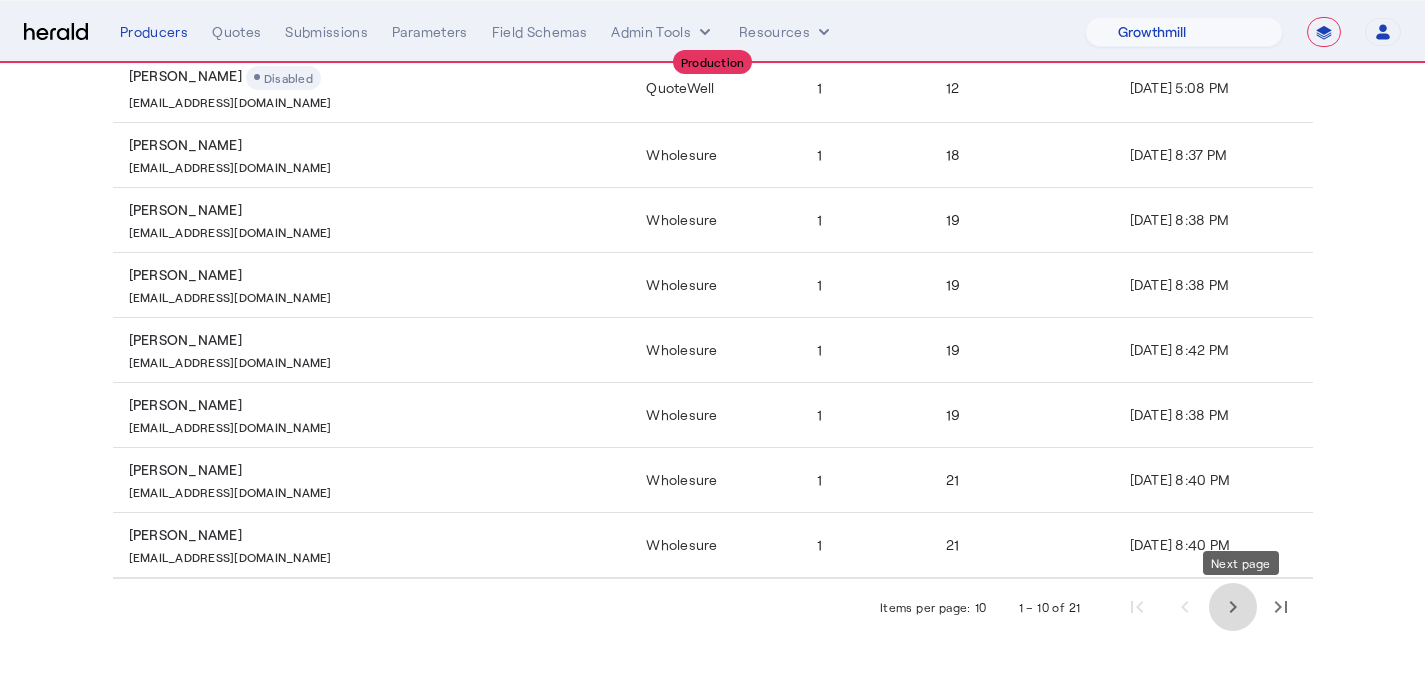 click 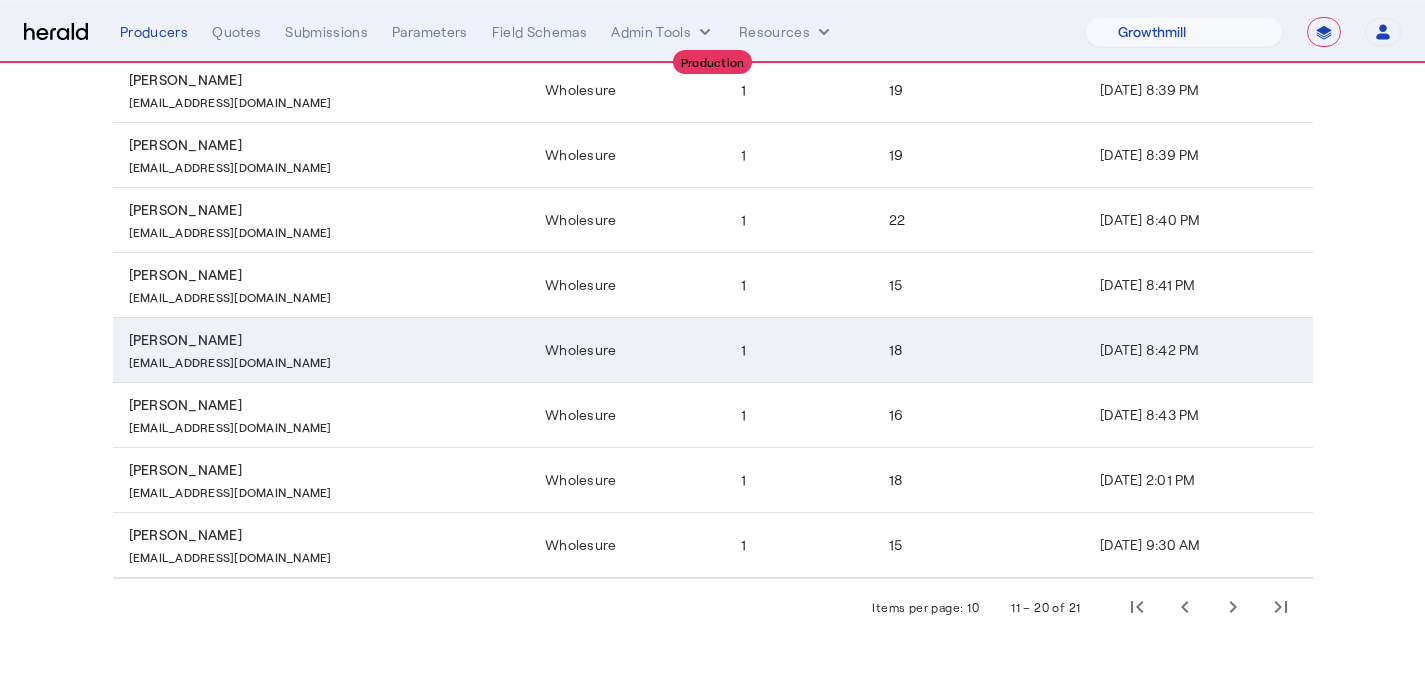 scroll, scrollTop: 0, scrollLeft: 0, axis: both 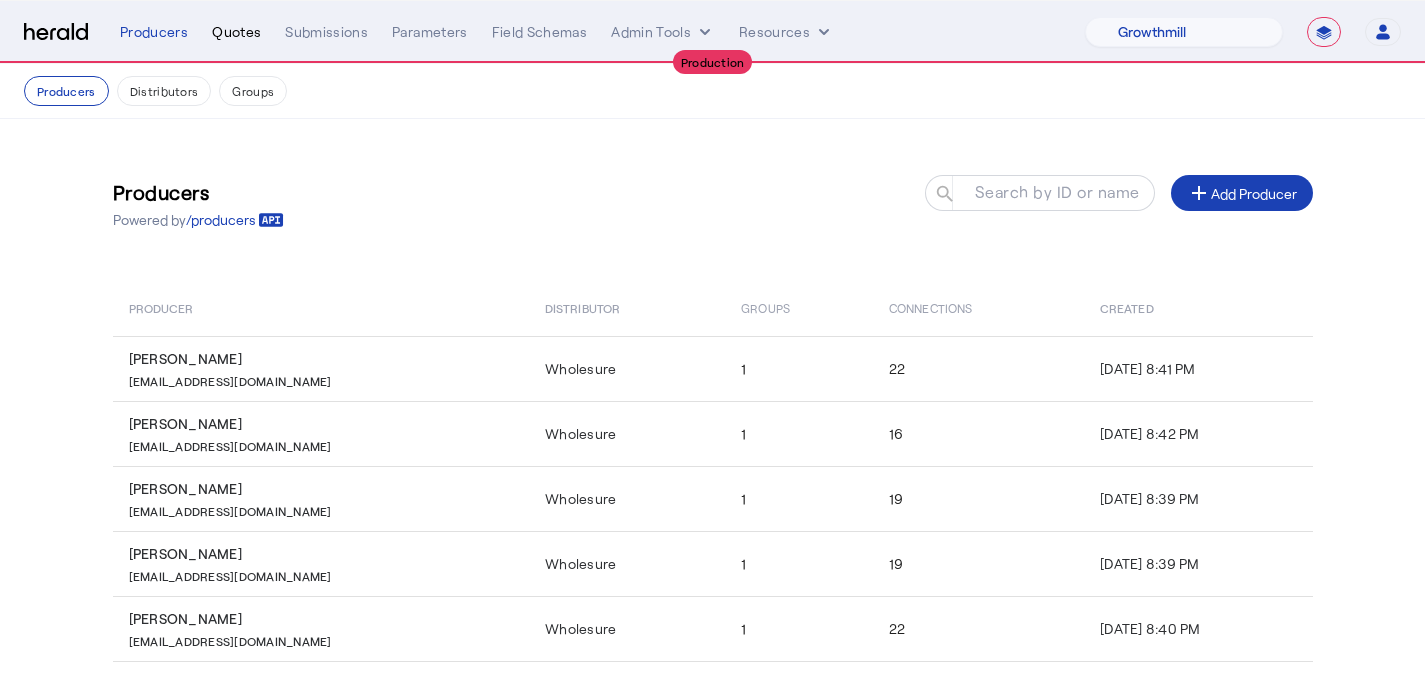 click on "Quotes" at bounding box center [236, 32] 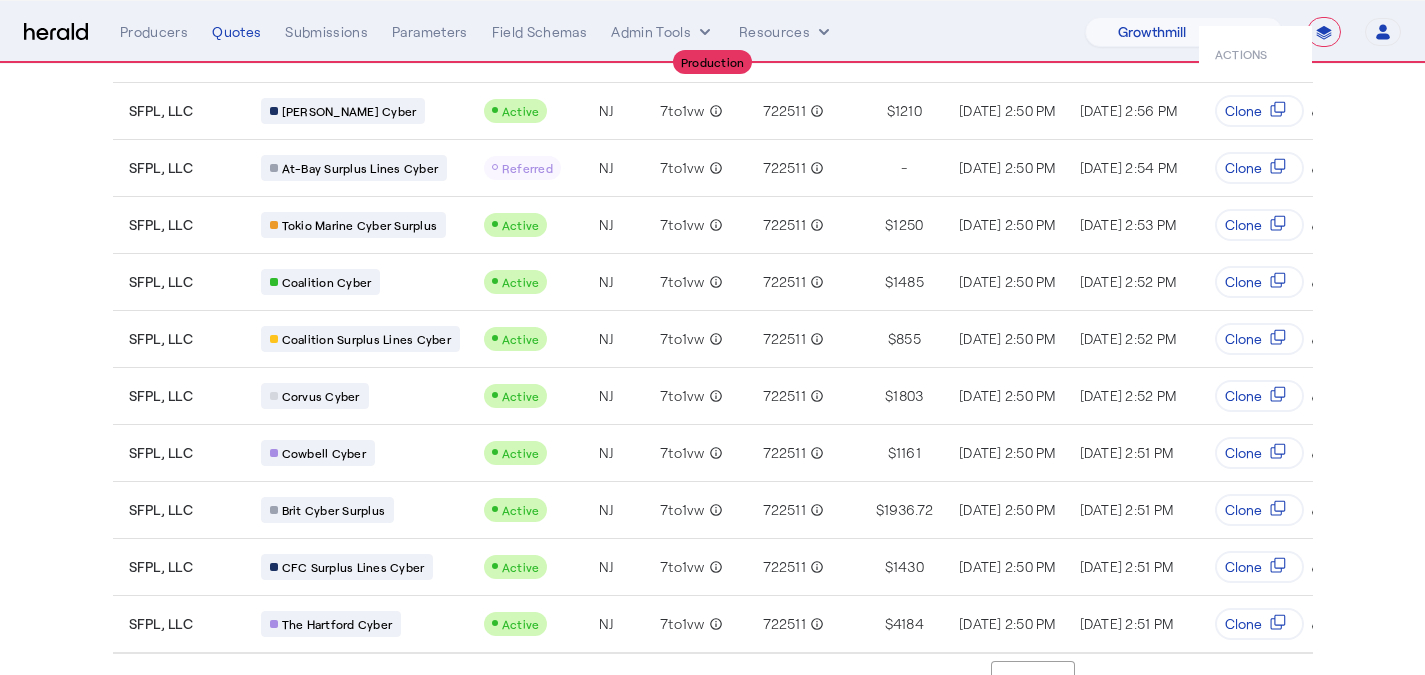 scroll, scrollTop: 249, scrollLeft: 0, axis: vertical 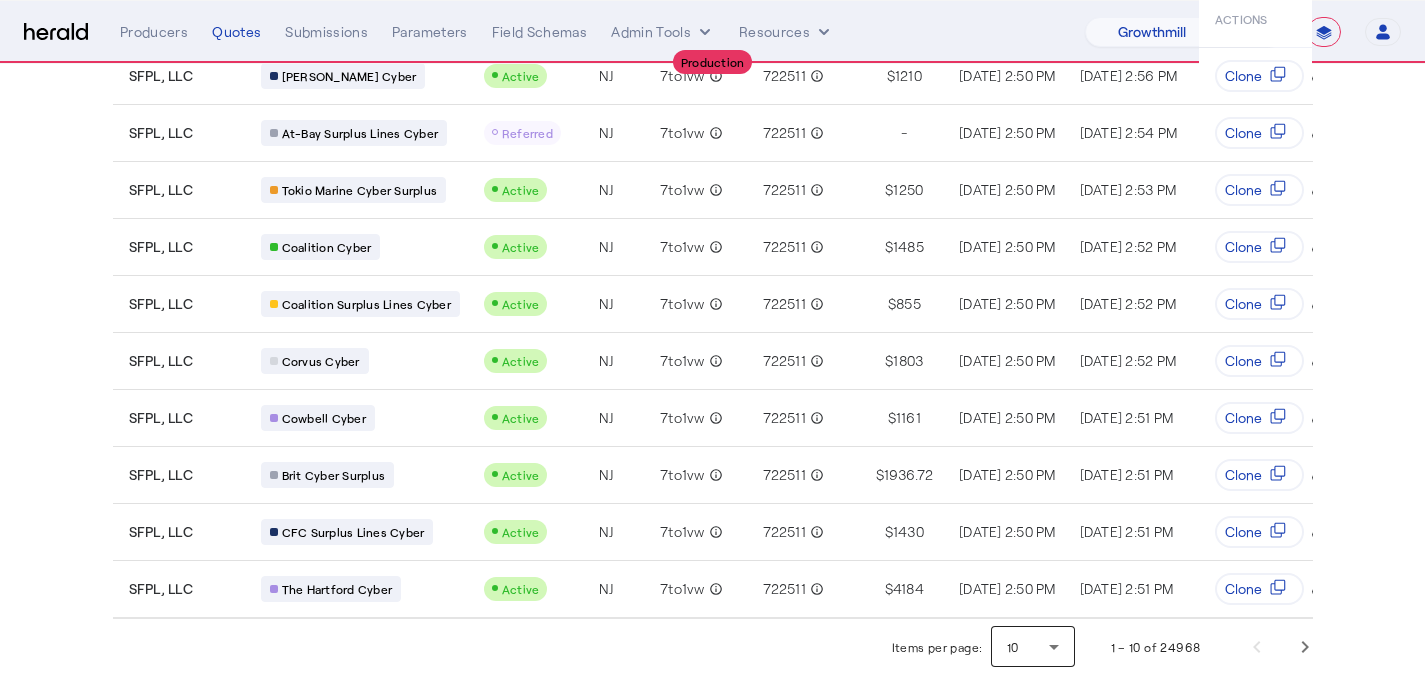 click on "10" at bounding box center [1028, 647] 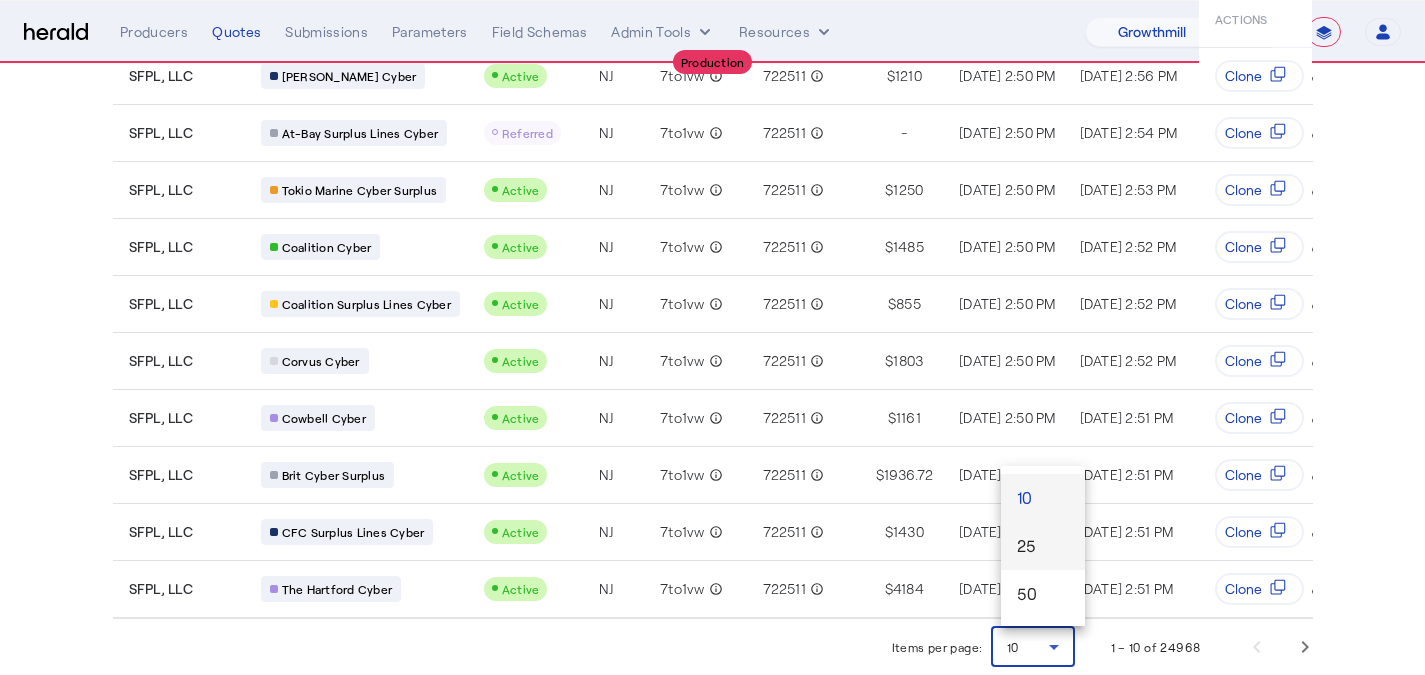 click on "25" at bounding box center [1043, 546] 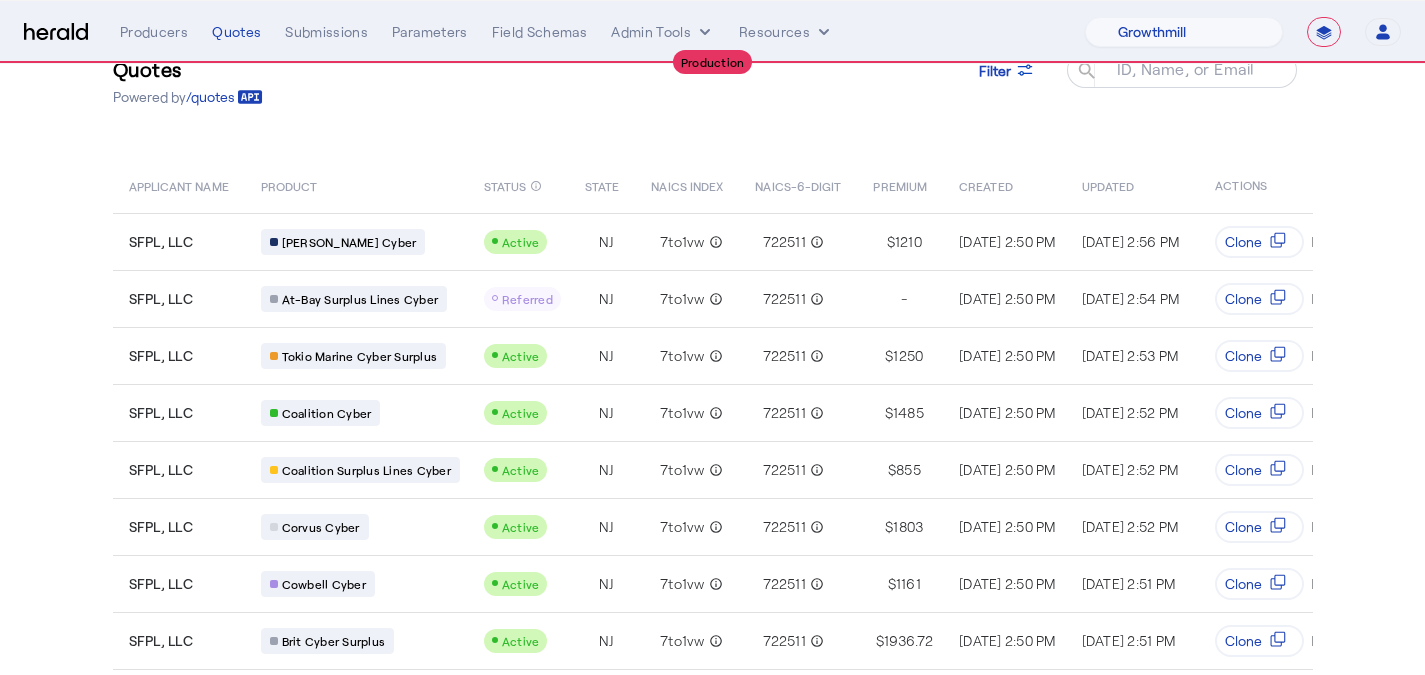 scroll, scrollTop: 59, scrollLeft: 0, axis: vertical 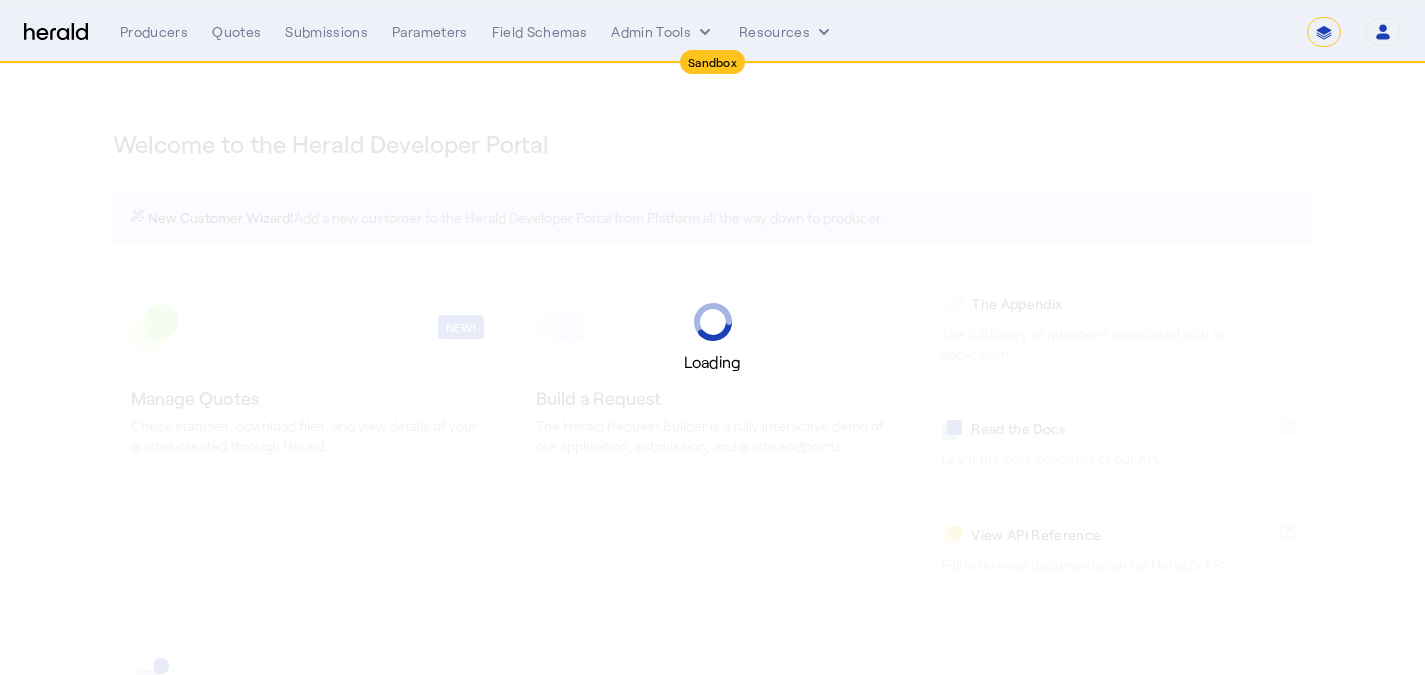 select on "*******" 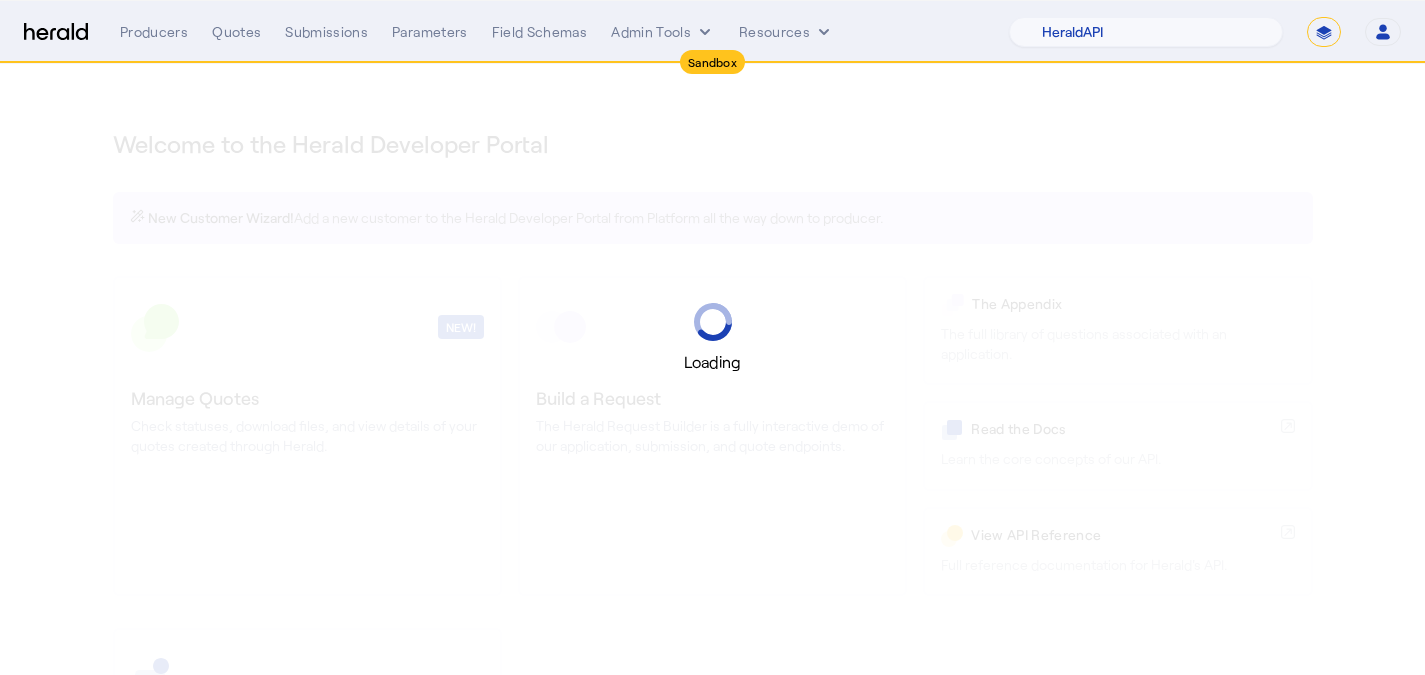 click on "**********" at bounding box center (1324, 32) 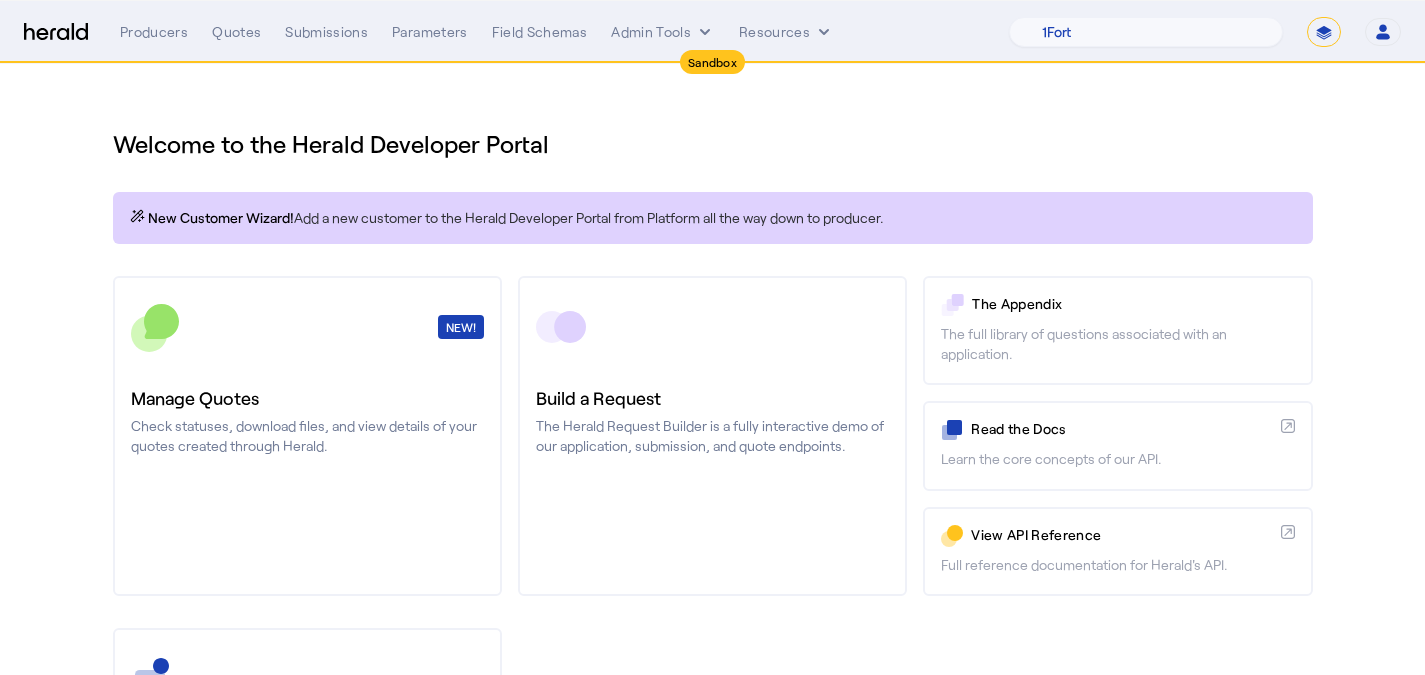 select on "**********" 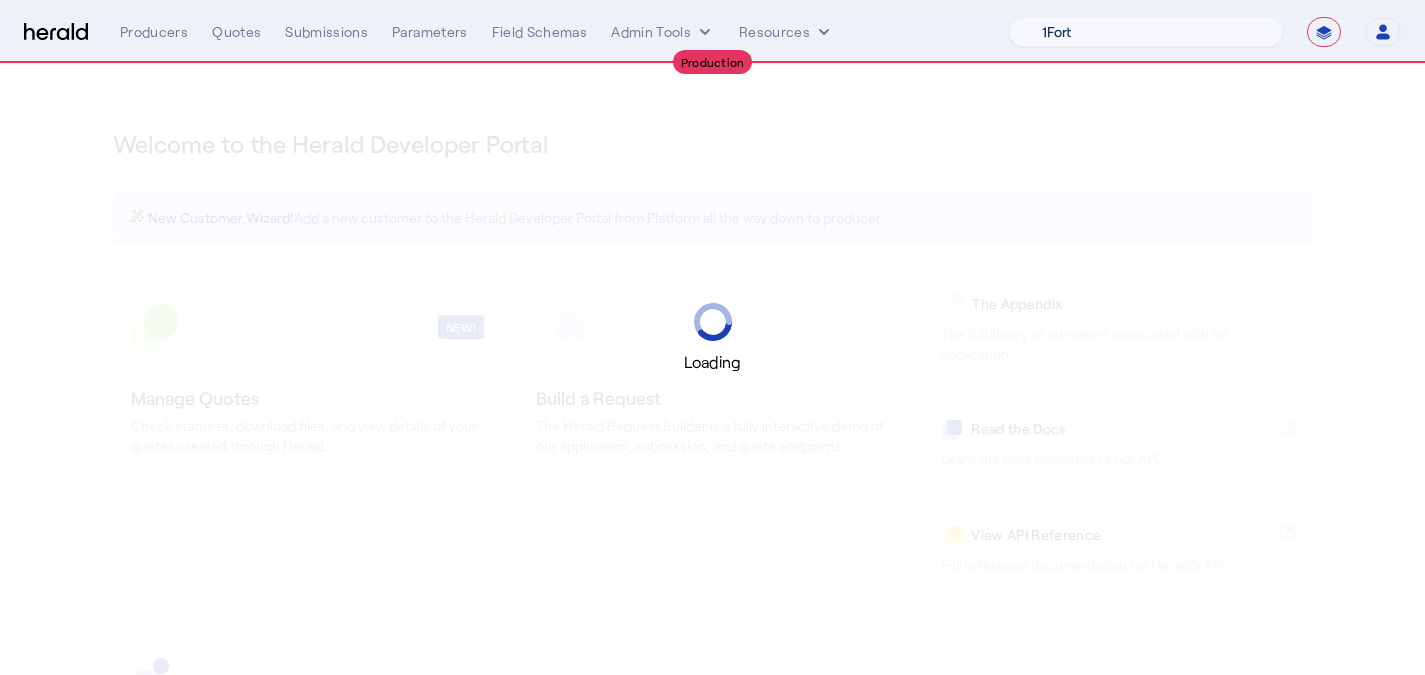 click on "1Fort   Acrisure   Acturis   Affinity Advisors   Affinity Risk   Agentero   AmWins   Anzen   Aon   Appulate   Arch   Assurely   BTIS   Babbix   Berxi   Billy   BindHQ   Bold Penguin    Bolt   Bond   Boxx   Brightway   Brit Demo Sandbox   Broker Buddha   Buddy   Bunker   Burns Wilcox   CNA Test   CRC   CS onboarding test account   Chubb Test   Citadel   Coalition   Coast   Coterie Test   Counterpart    CoverForce   CoverWallet   Coverdash   Coverhound   Cowbell   Cyber Example Platform   CyberPassport   Defy Insurance   Draftrs   ESpecialty   Embroker   Equal Parts   Exavalu   Ezyagent   Federacy Platform   FifthWall   Flow Speciality (Capitola)   Foundation   Founder Shield   Gaya   Gerent   GloveBox   Glow   Growthmill   HW Kaufman   Hartford Steam Boiler   Hawksoft   Heffernan Insurance Brokers   Herald Envoy Testing   HeraldAPI   Hypergato   Inchanted   Indemn.ai   Infinity   Insured.io   Insuremo   Insuritas   Irys   Jencap   Kamillio   Kayna   LTI Mindtree   Layr   Limit   Markel Test   Marsh   Novidea" at bounding box center [1146, 32] 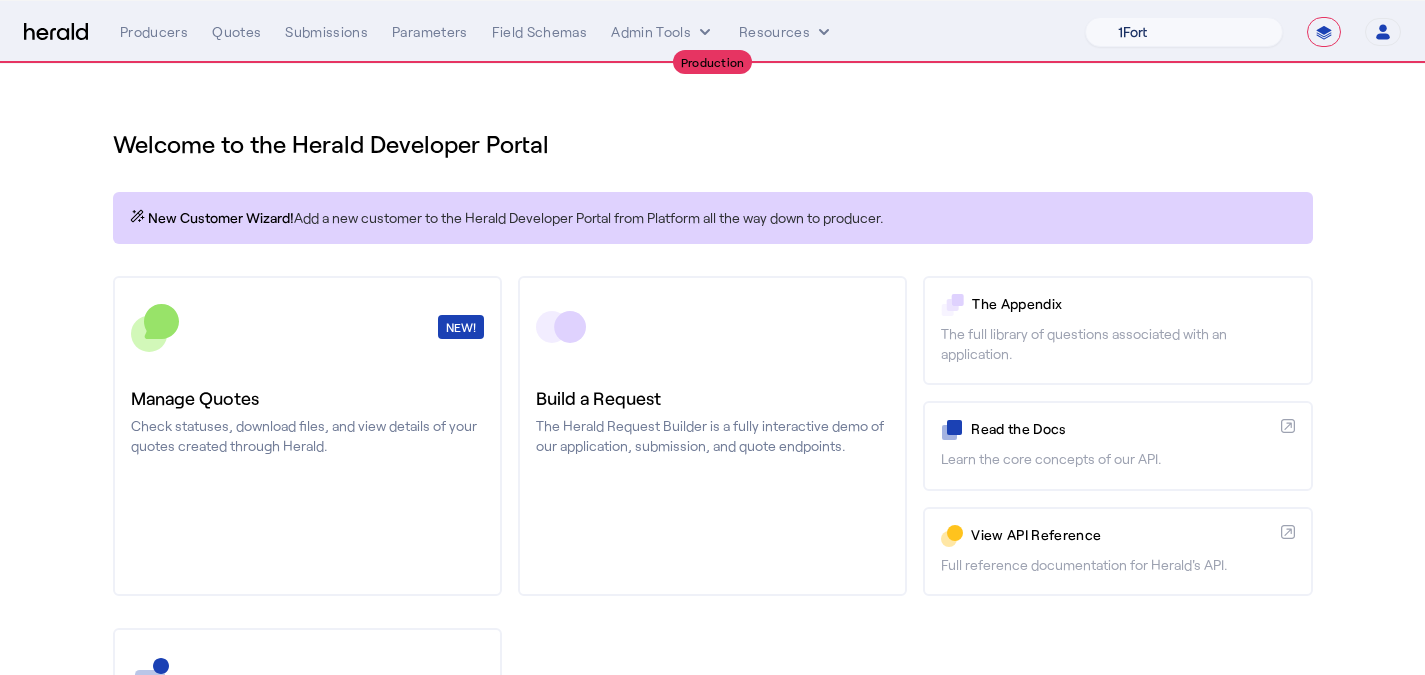 select on "pfm_z9k1_growthmill" 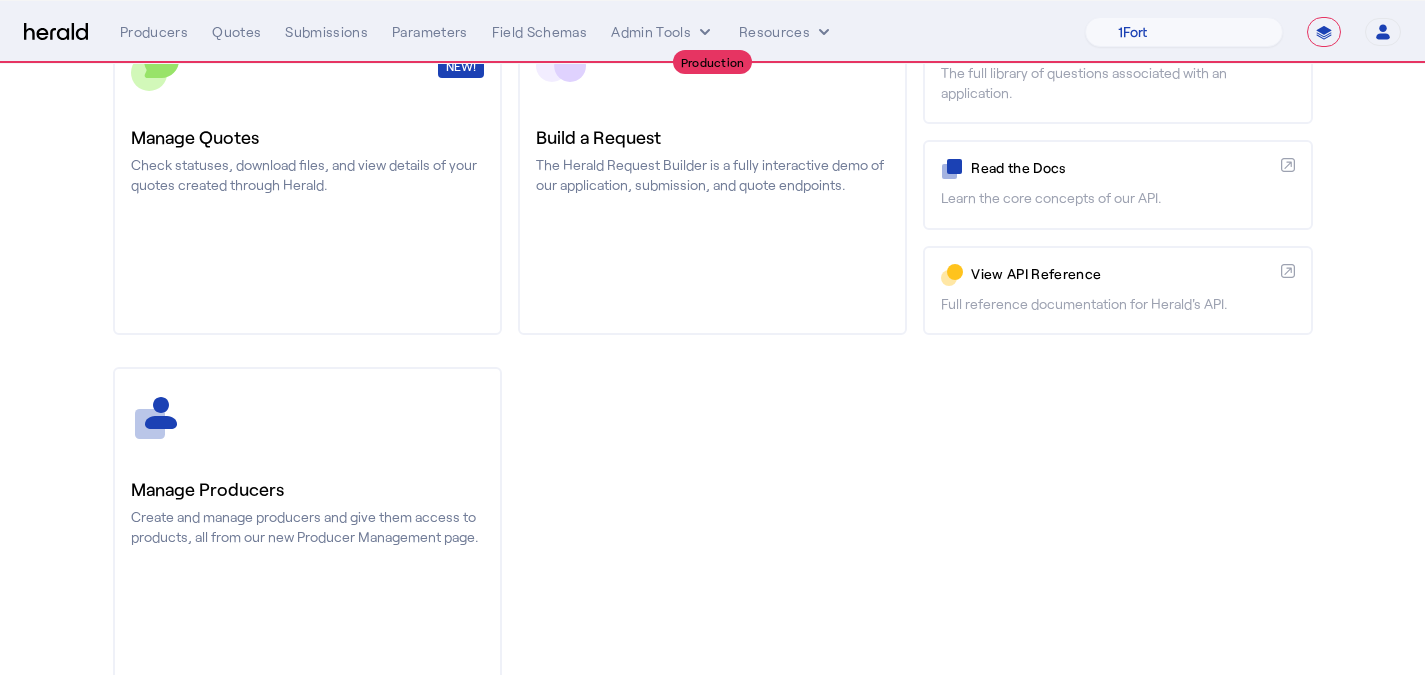 scroll, scrollTop: 313, scrollLeft: 0, axis: vertical 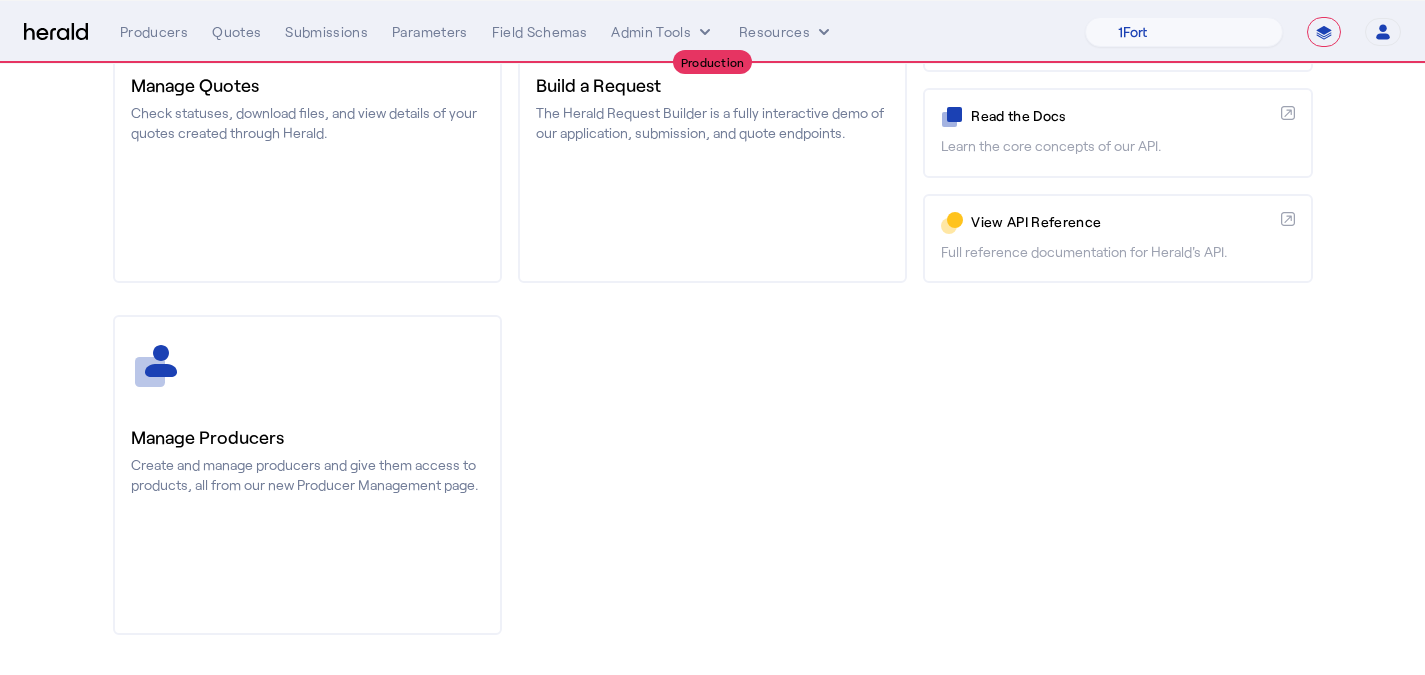 click on "**********" at bounding box center [712, 32] 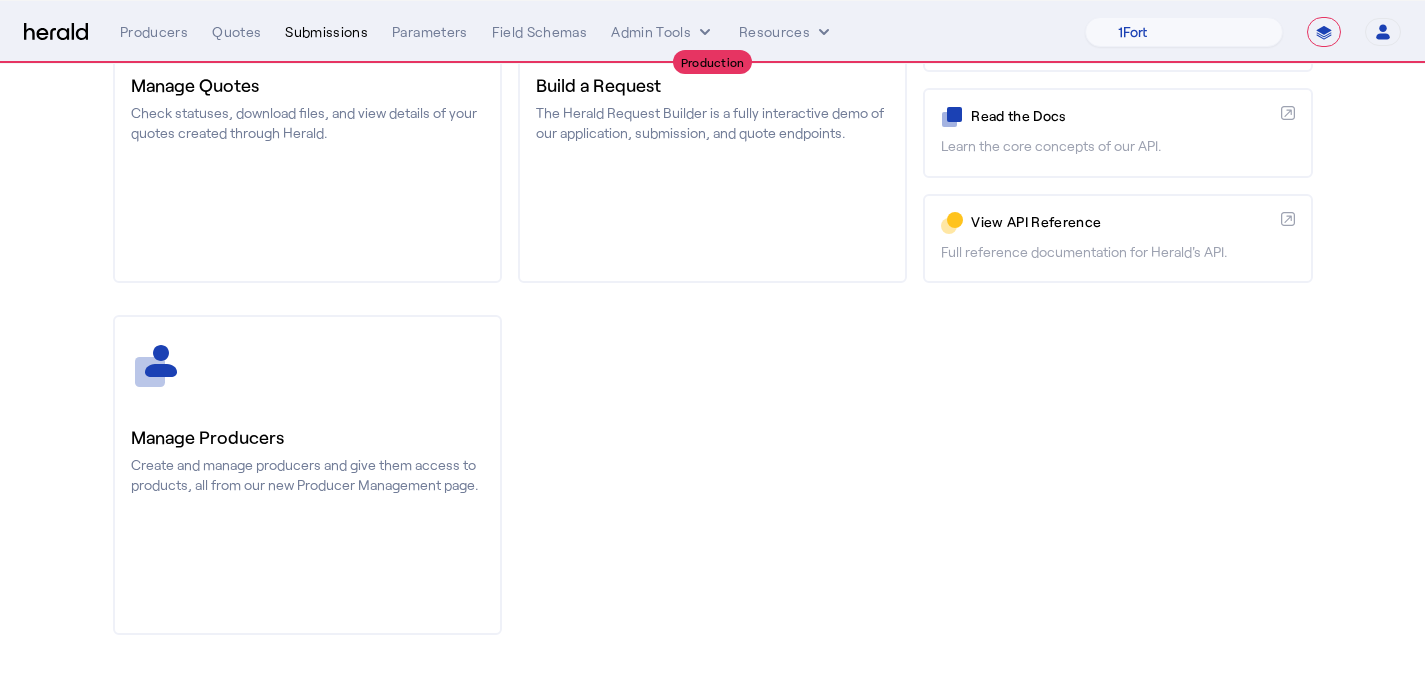 click on "Submissions" at bounding box center [326, 32] 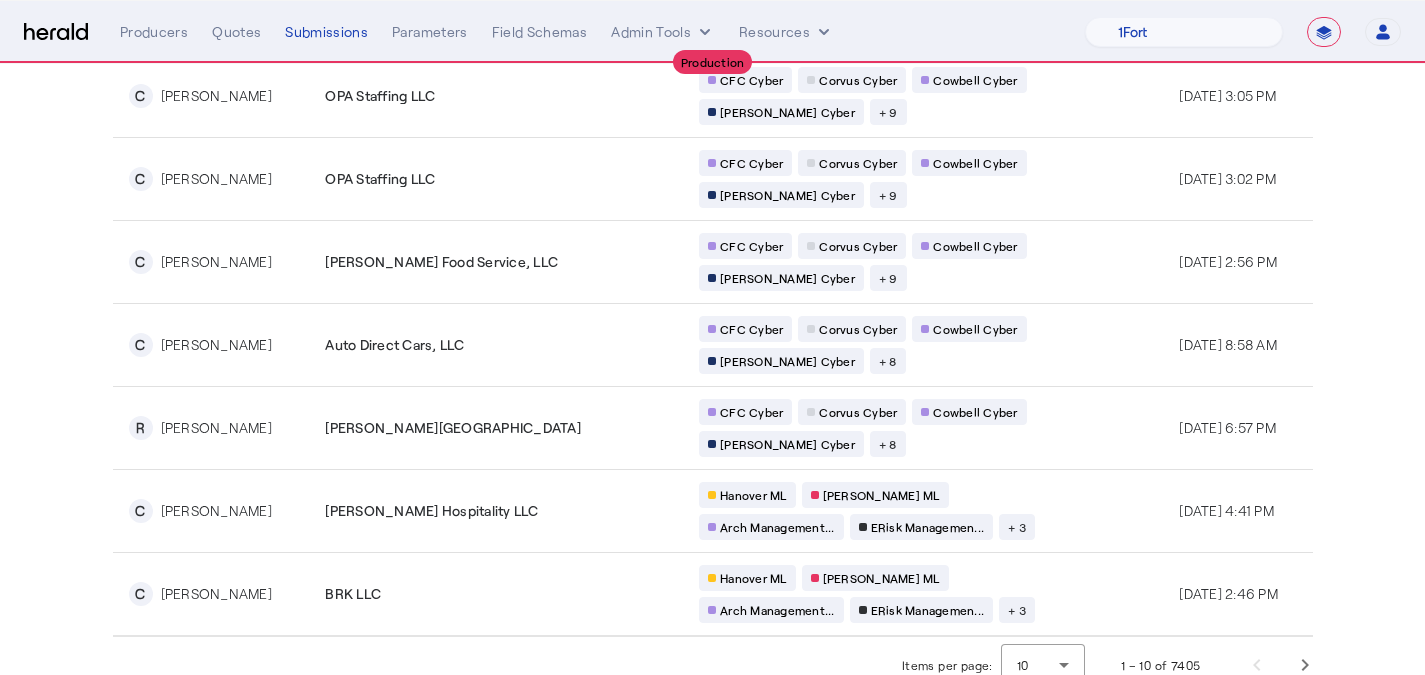 scroll, scrollTop: 472, scrollLeft: 0, axis: vertical 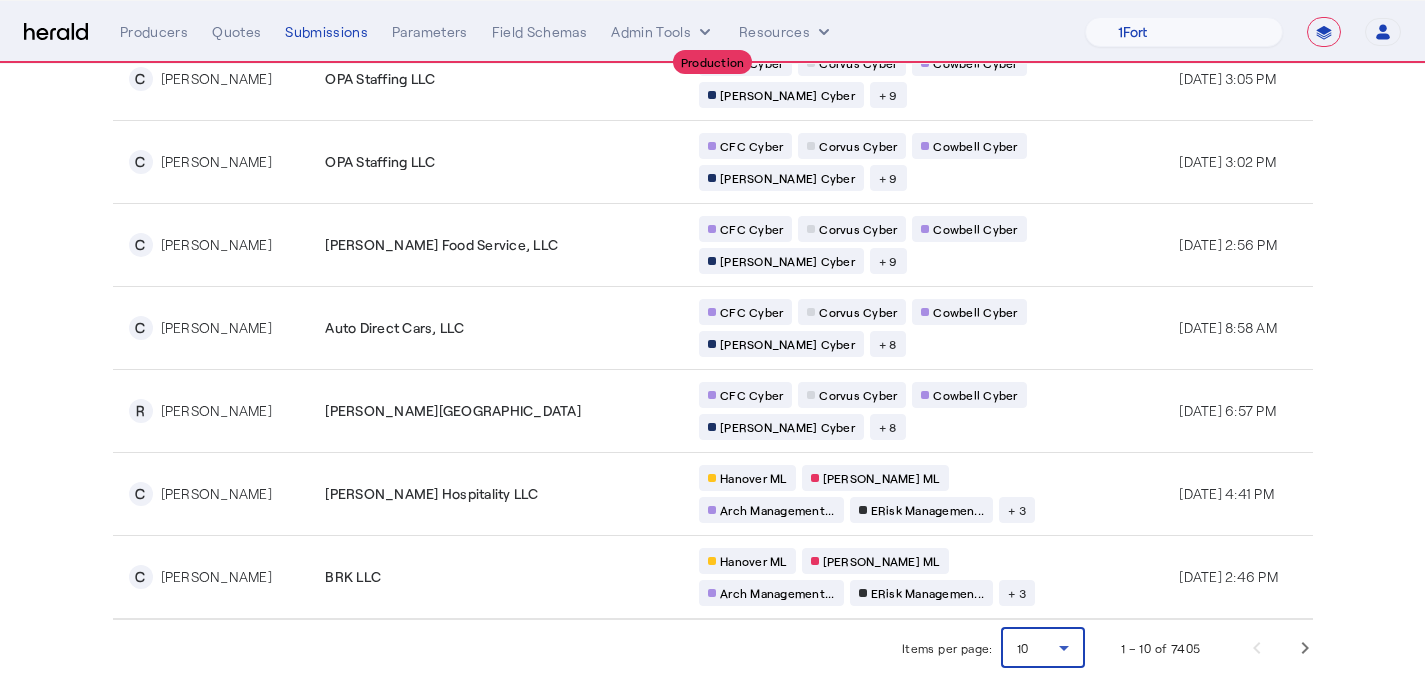 click on "10" at bounding box center [1043, 648] 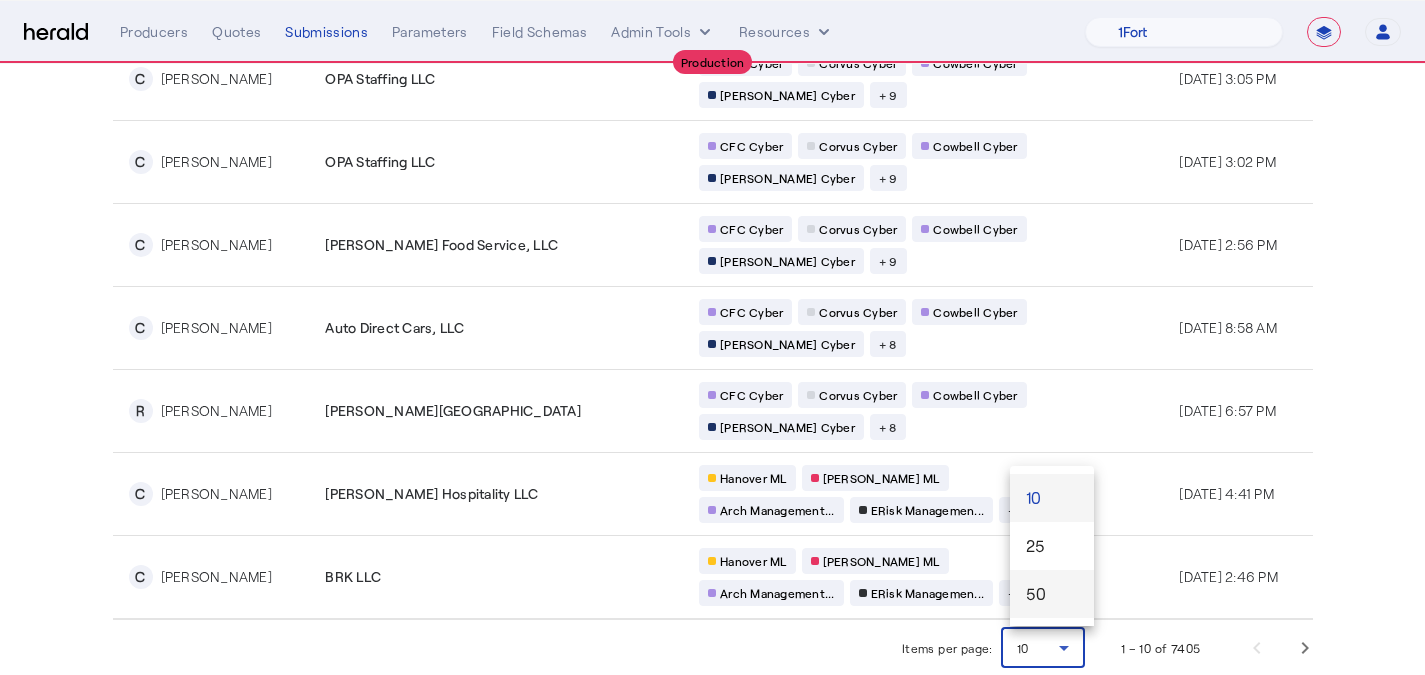 click on "50" at bounding box center [1052, 594] 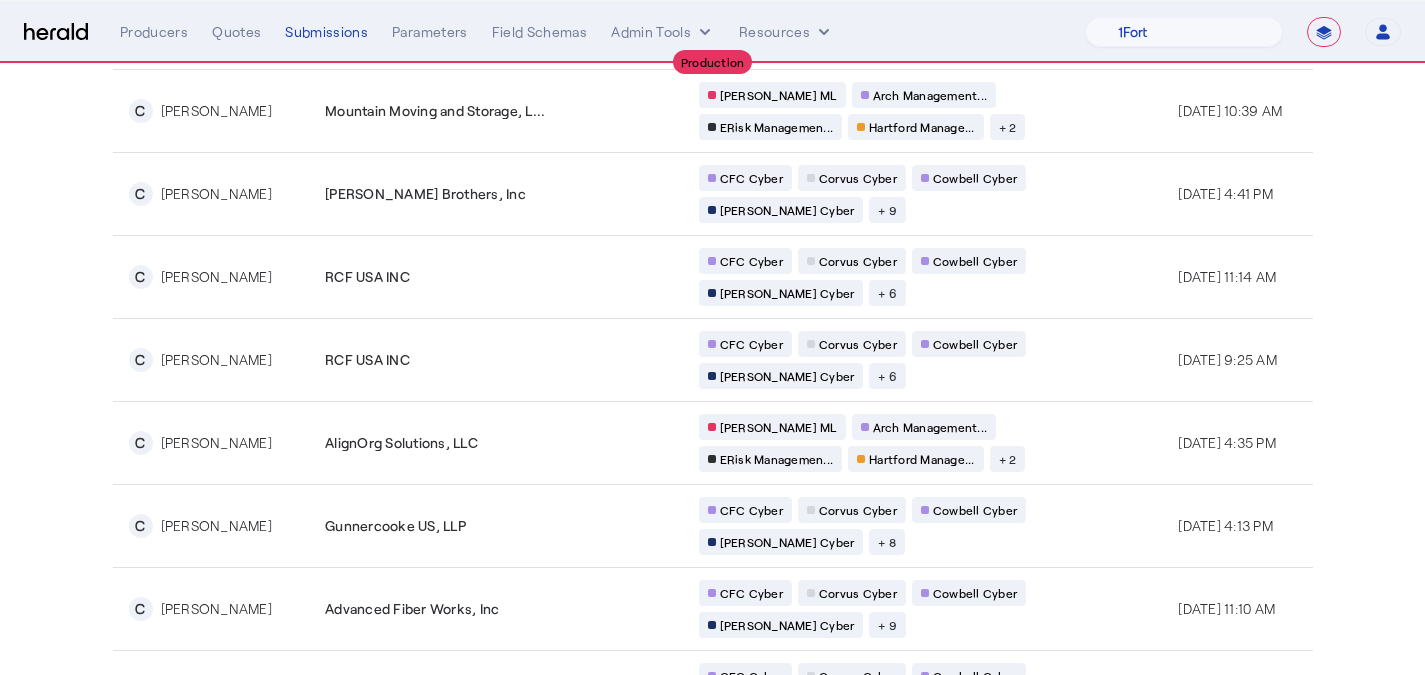 scroll, scrollTop: 3637, scrollLeft: 0, axis: vertical 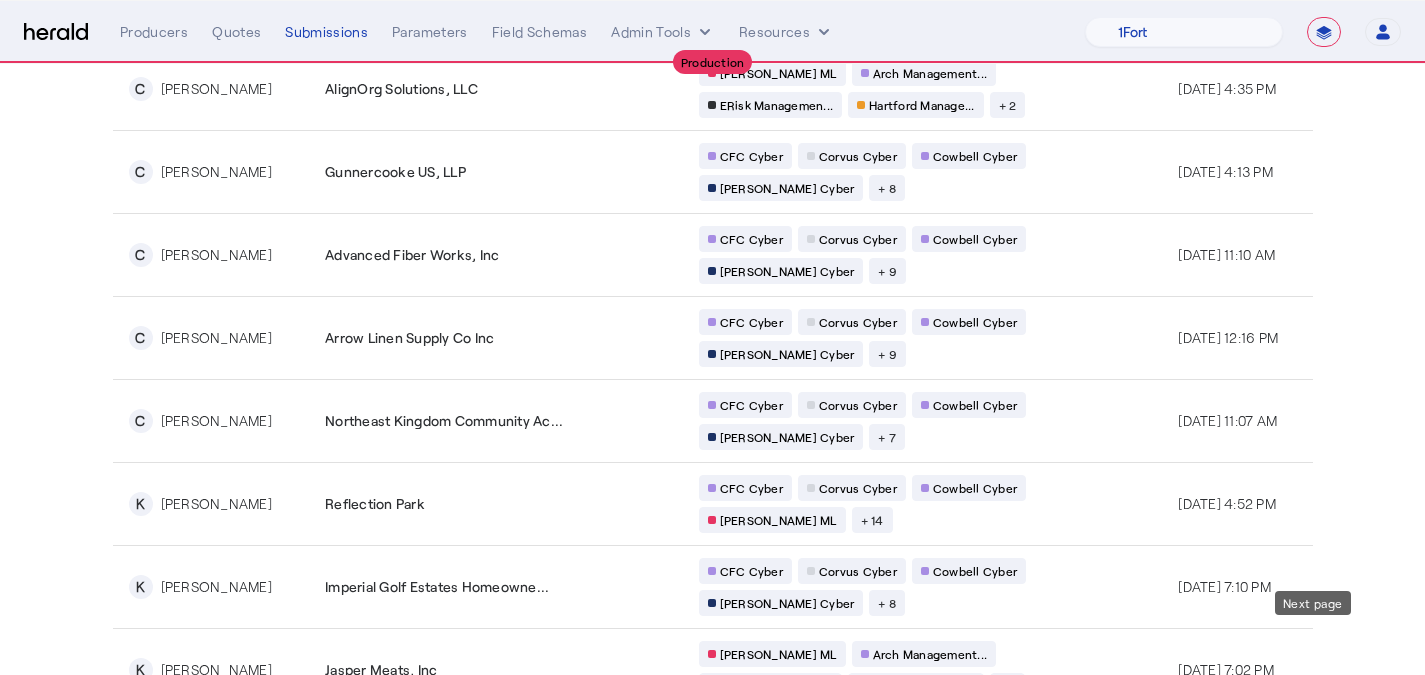 click 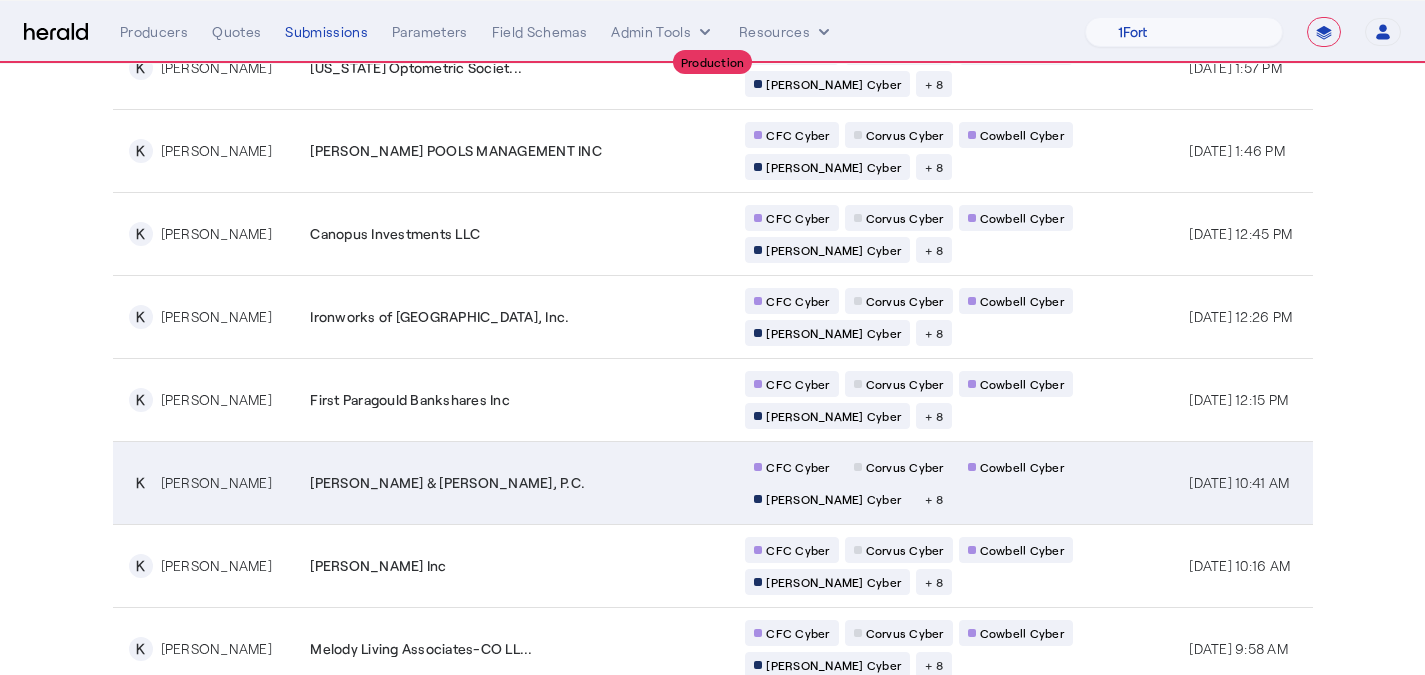 scroll, scrollTop: 3792, scrollLeft: 0, axis: vertical 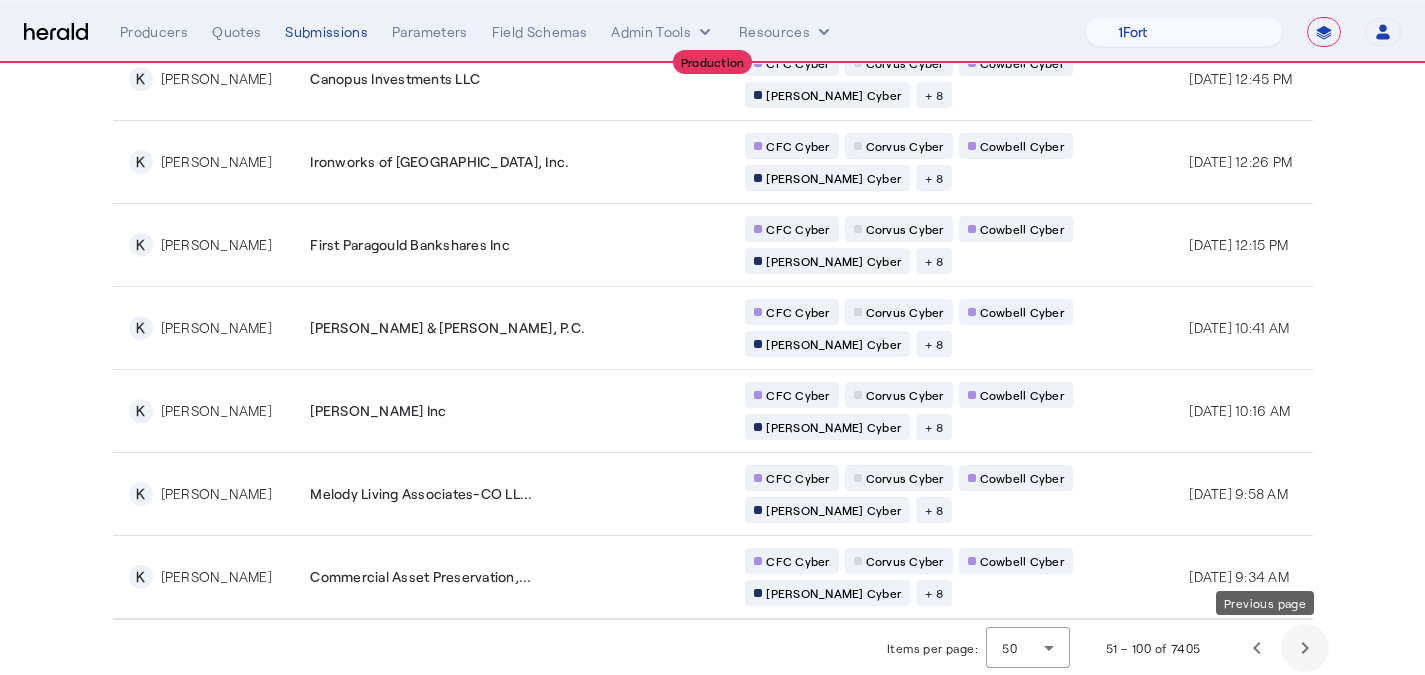 click 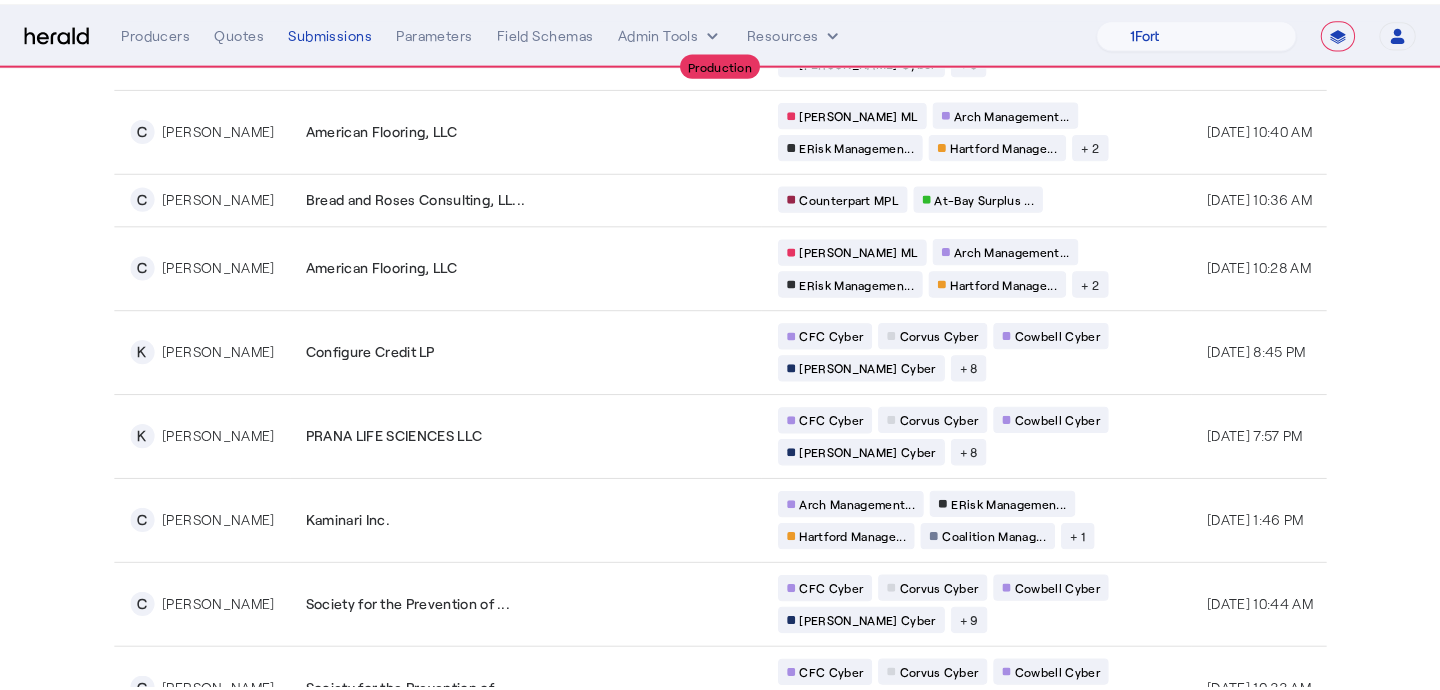 scroll, scrollTop: 1663, scrollLeft: 0, axis: vertical 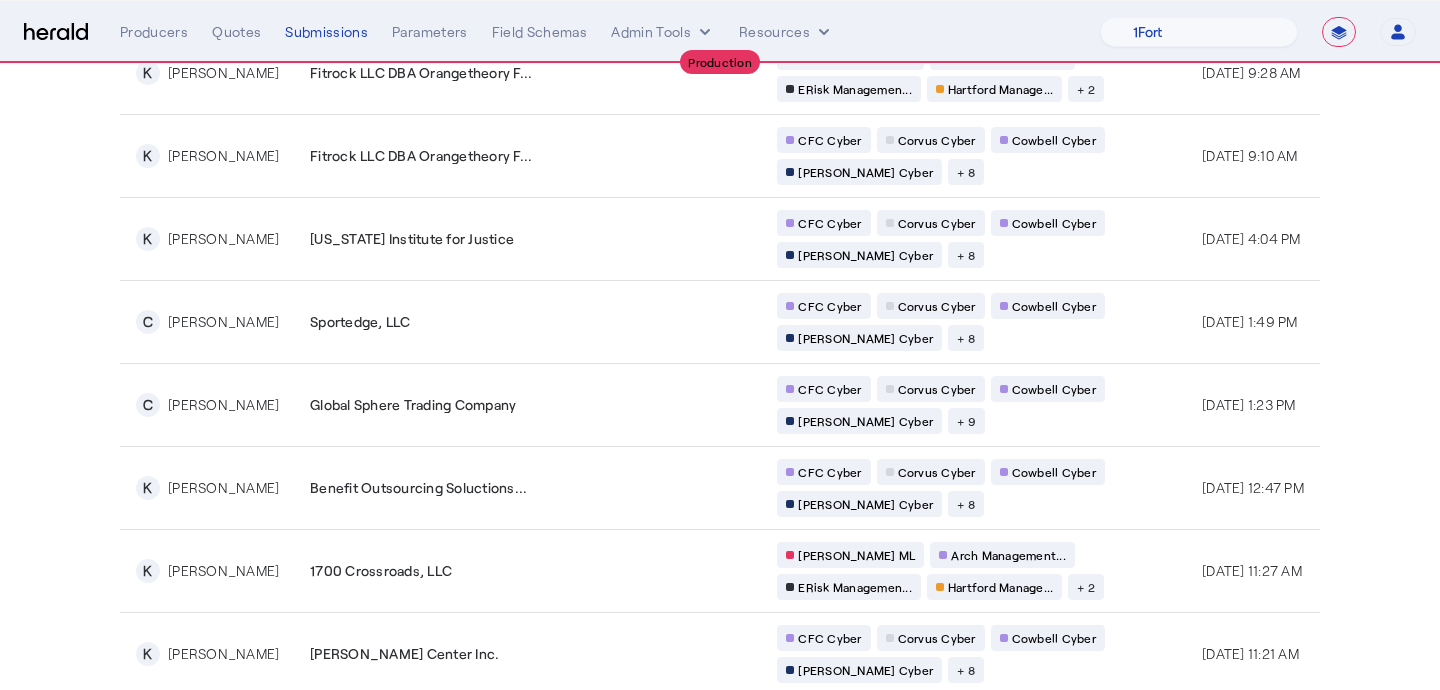 click on "**********" at bounding box center [720, 32] 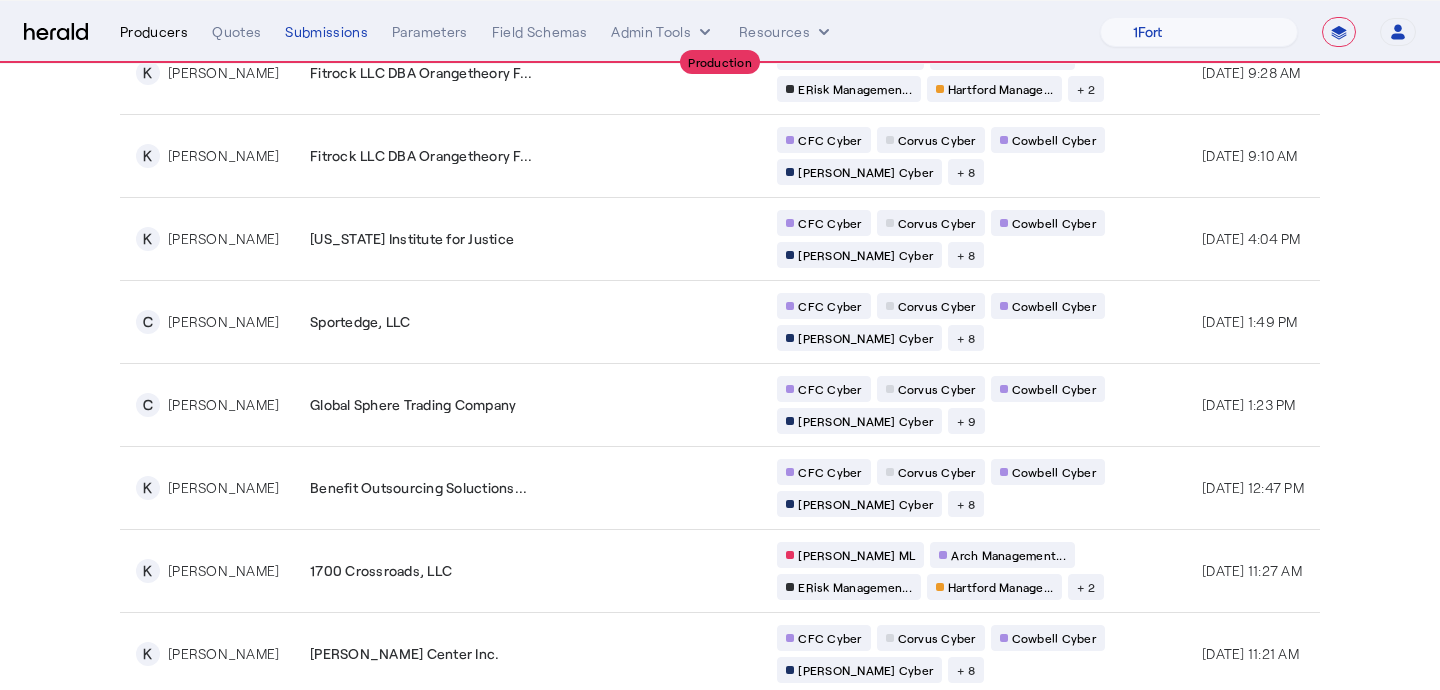 click on "Producers" at bounding box center [154, 32] 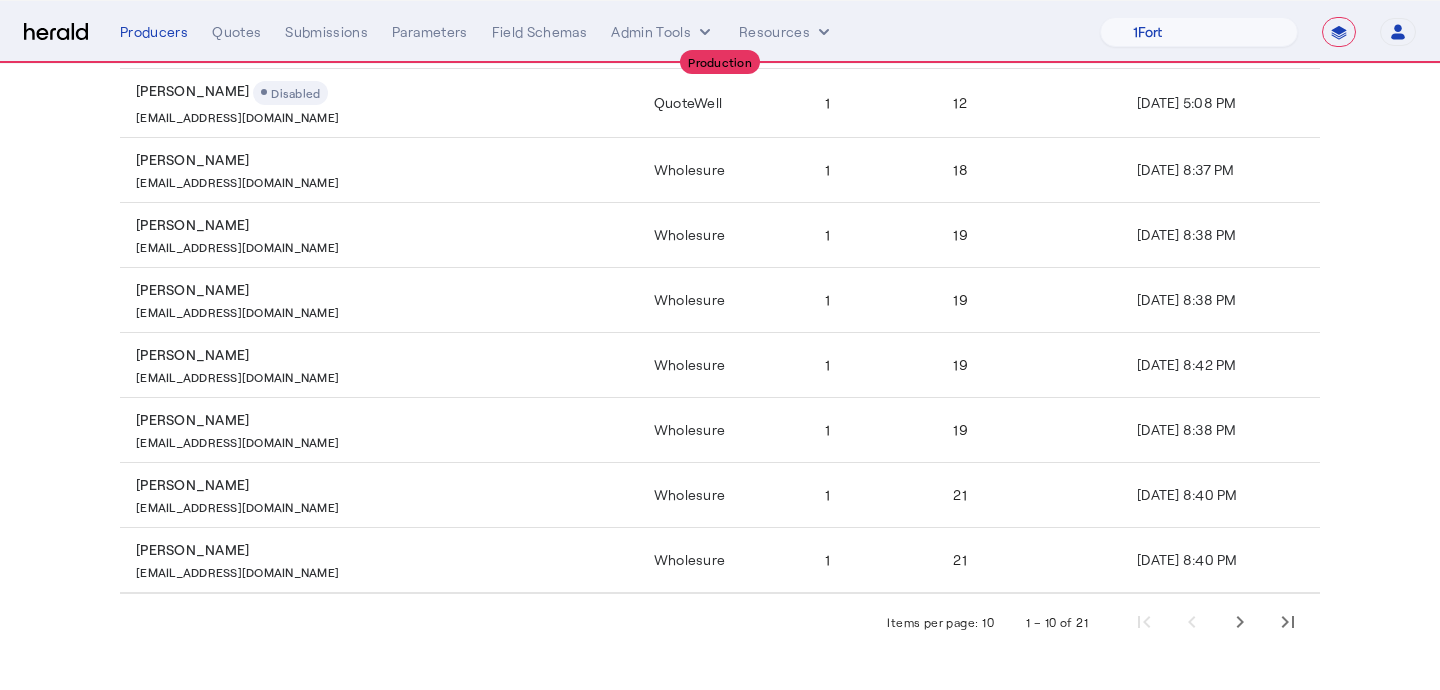scroll, scrollTop: 406, scrollLeft: 0, axis: vertical 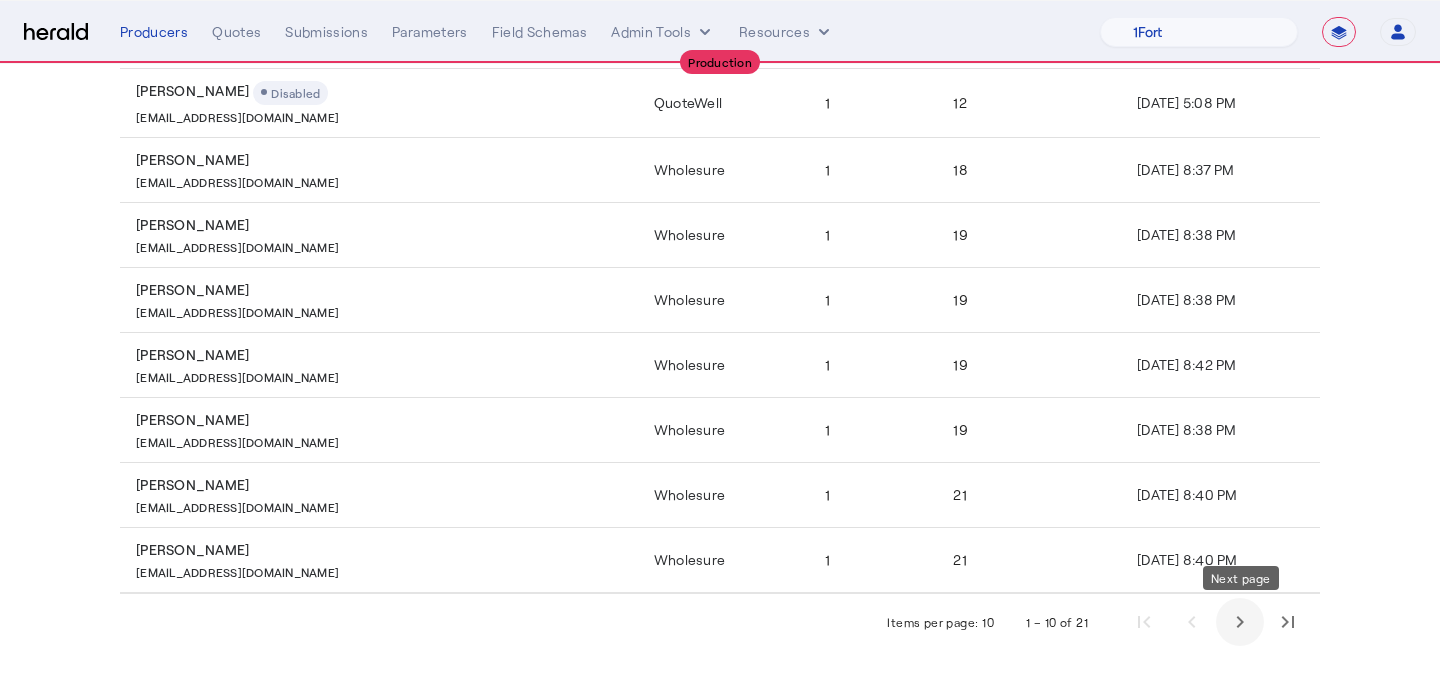 click 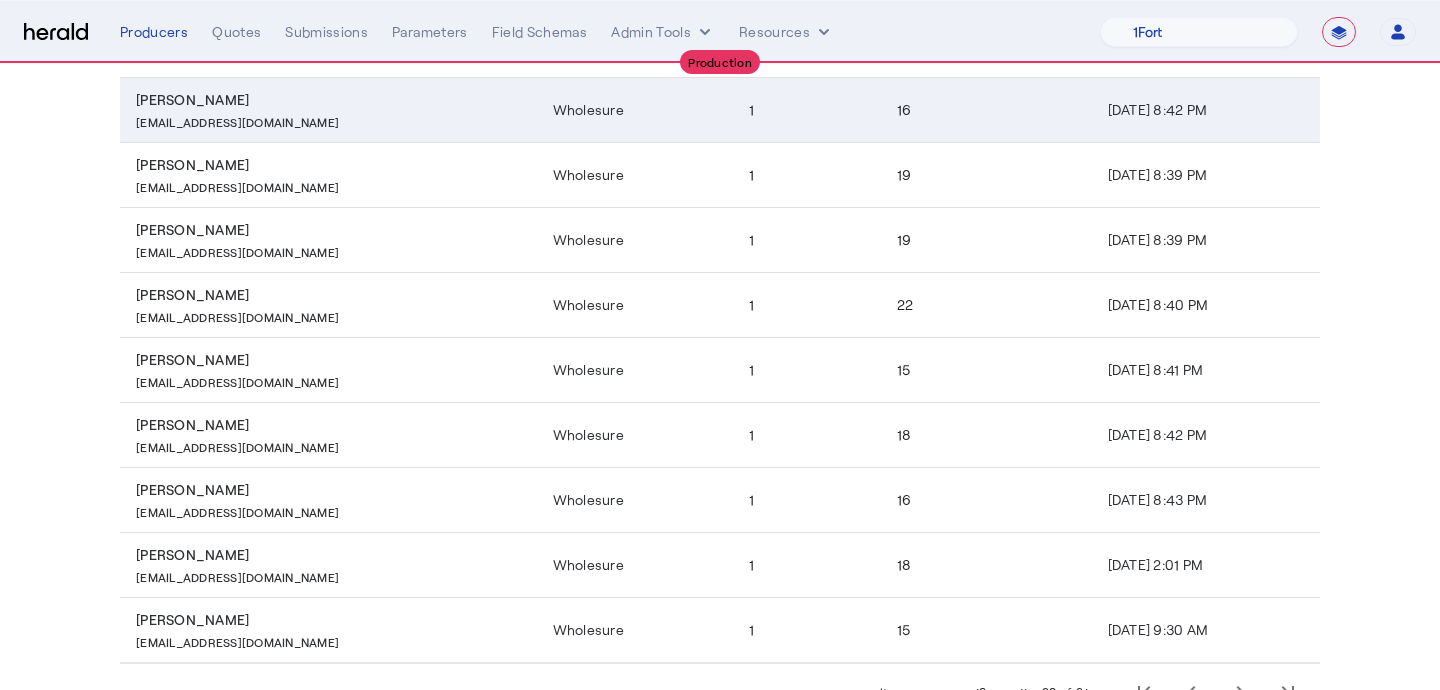 scroll, scrollTop: 394, scrollLeft: 0, axis: vertical 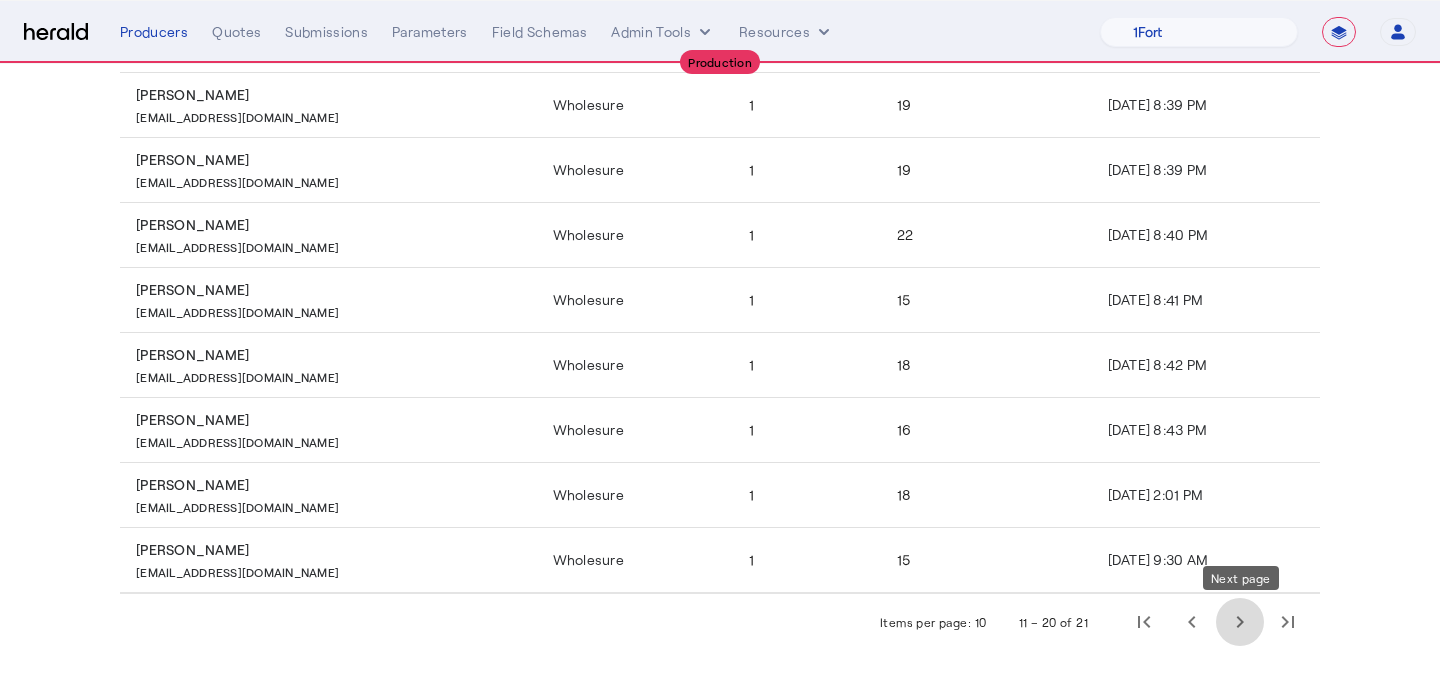 click 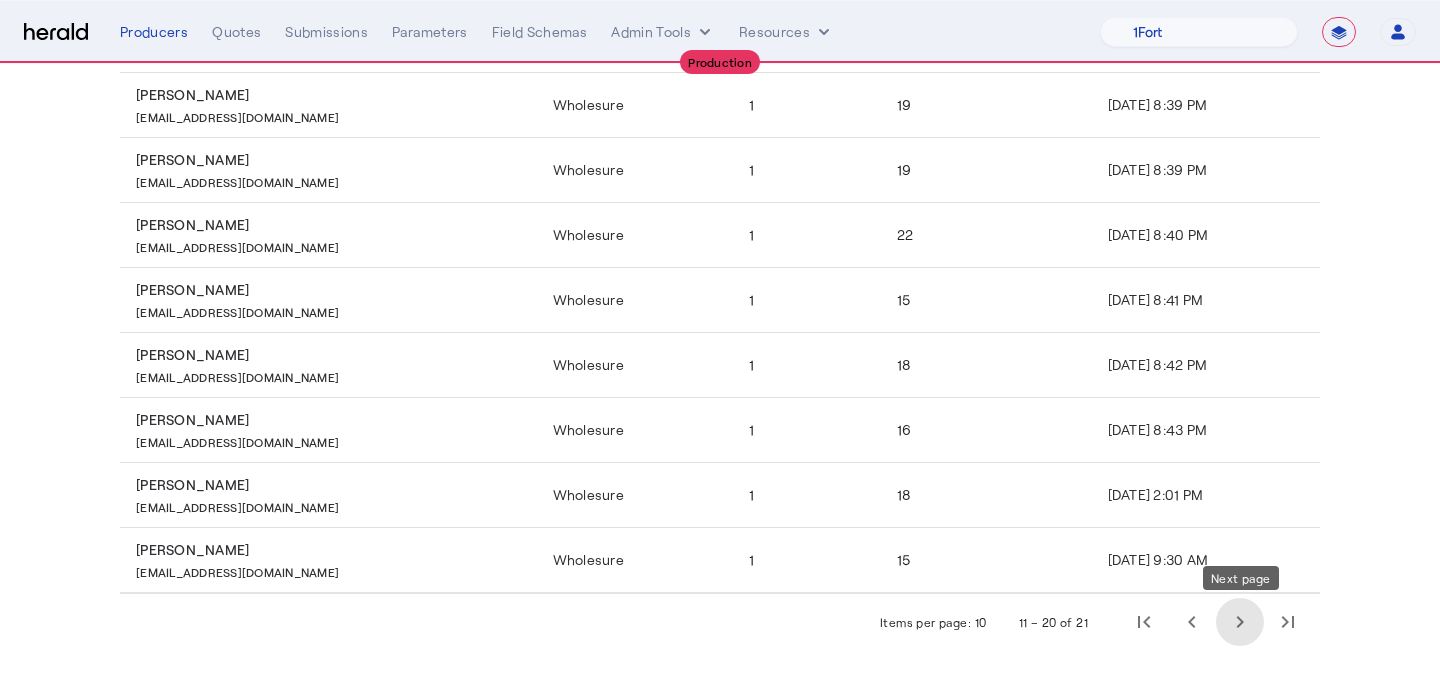 scroll, scrollTop: 0, scrollLeft: 0, axis: both 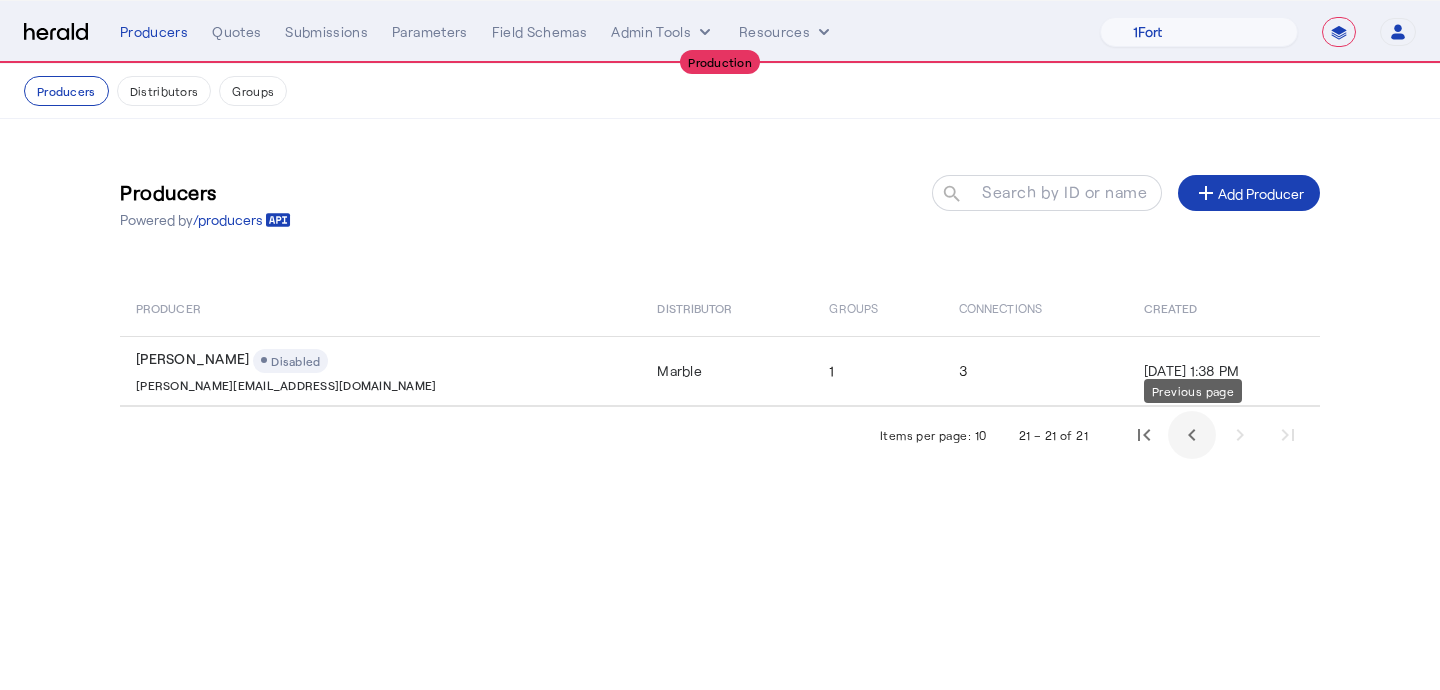 click 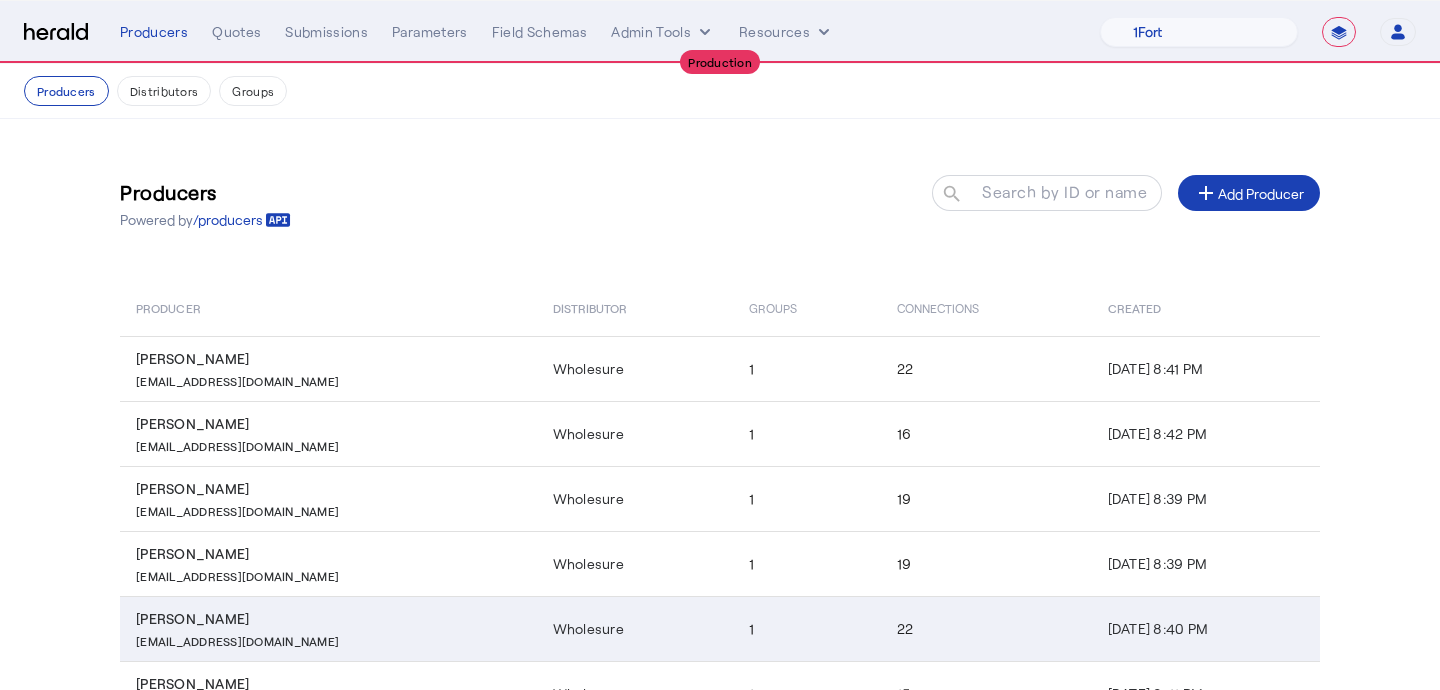 click on "1" 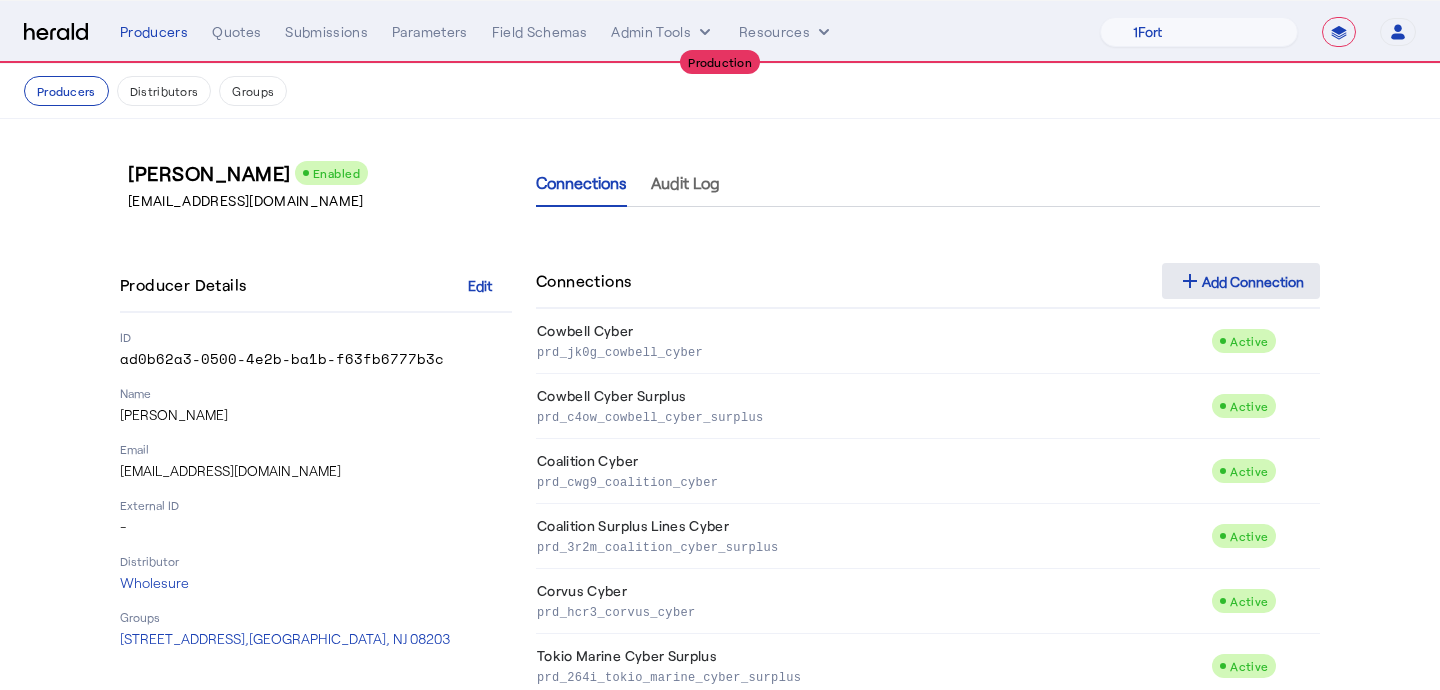 click on "add  Add Connection" at bounding box center (1241, 281) 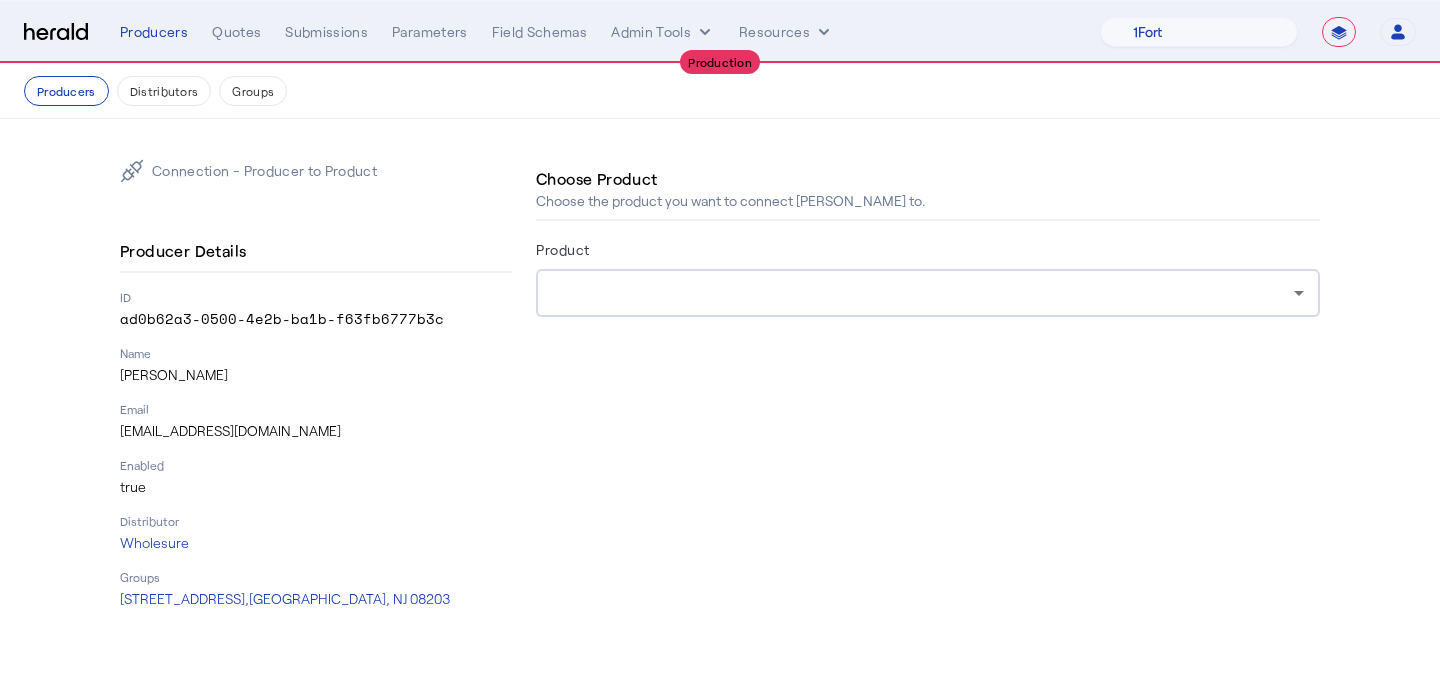 click 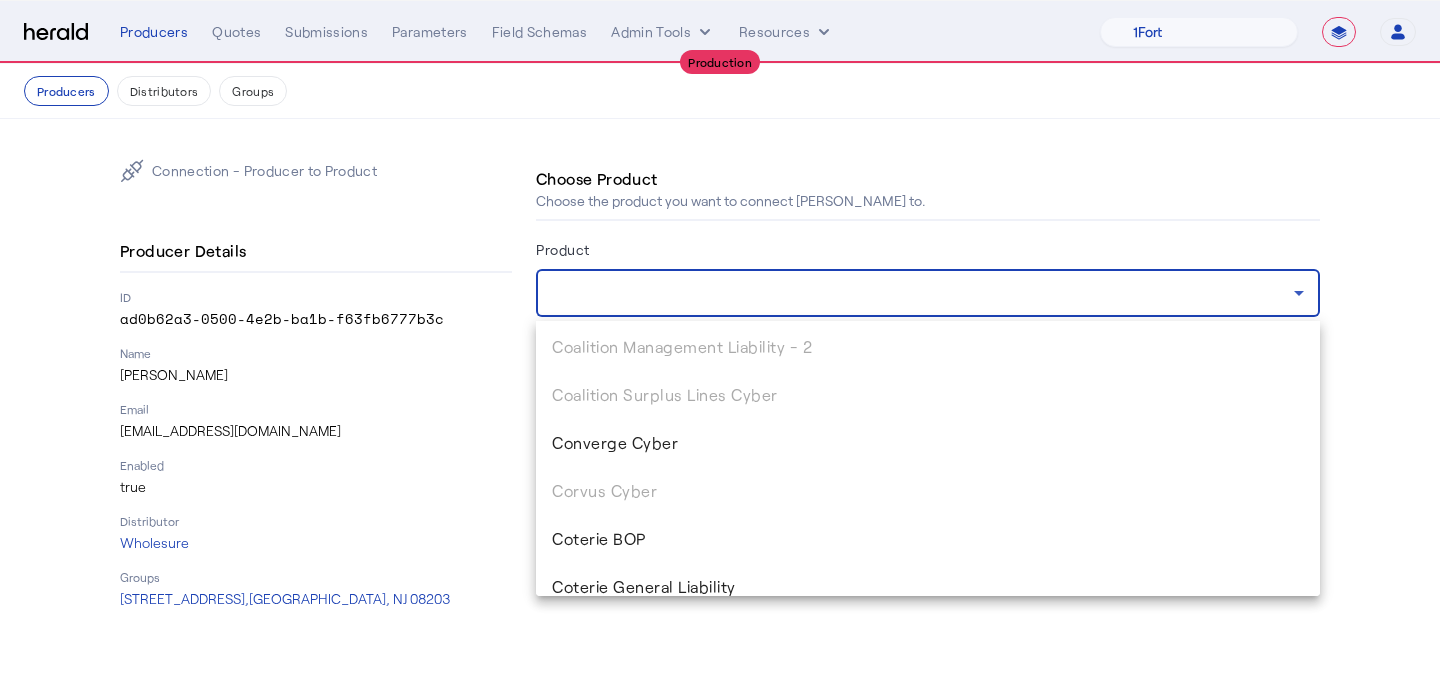 scroll, scrollTop: 623, scrollLeft: 0, axis: vertical 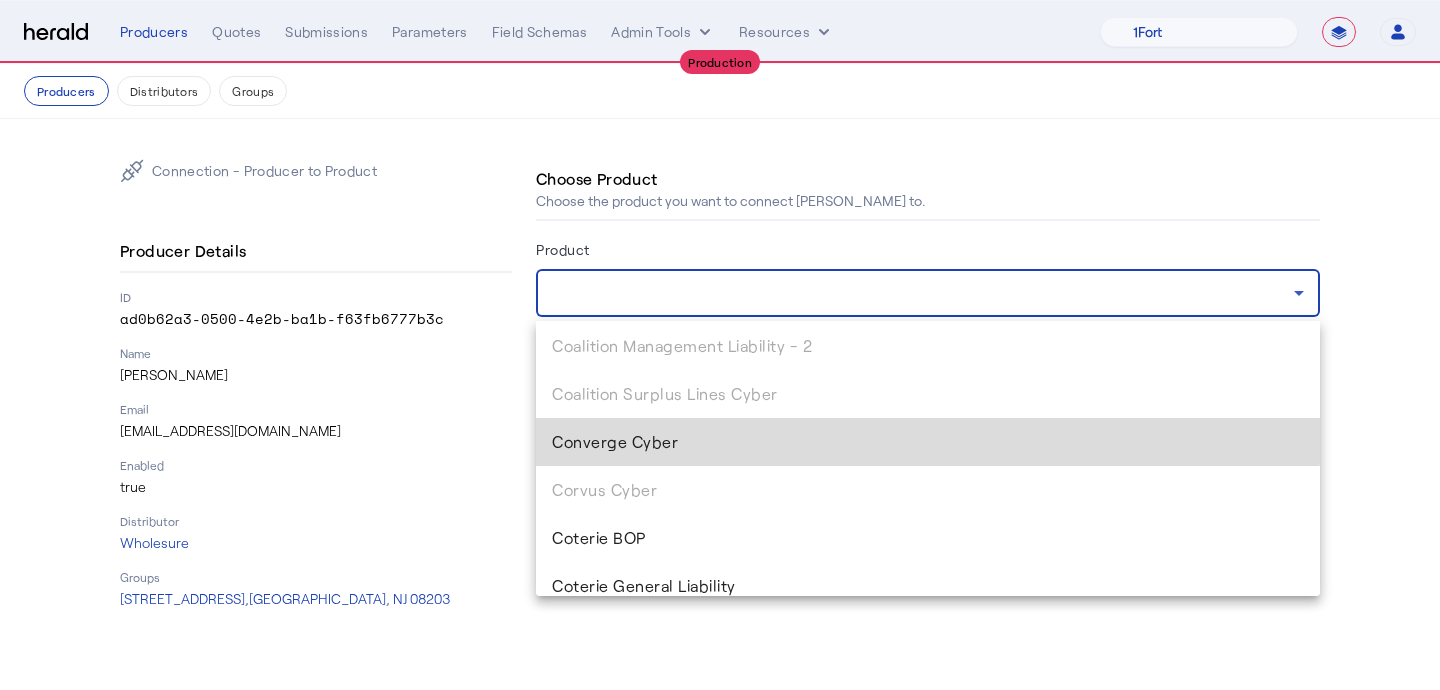 click on "Converge Cyber" at bounding box center (928, 442) 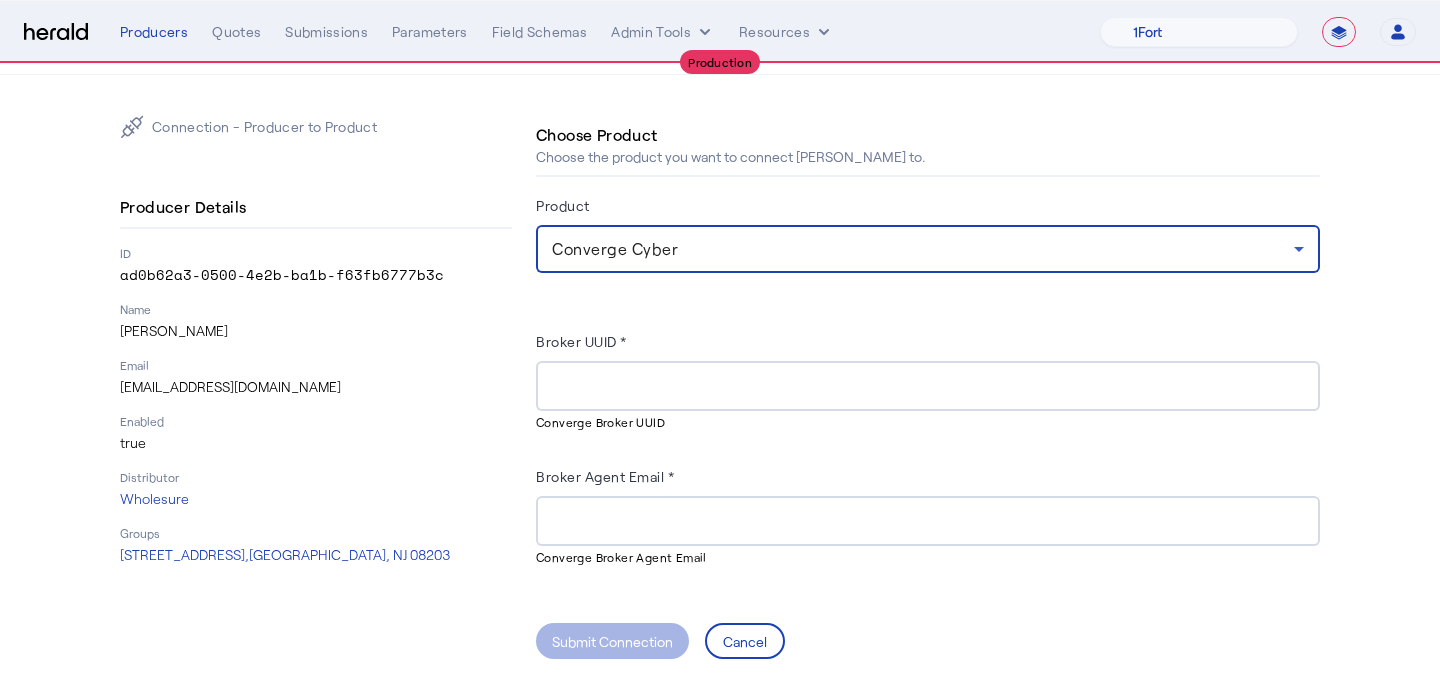 scroll, scrollTop: 45, scrollLeft: 0, axis: vertical 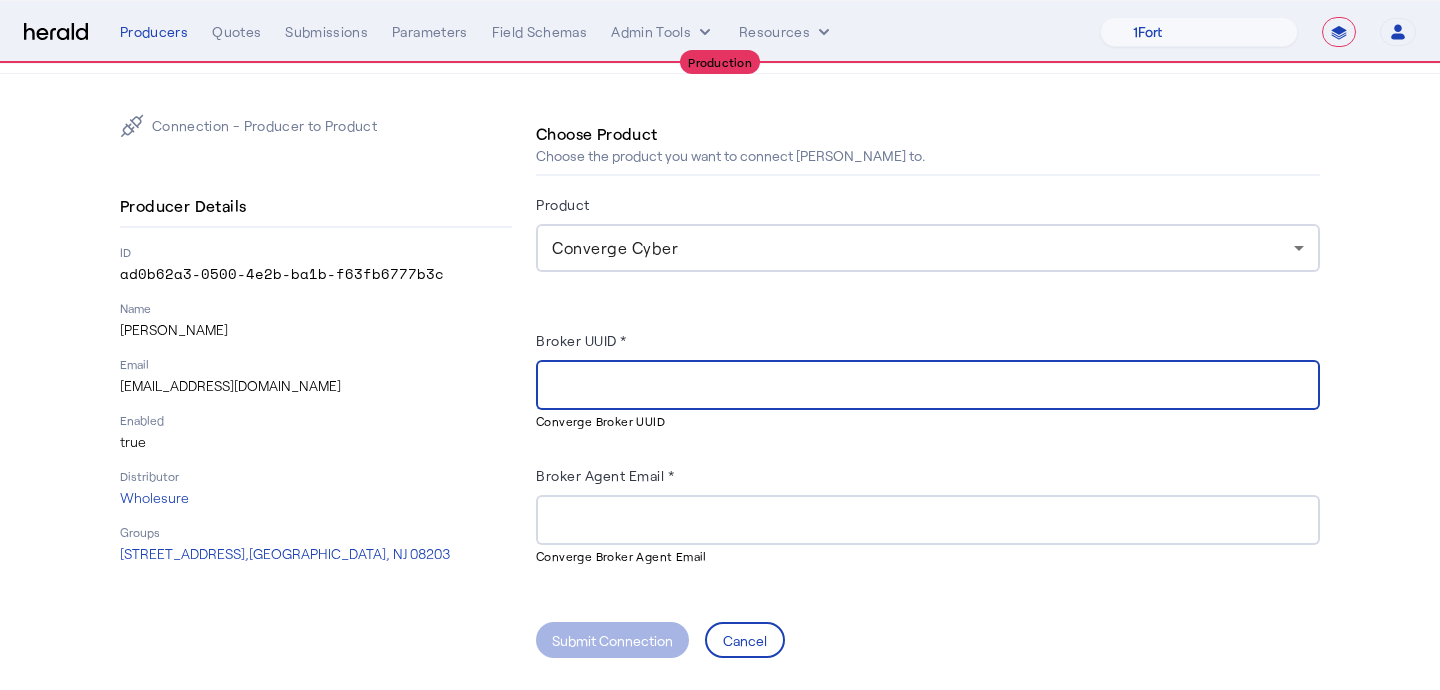 click on "Broker UUID *" at bounding box center (928, 386) 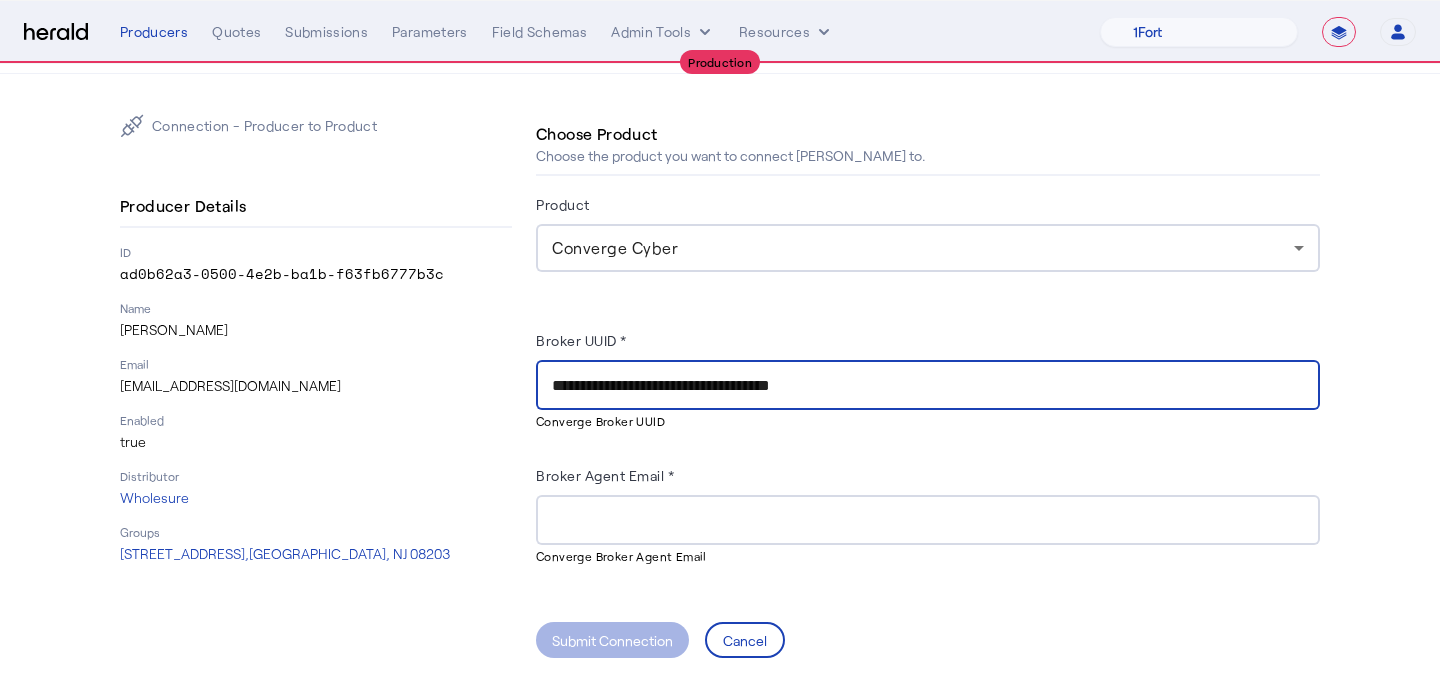 type on "**********" 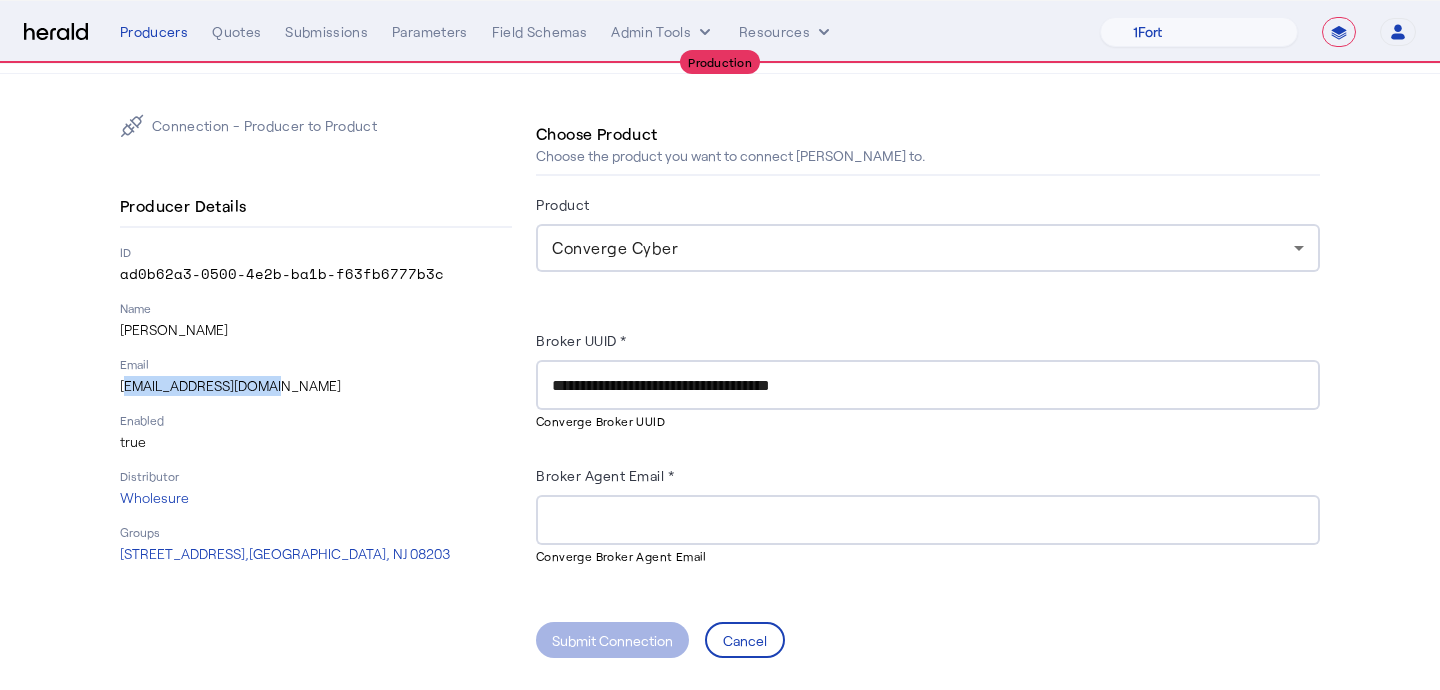 drag, startPoint x: 303, startPoint y: 392, endPoint x: 116, endPoint y: 391, distance: 187.00267 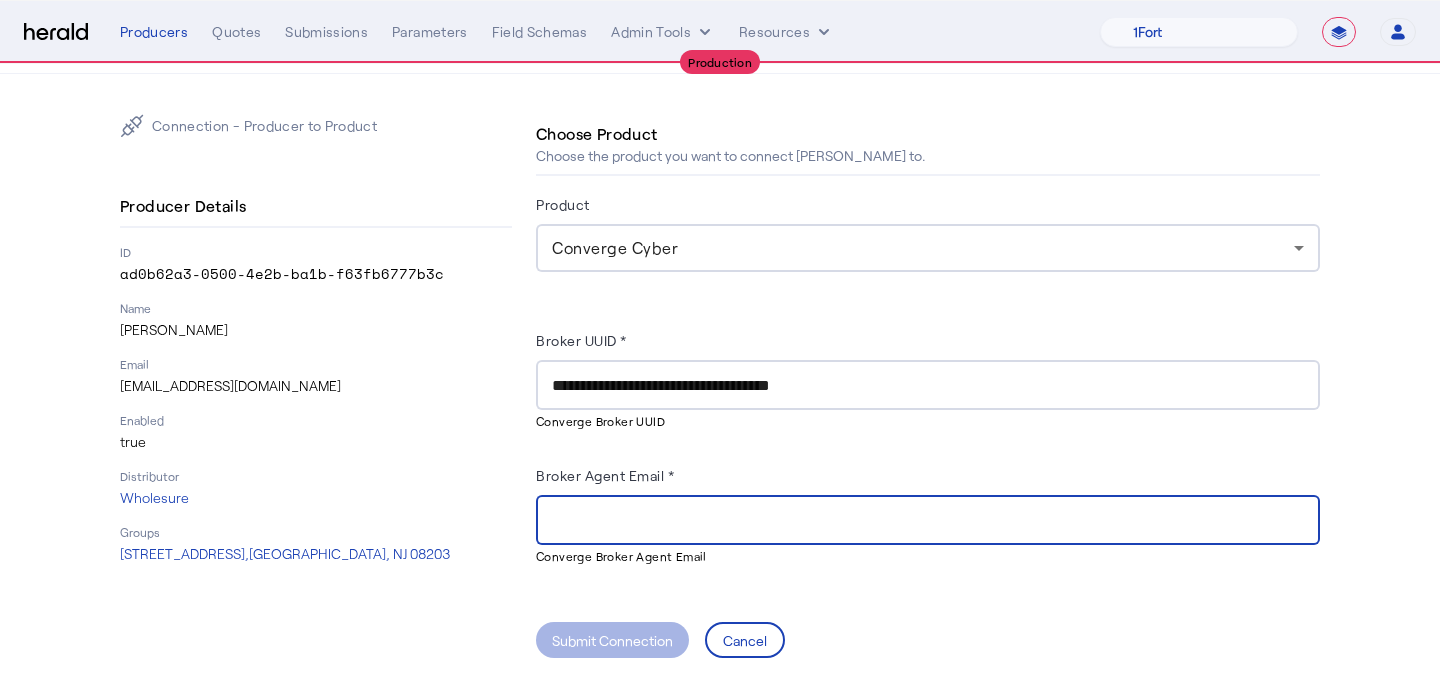 click on "Broker Agent Email *" at bounding box center (928, 521) 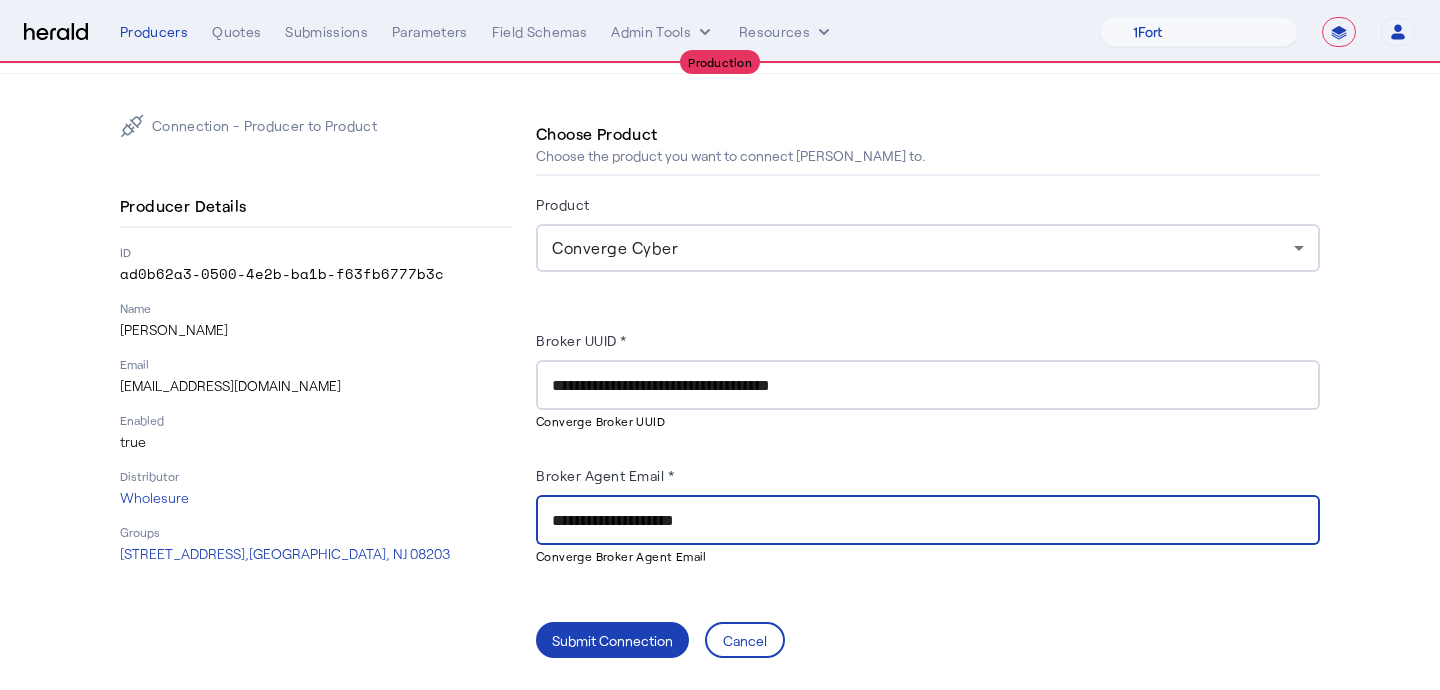 type on "**********" 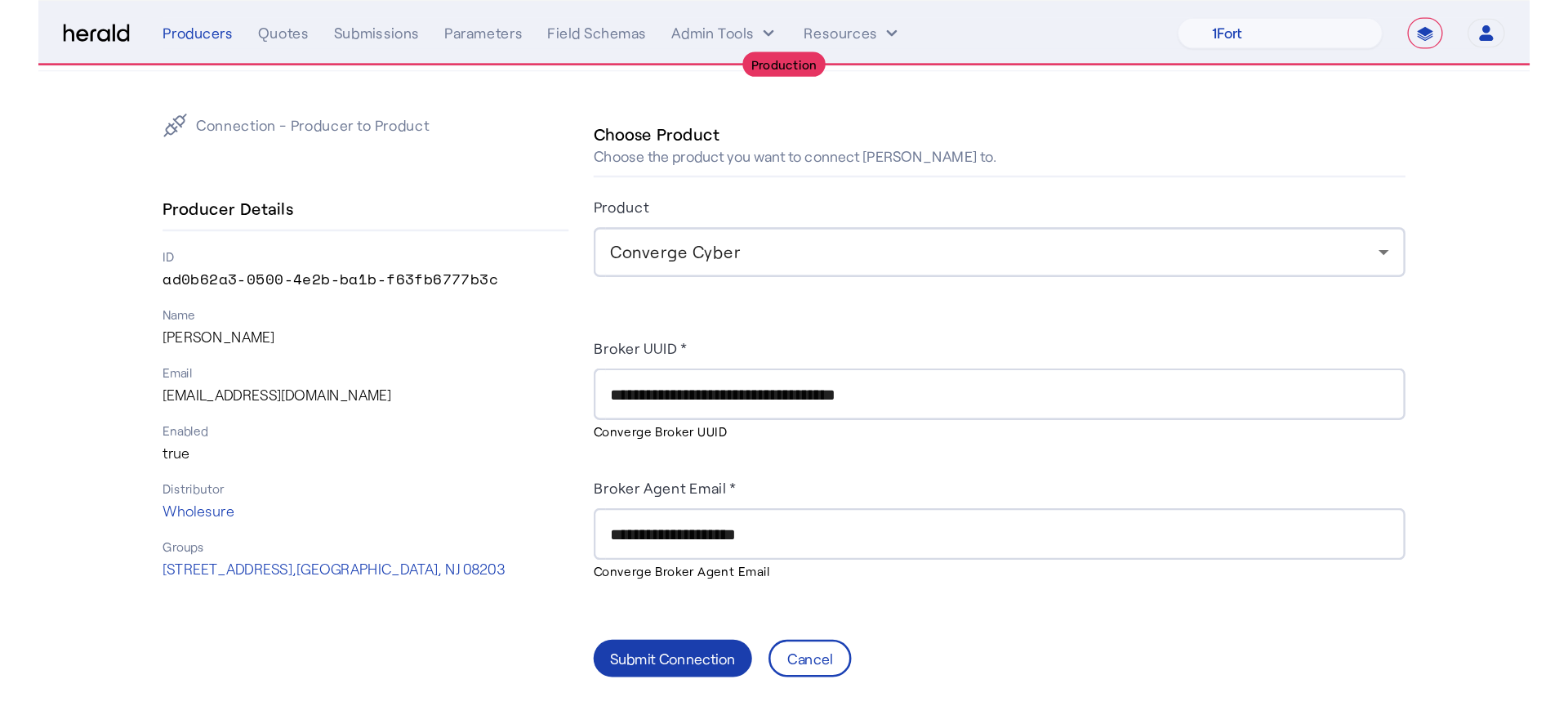 scroll, scrollTop: 0, scrollLeft: 0, axis: both 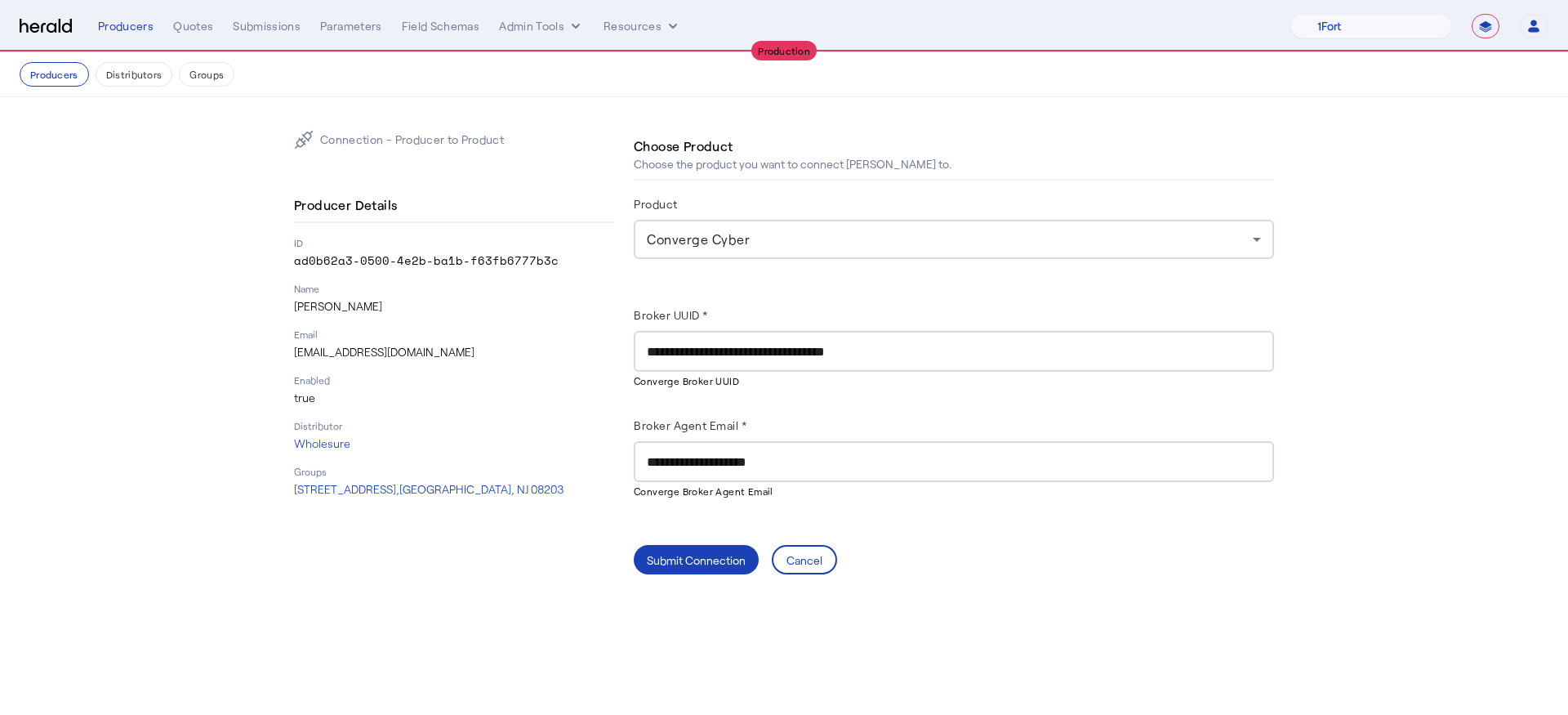 click on "**********" 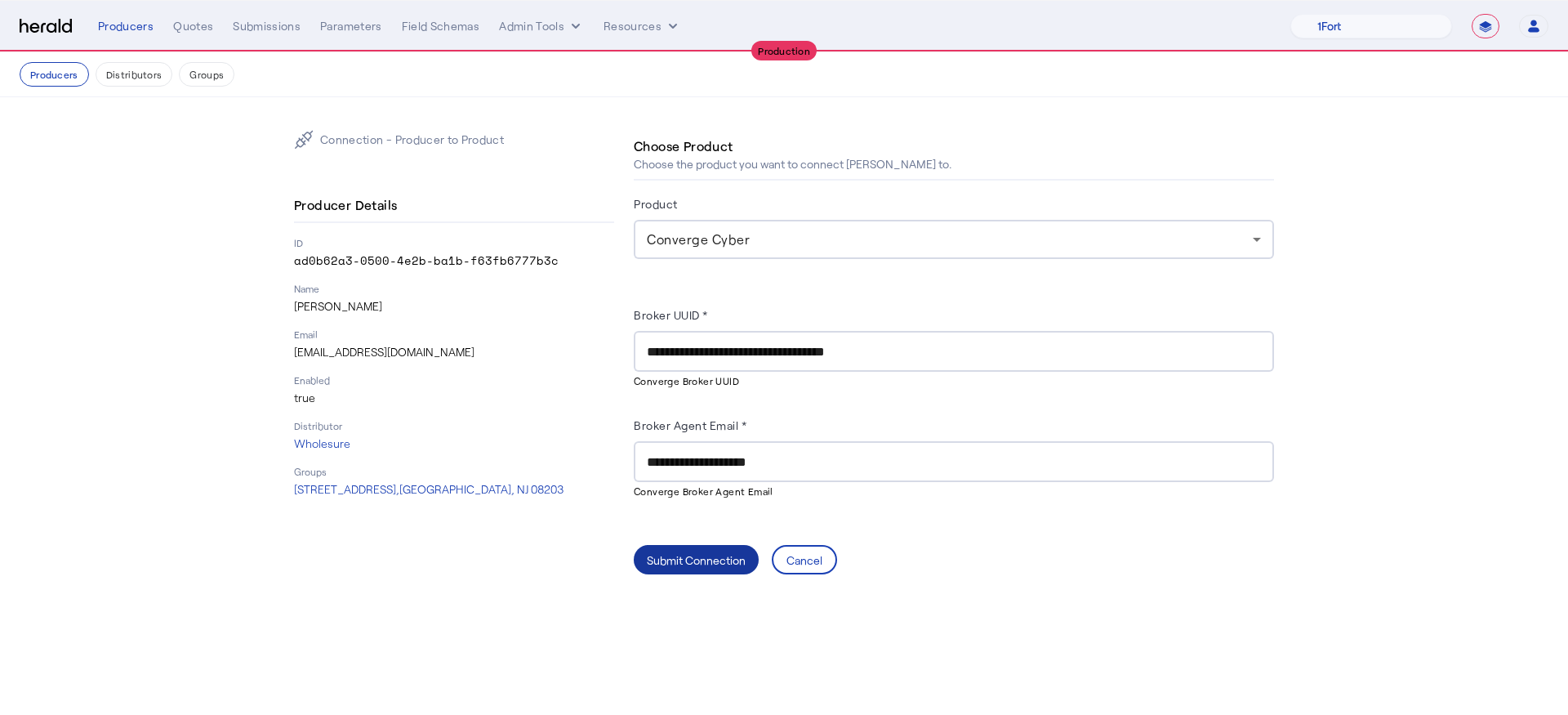 click 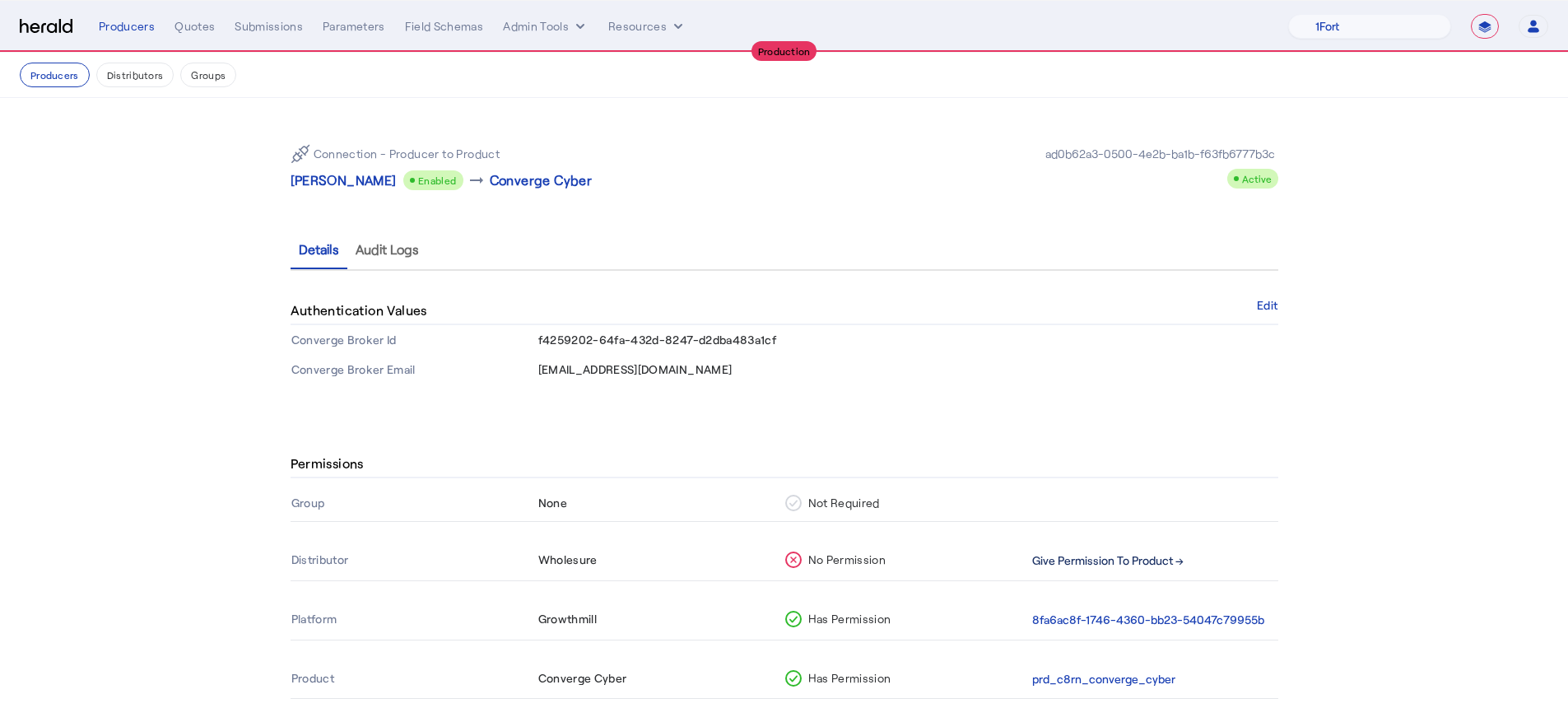 click on "Give Permission To Product →" 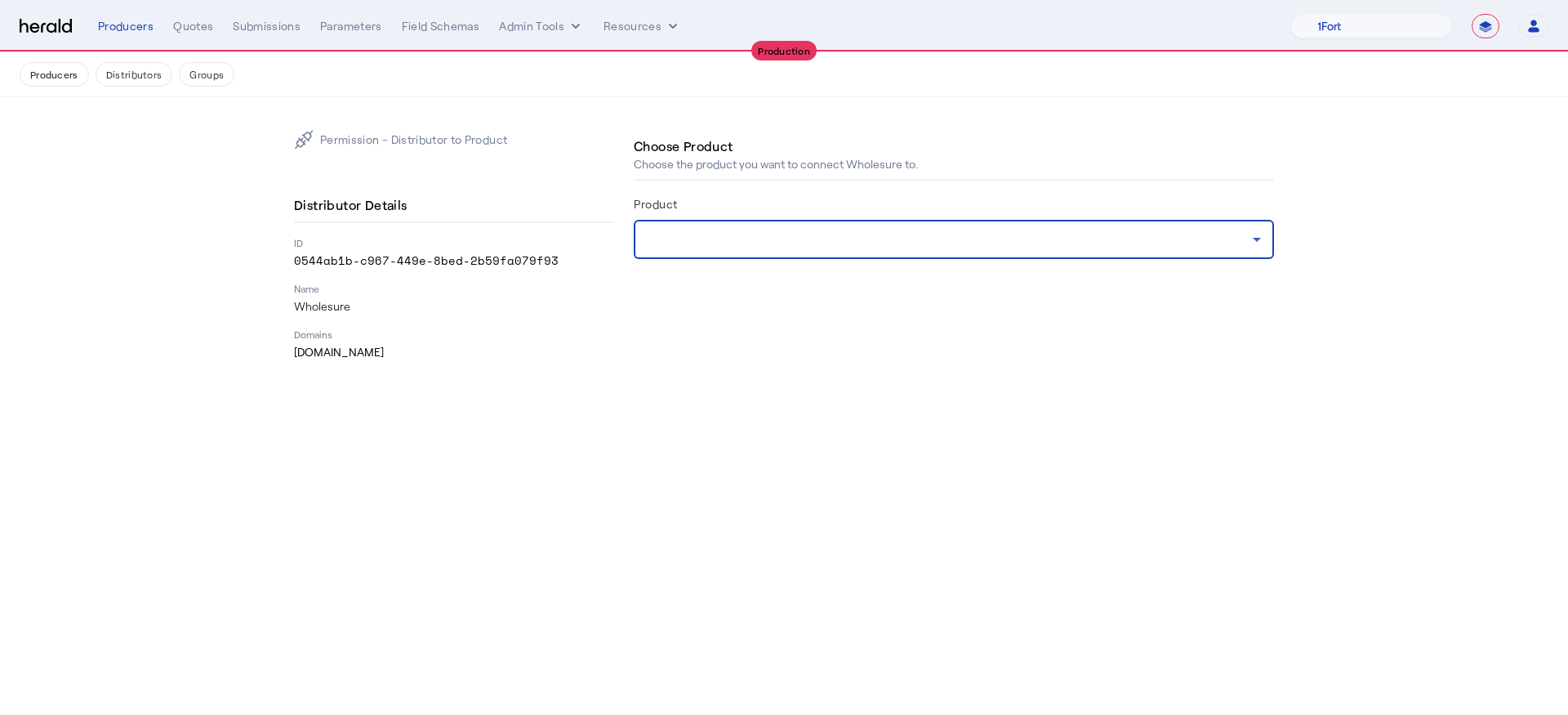 click at bounding box center (950, 239) 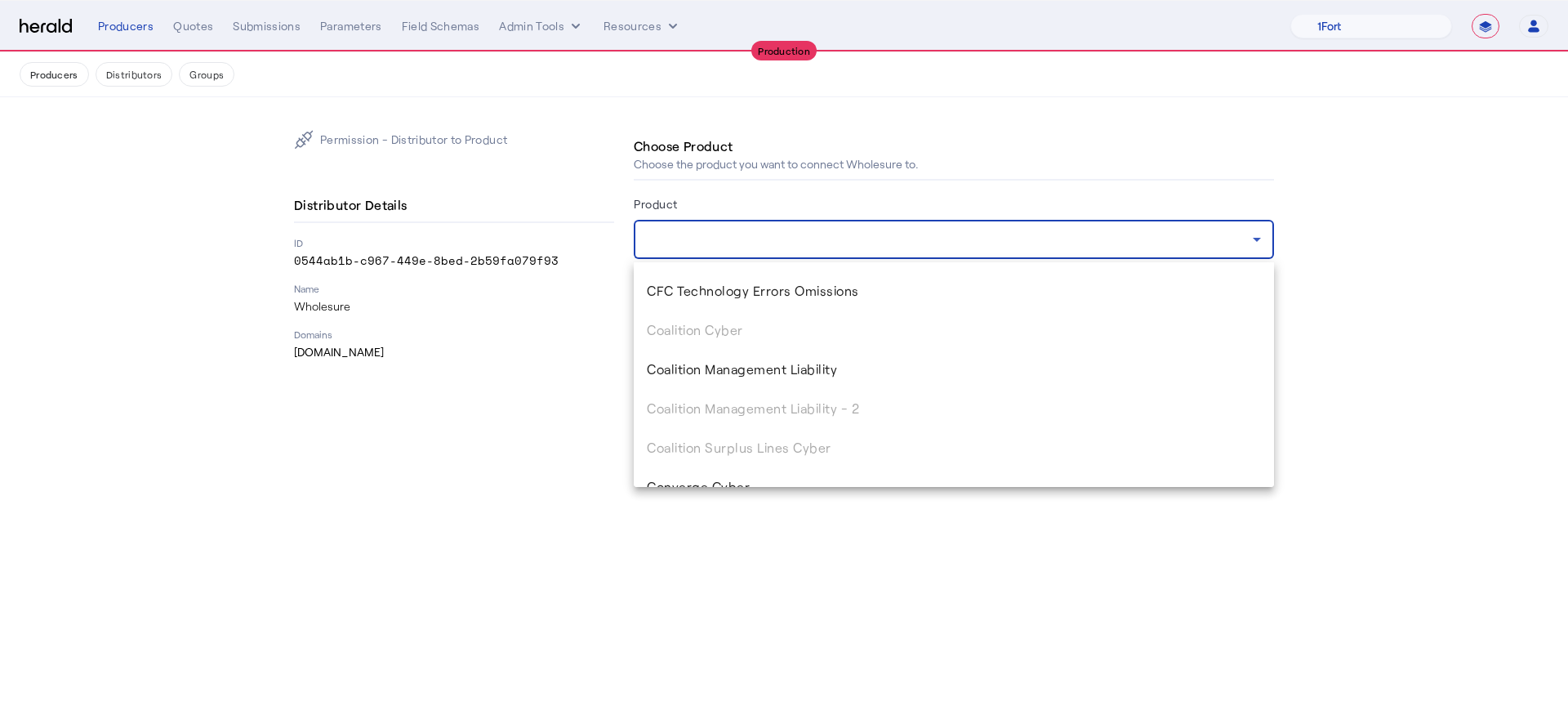 scroll, scrollTop: 506, scrollLeft: 0, axis: vertical 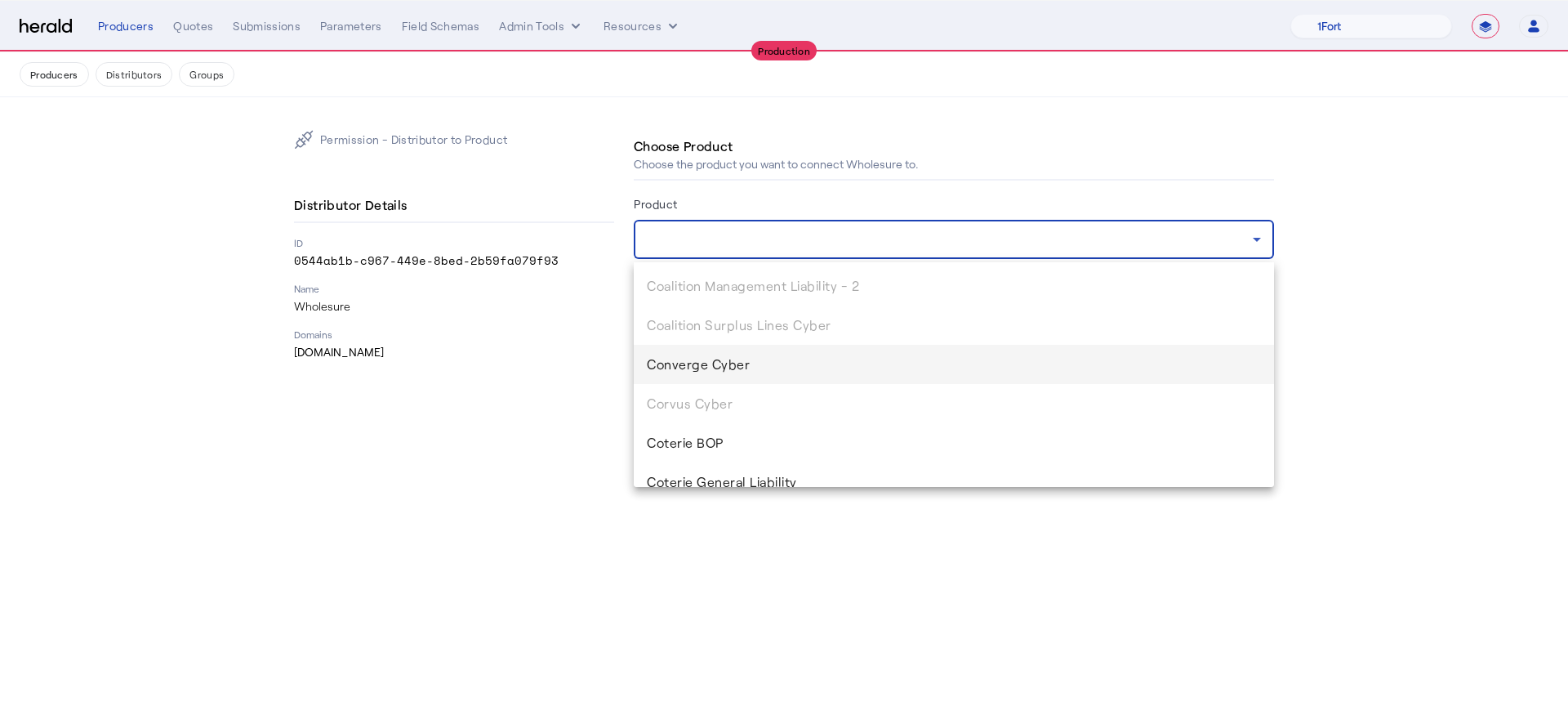 click on "Converge Cyber" at bounding box center [954, 364] 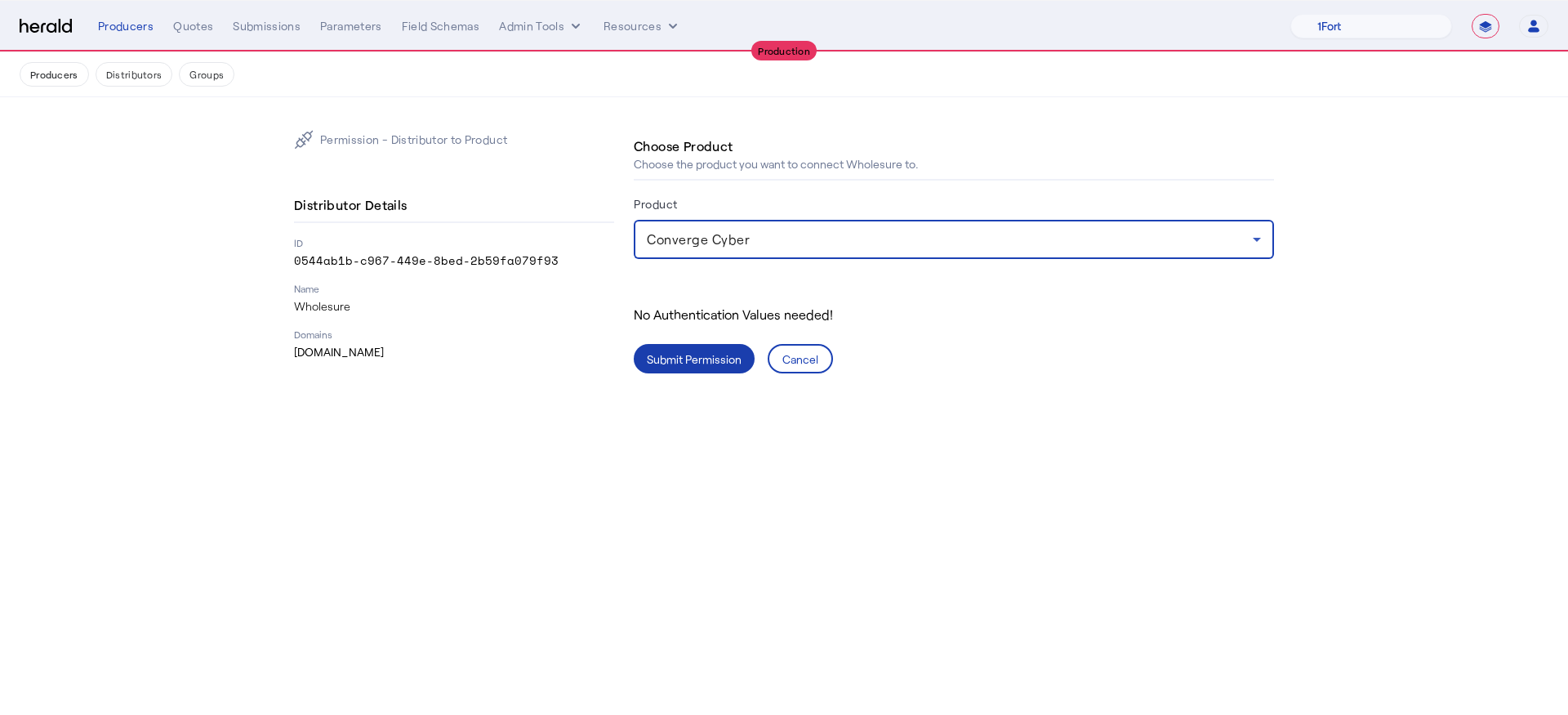 click on "Submit Permission" 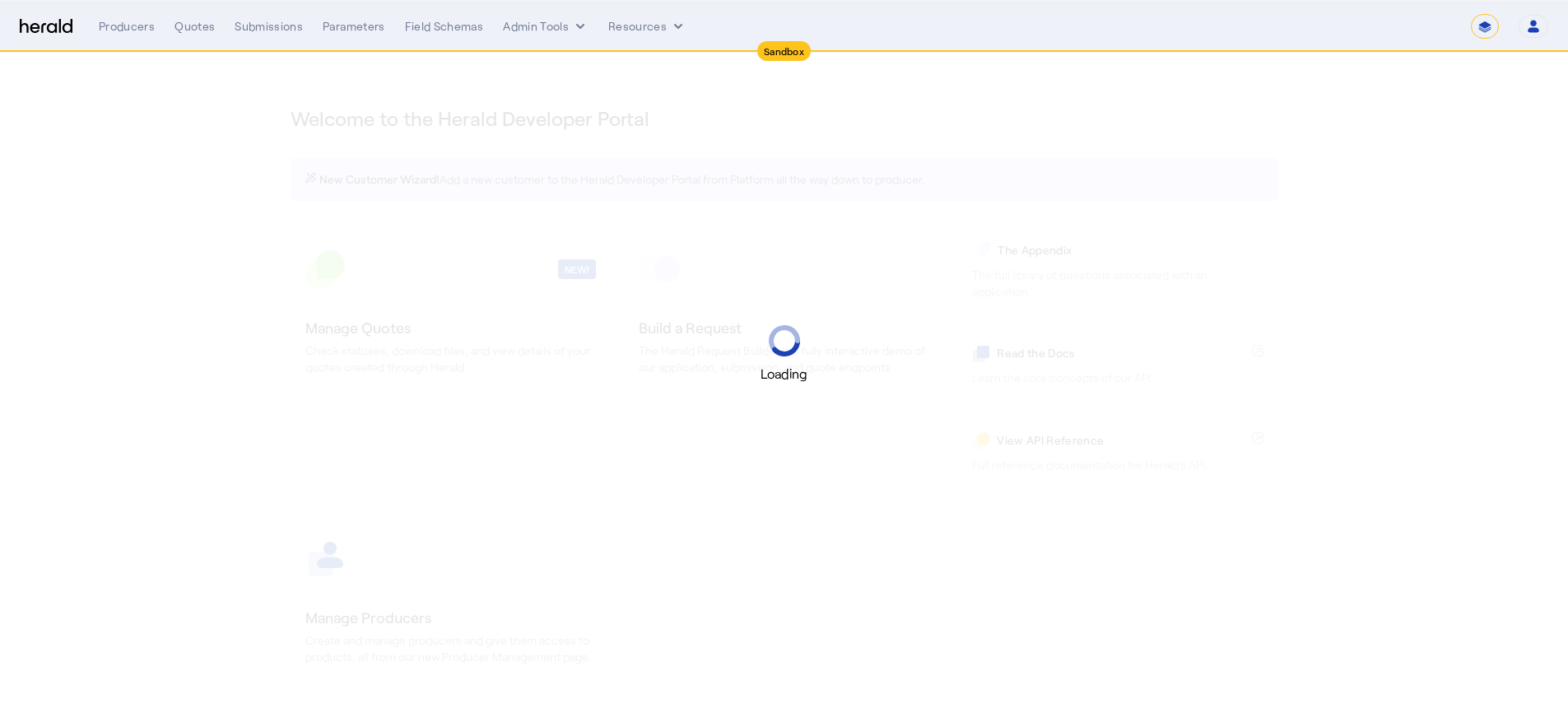 select on "*******" 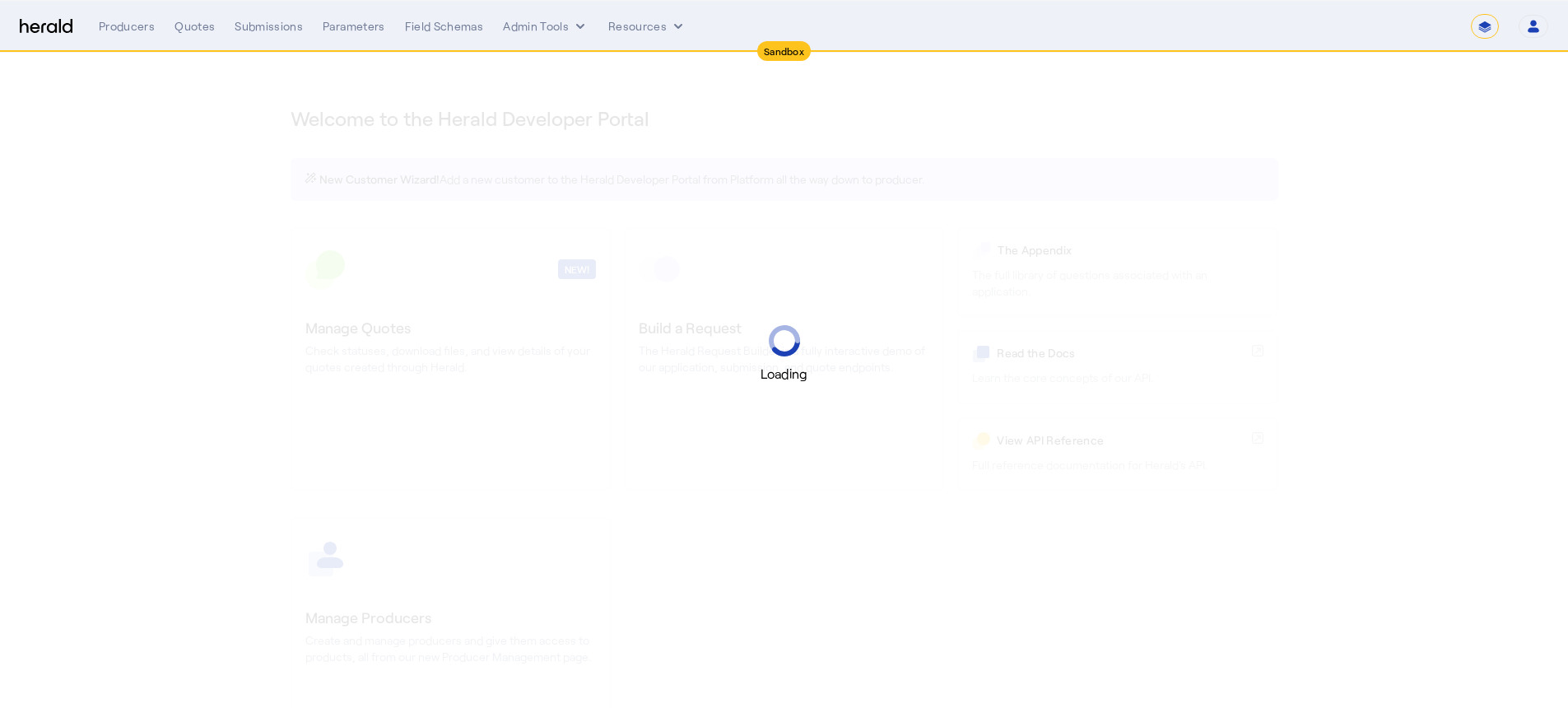 click on "**********" at bounding box center [1485, 26] 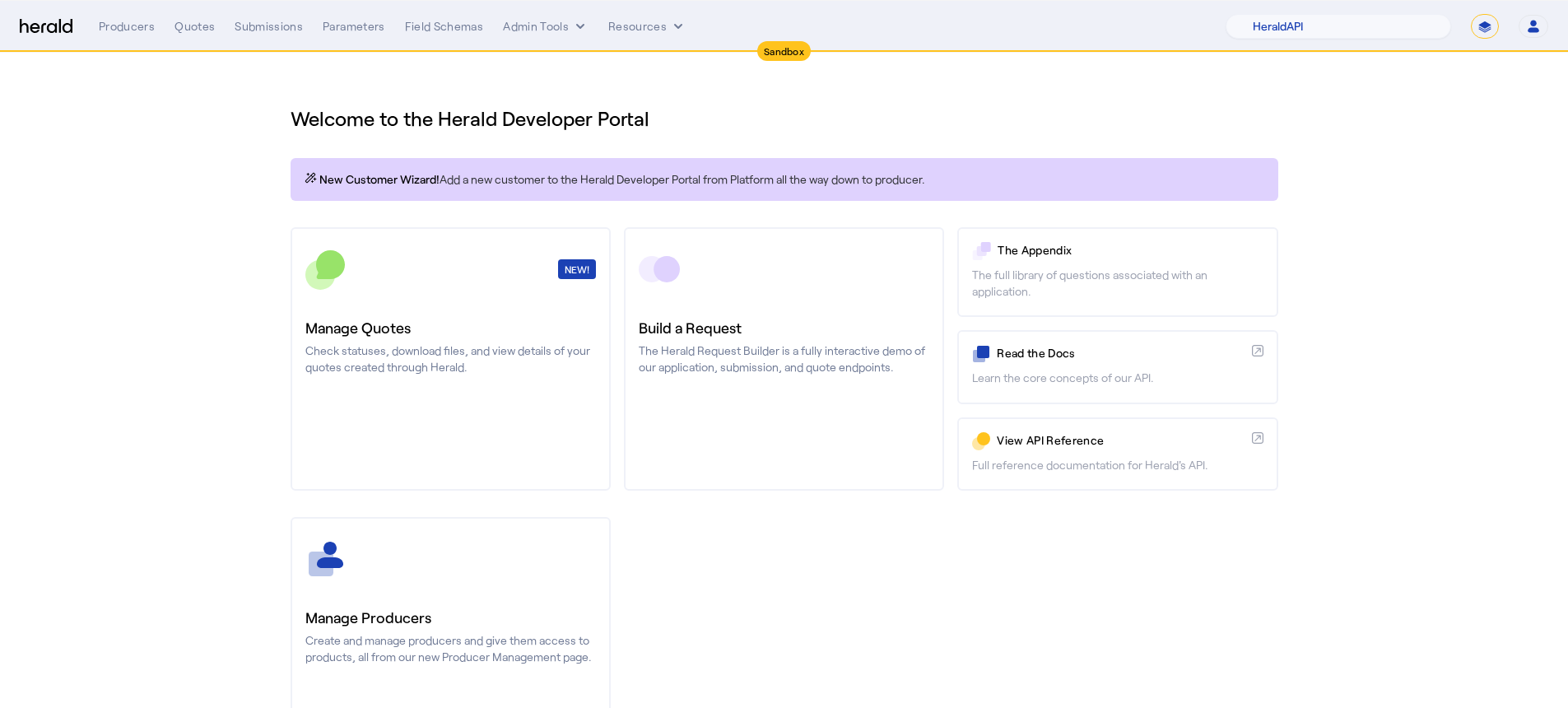 select on "**********" 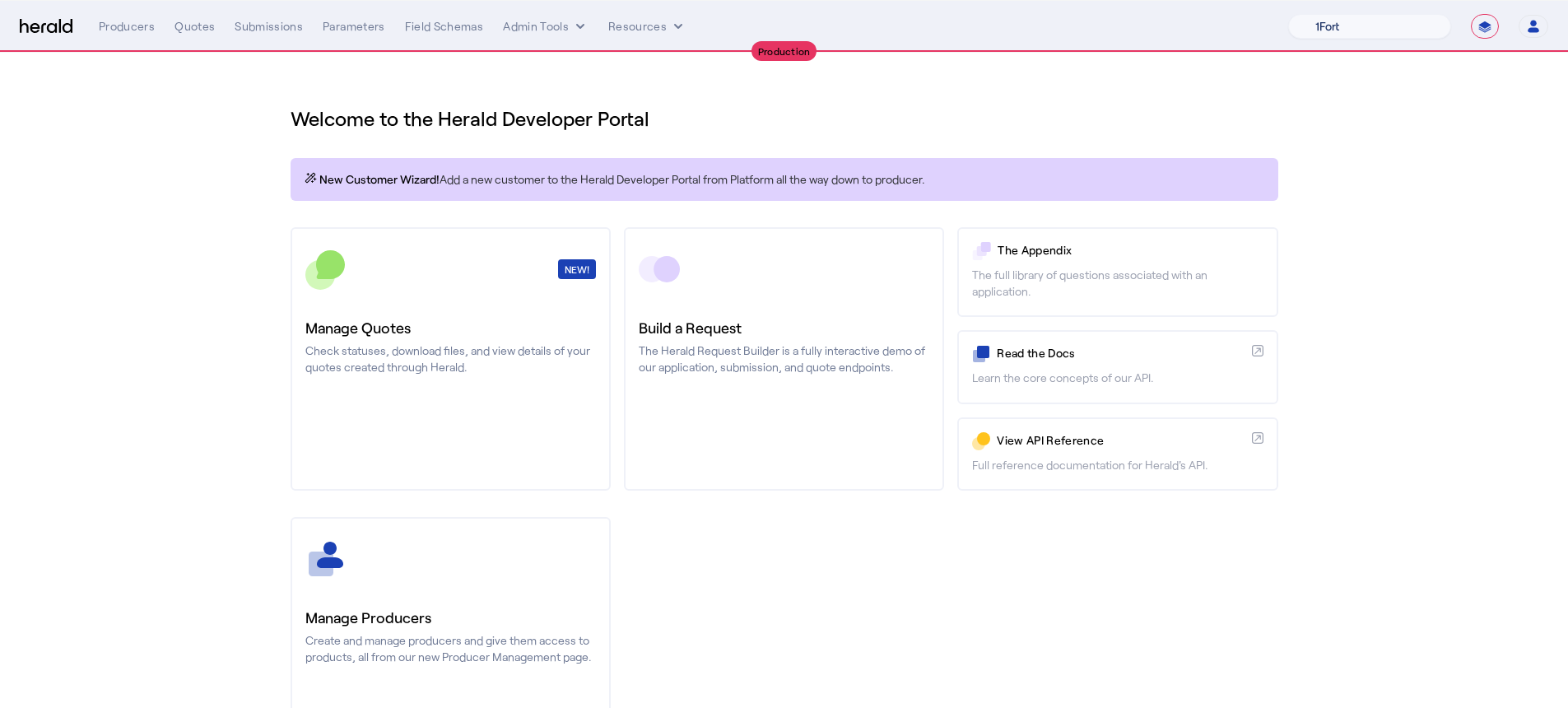 click on "1Fort   Billy   BindHQ   Bunker   CRC   Campus Coverage   Citadel   Fifthwall   Flow Specialty (Capitola)   Founder Shield   Growthmill   HIB Marketplace   HeraldAPI   Layr   Limit   Marsh   QuoteWell   Sayata Labs   Semsee   Stere   USI   Vouch   Zywave" at bounding box center (1370, 26) 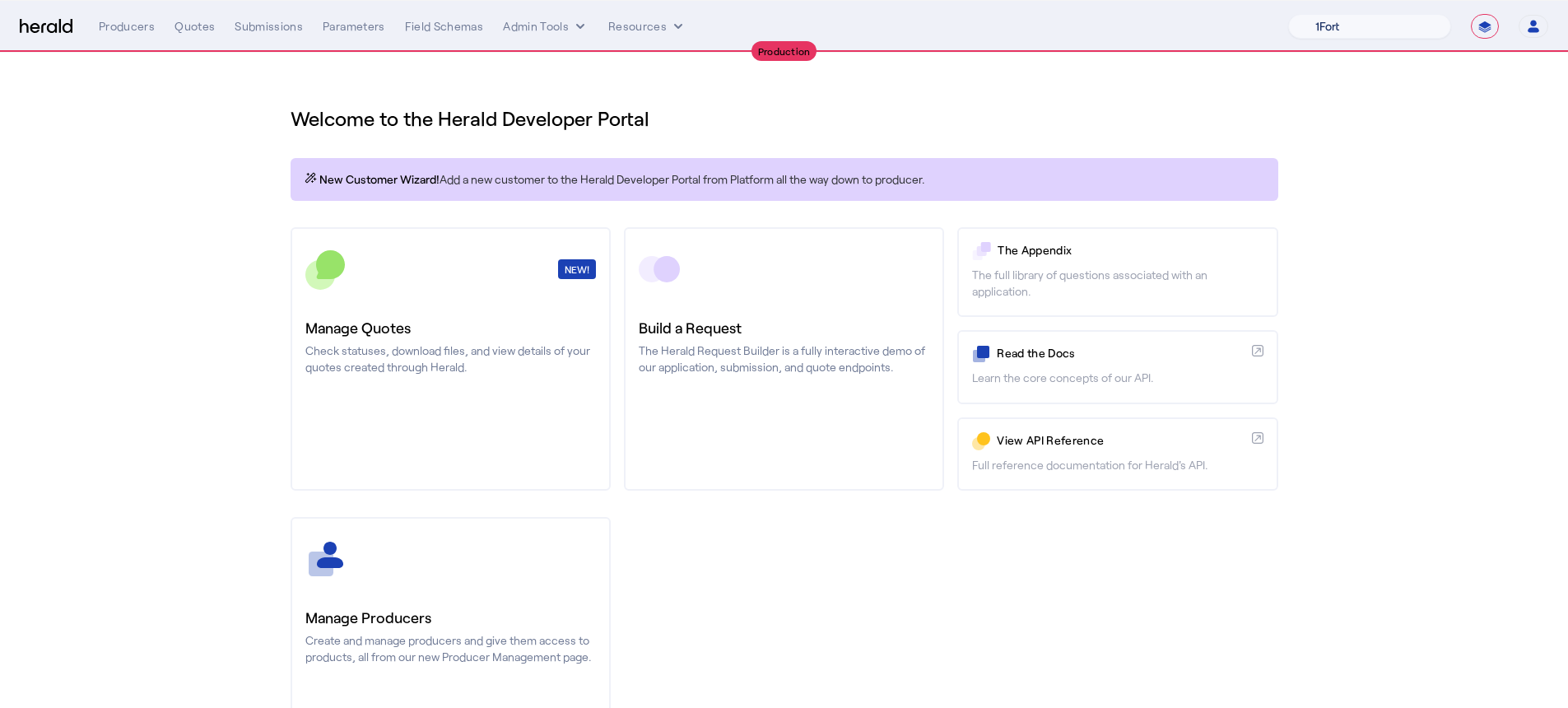 select on "pfm_z9k1_growthmill" 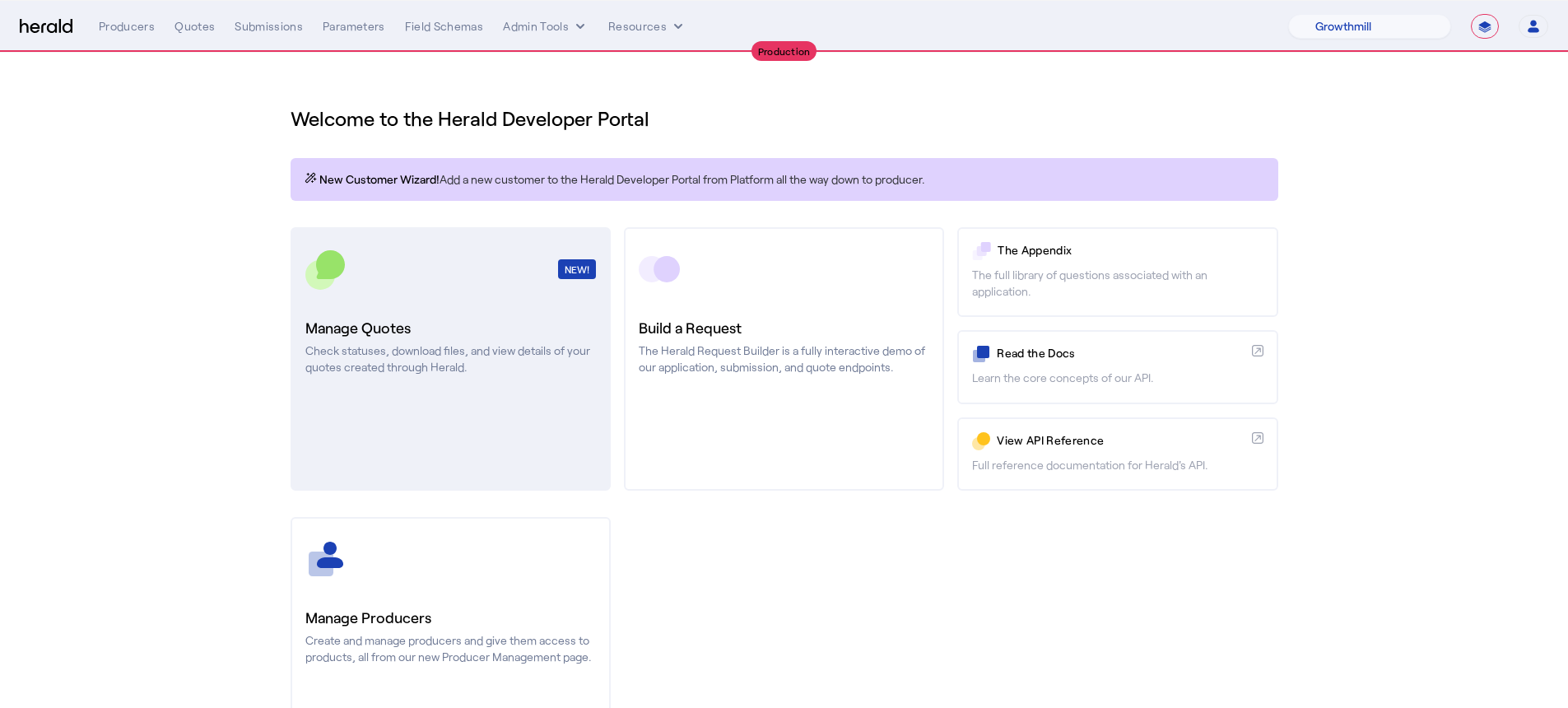 click on "NEW!" 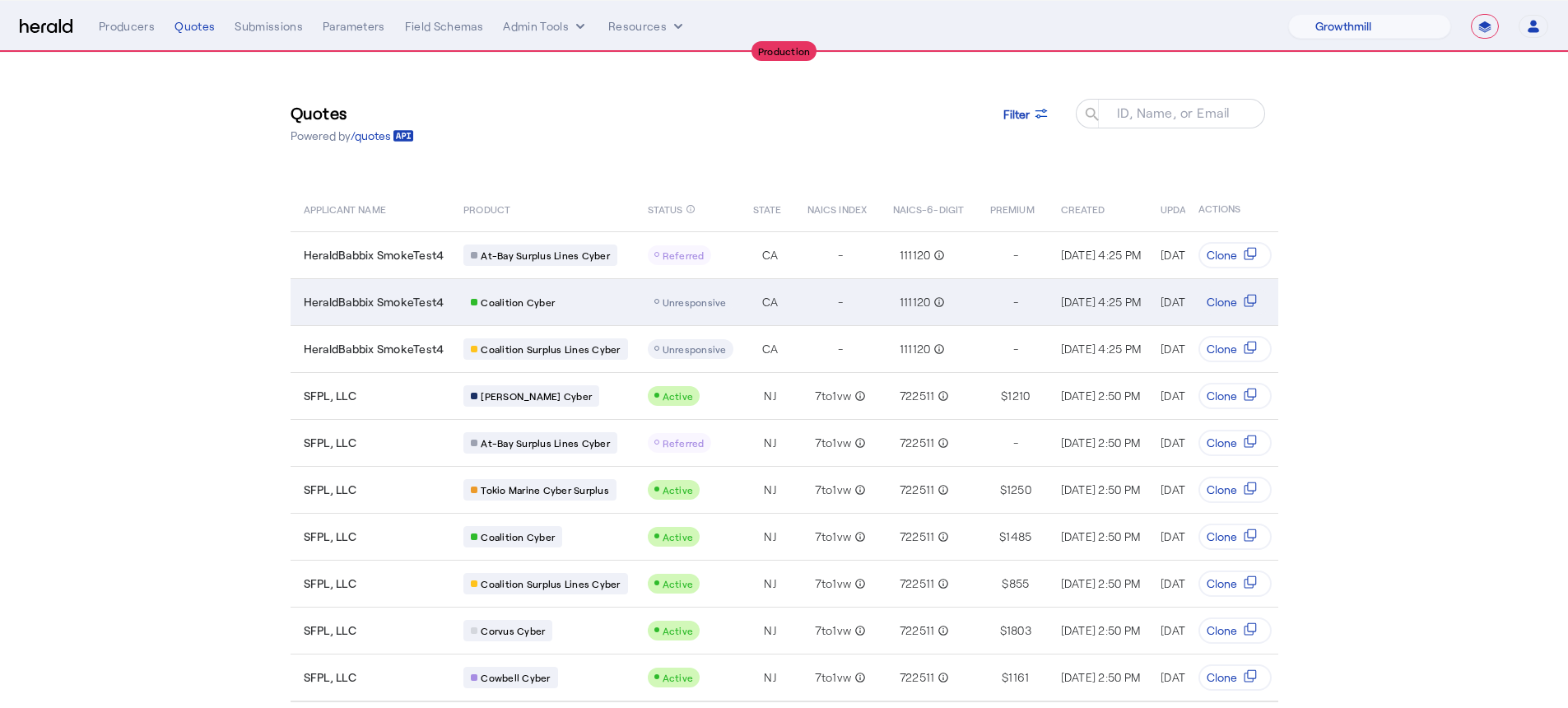 click on "-" at bounding box center (840, 302) 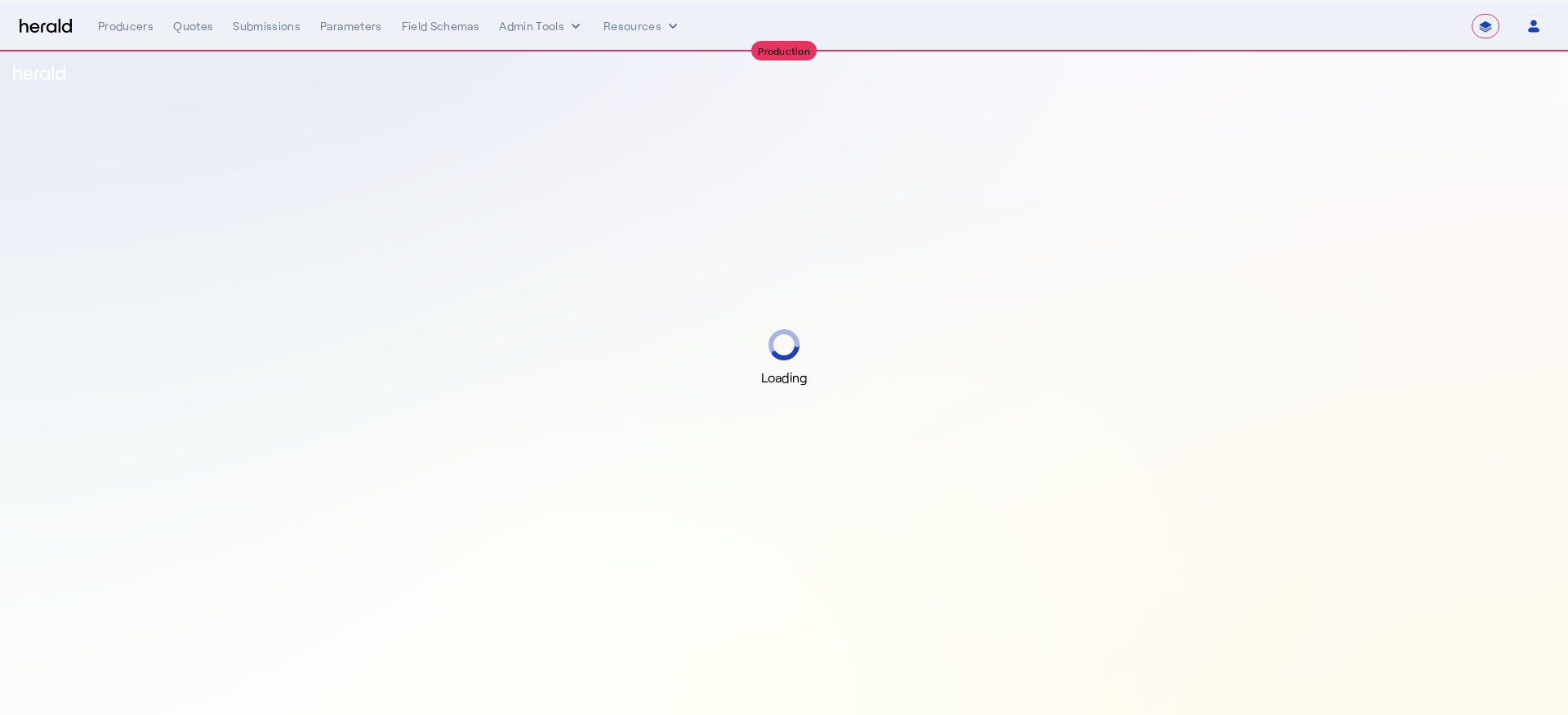 select on "**********" 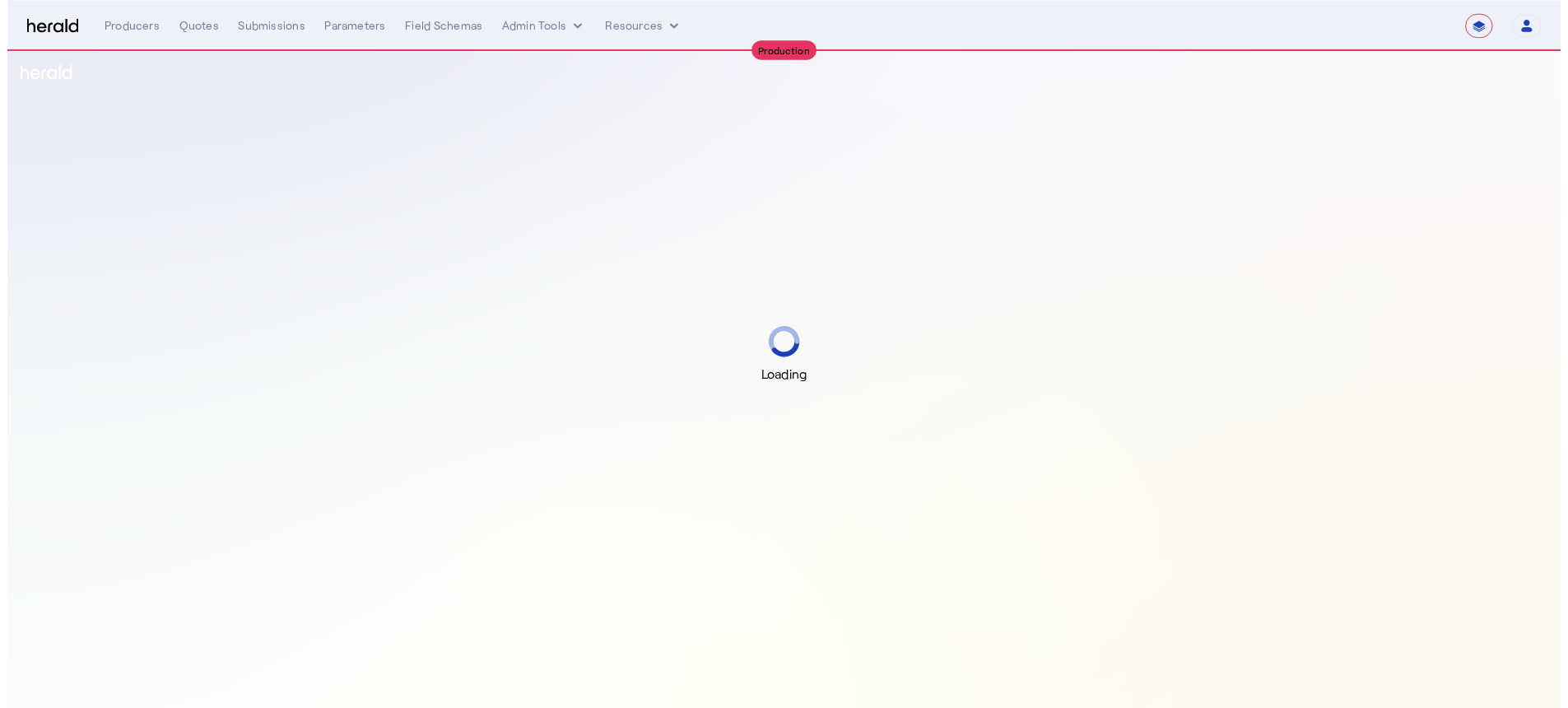 scroll, scrollTop: 0, scrollLeft: 0, axis: both 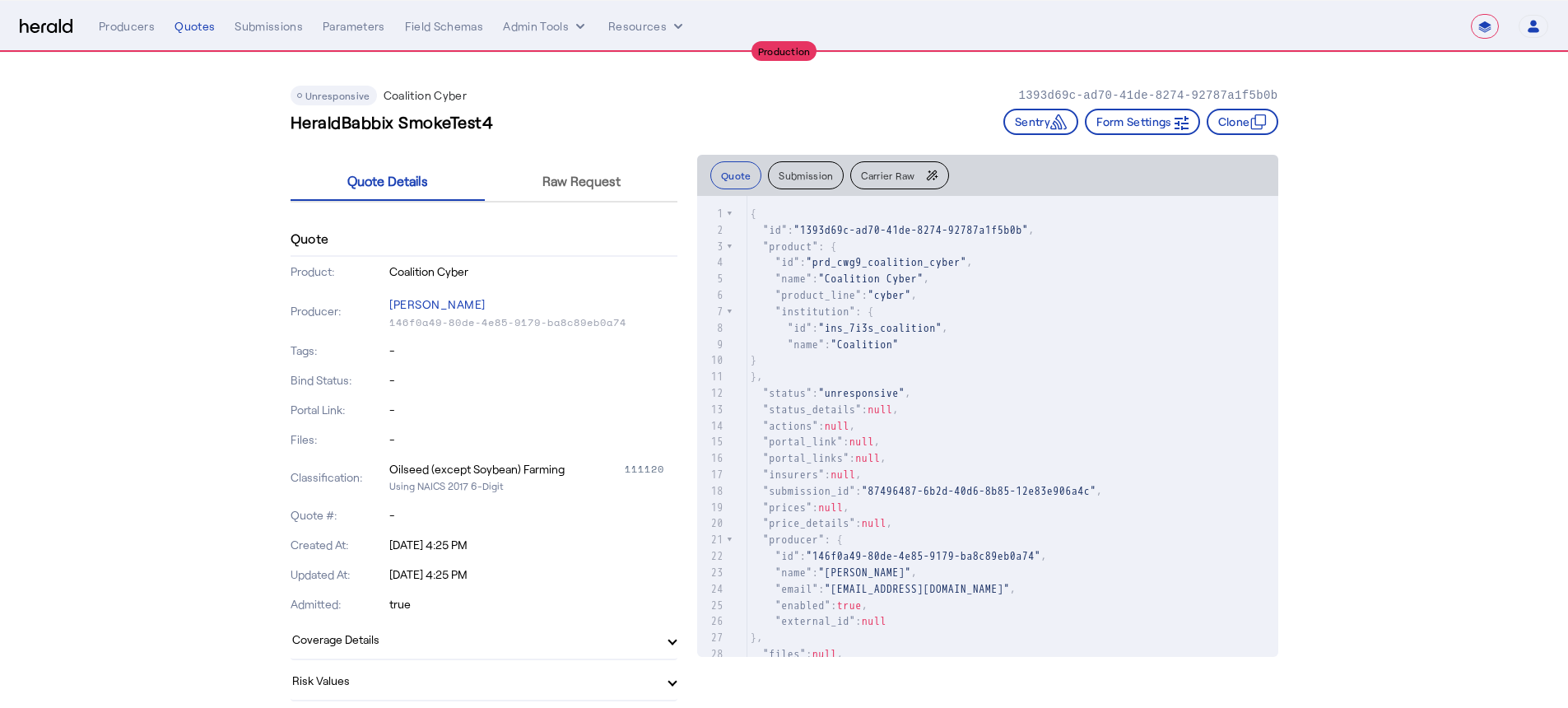click on "Carrier Raw" 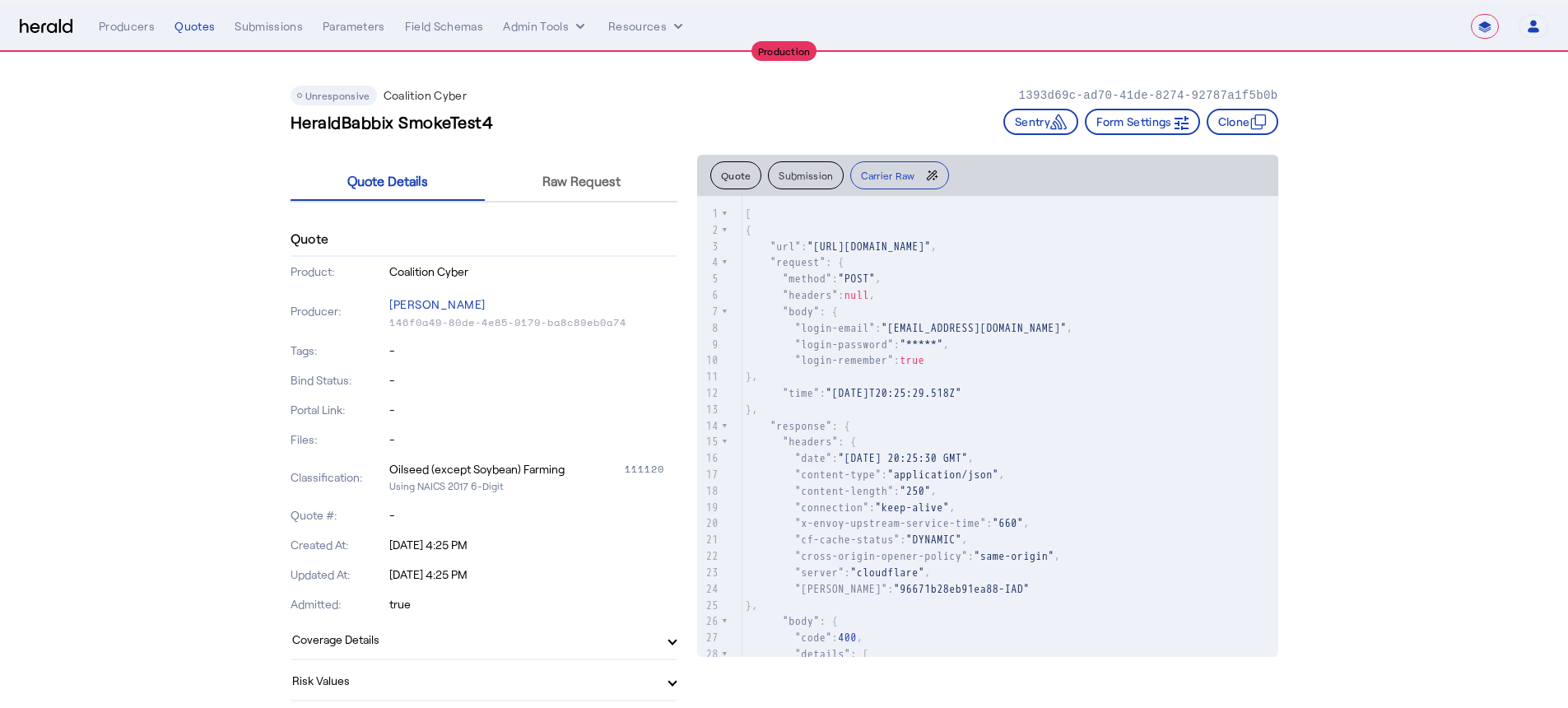 scroll, scrollTop: 342, scrollLeft: 0, axis: vertical 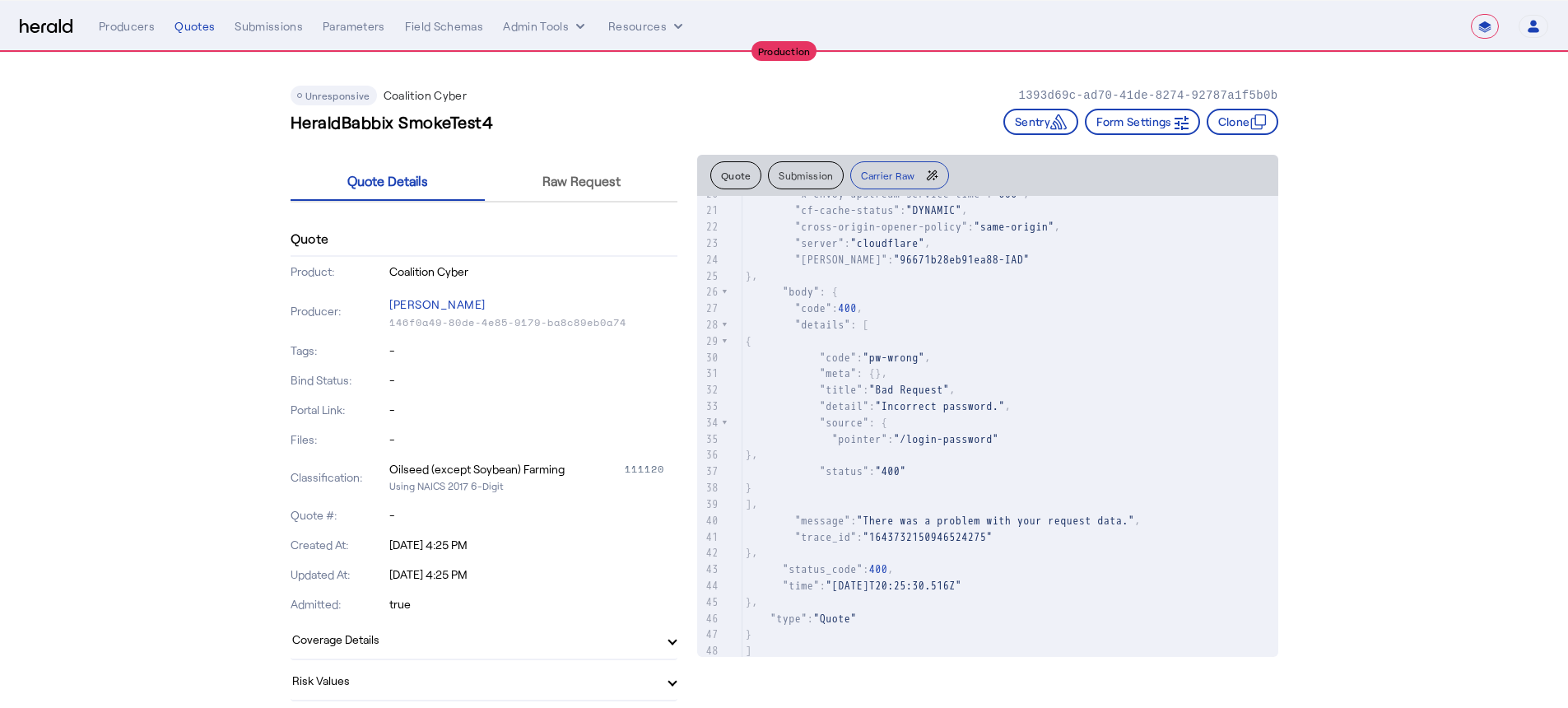 type on "**********" 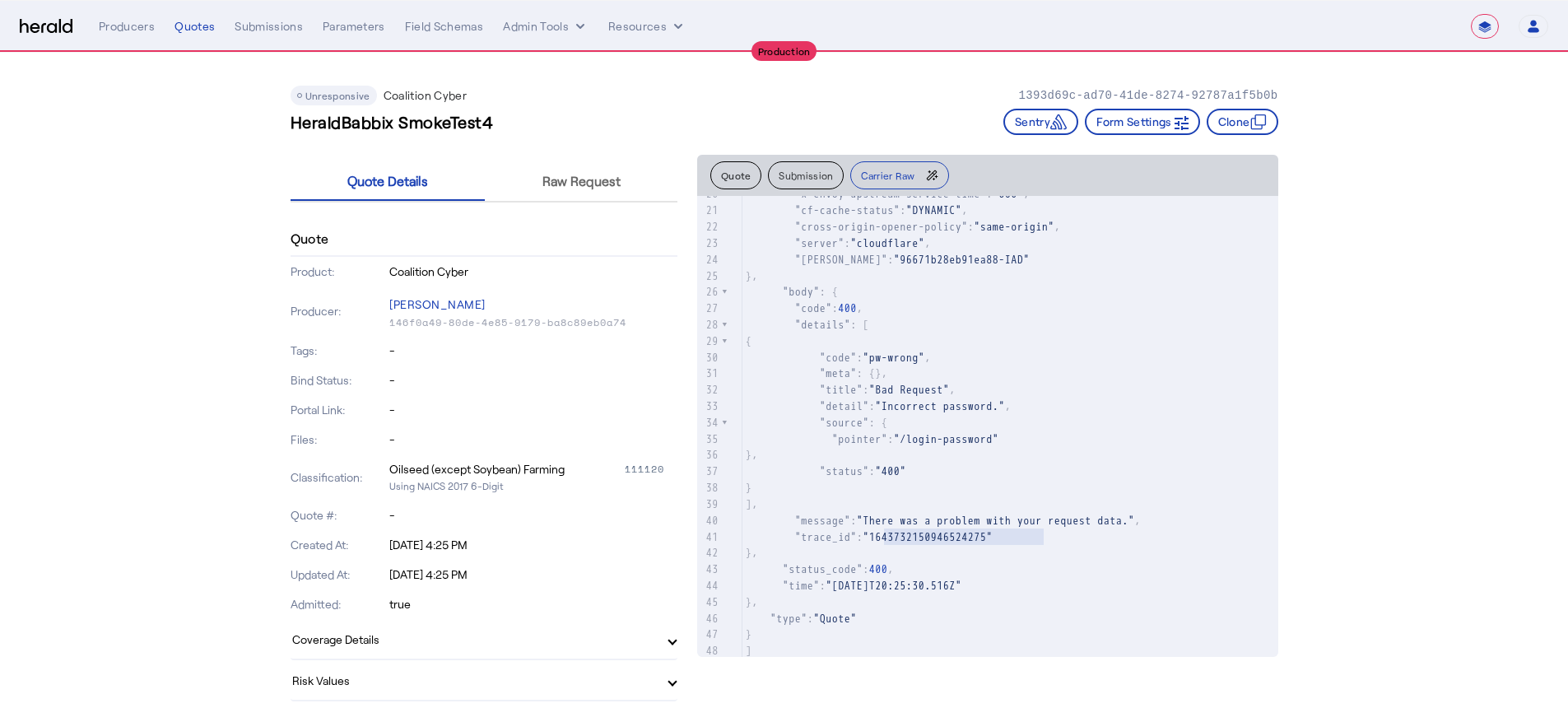 drag, startPoint x: 889, startPoint y: 520, endPoint x: 1212, endPoint y: 531, distance: 323.1873 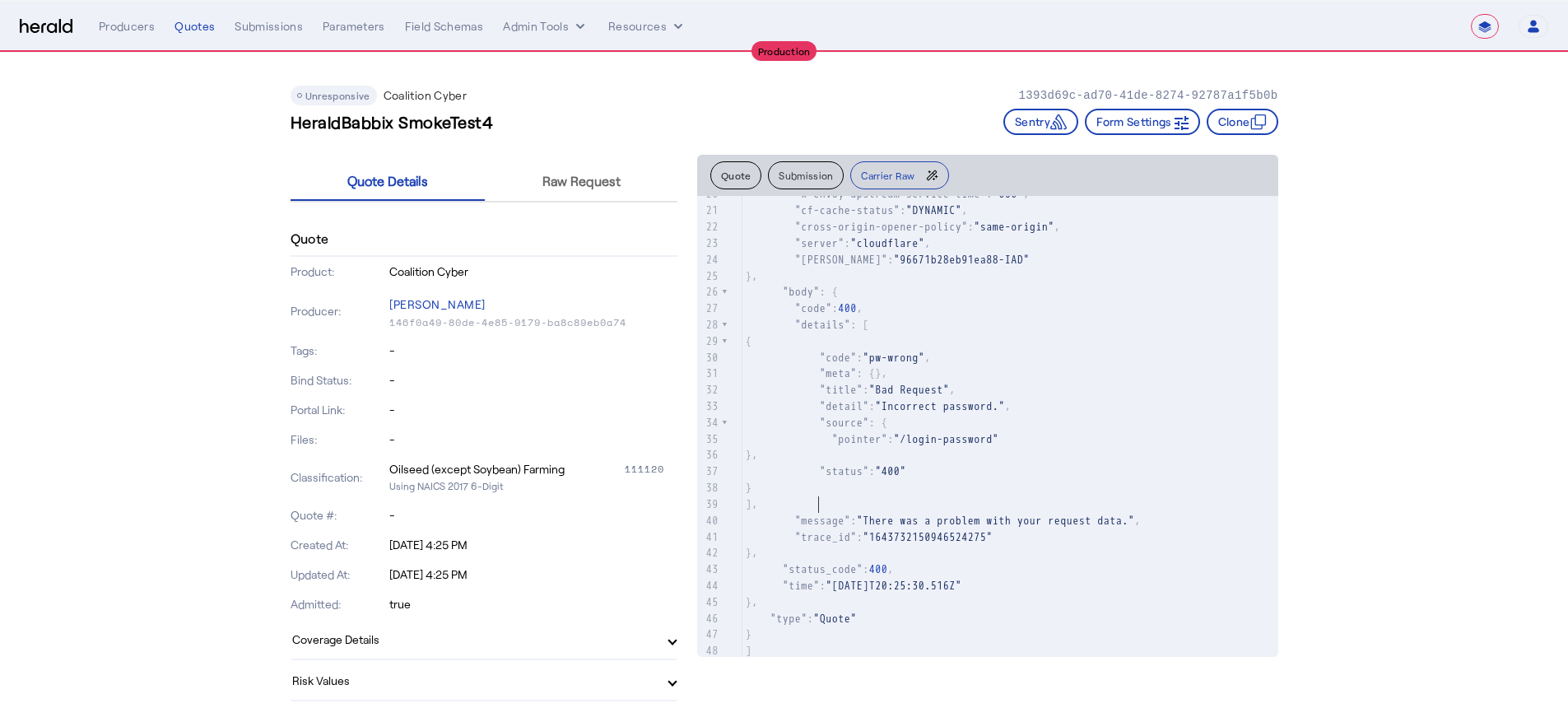 click on "]," 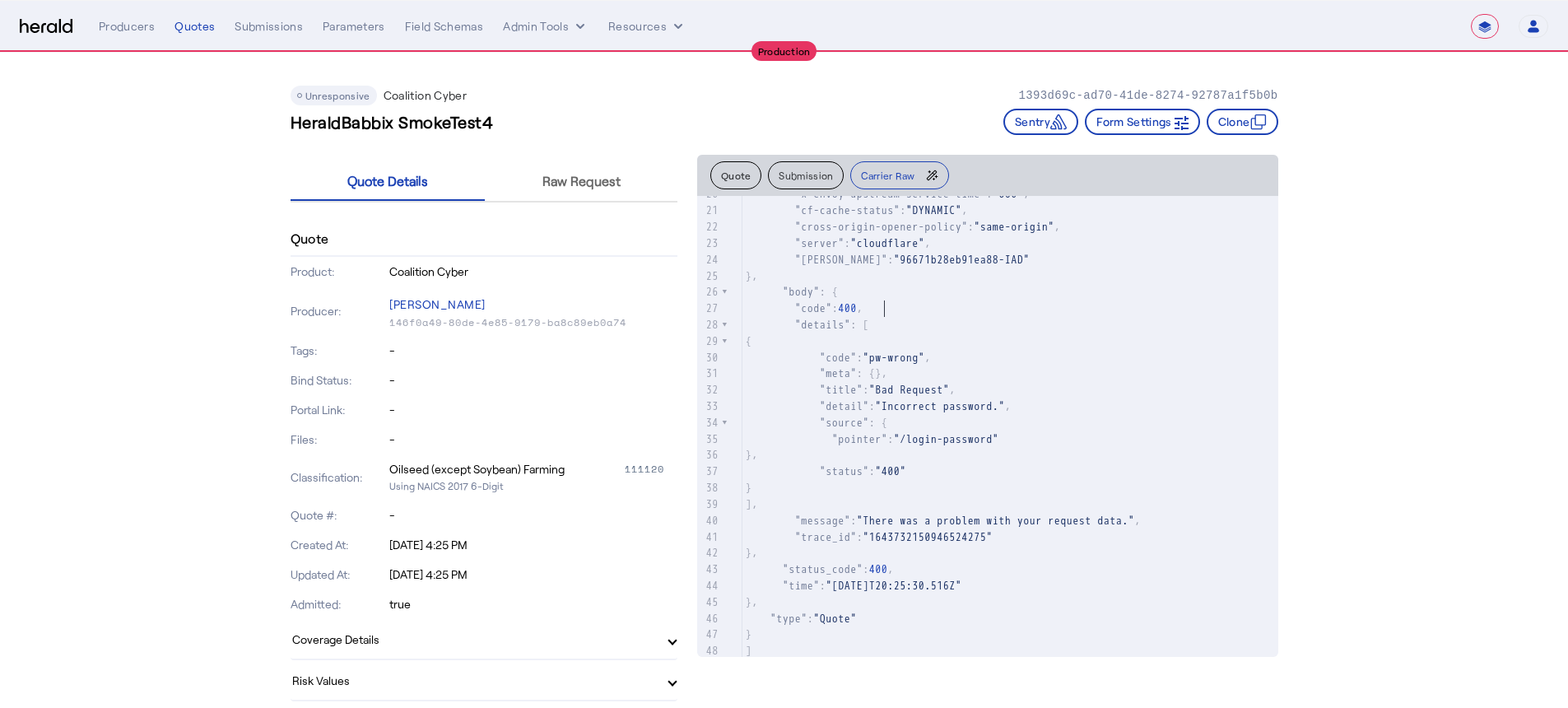 click on "400" 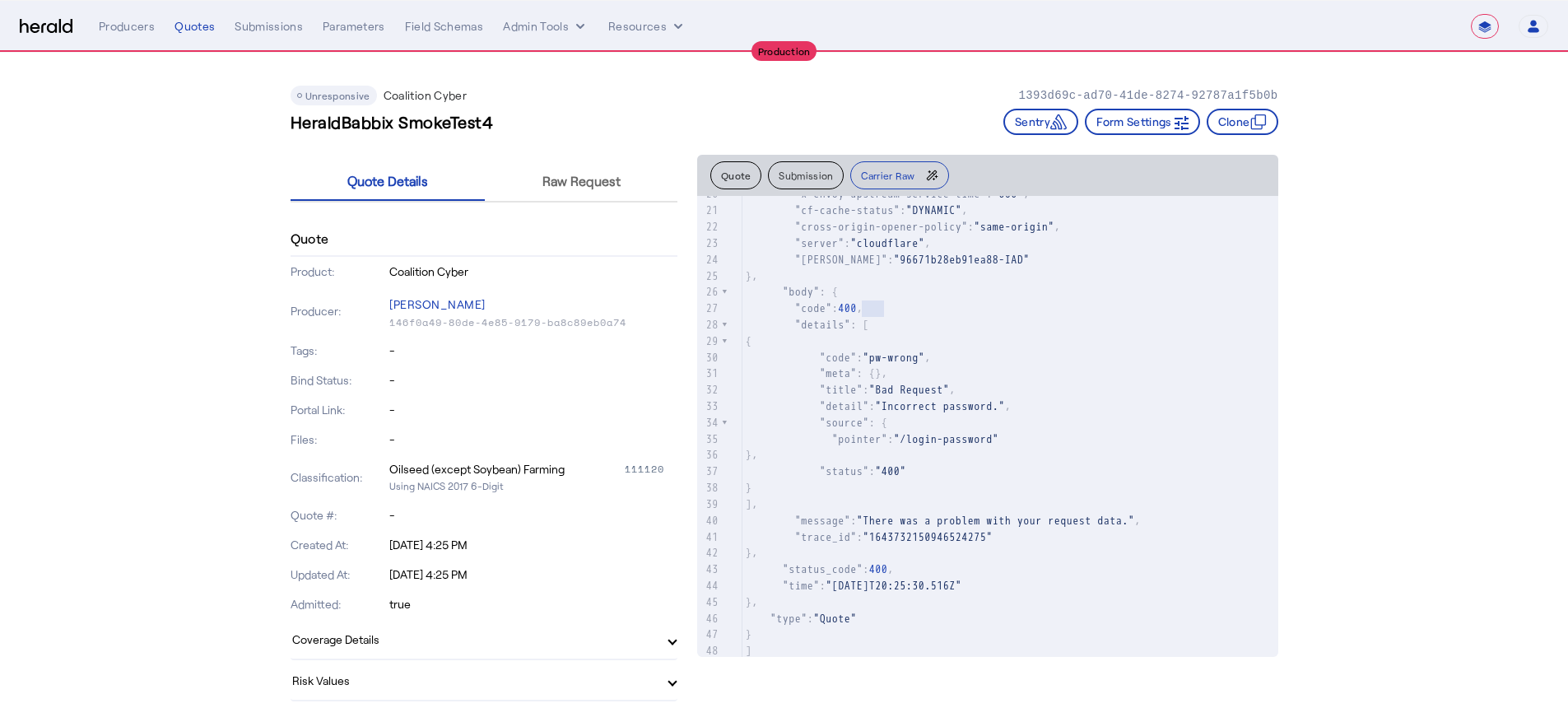 scroll, scrollTop: 201, scrollLeft: 0, axis: vertical 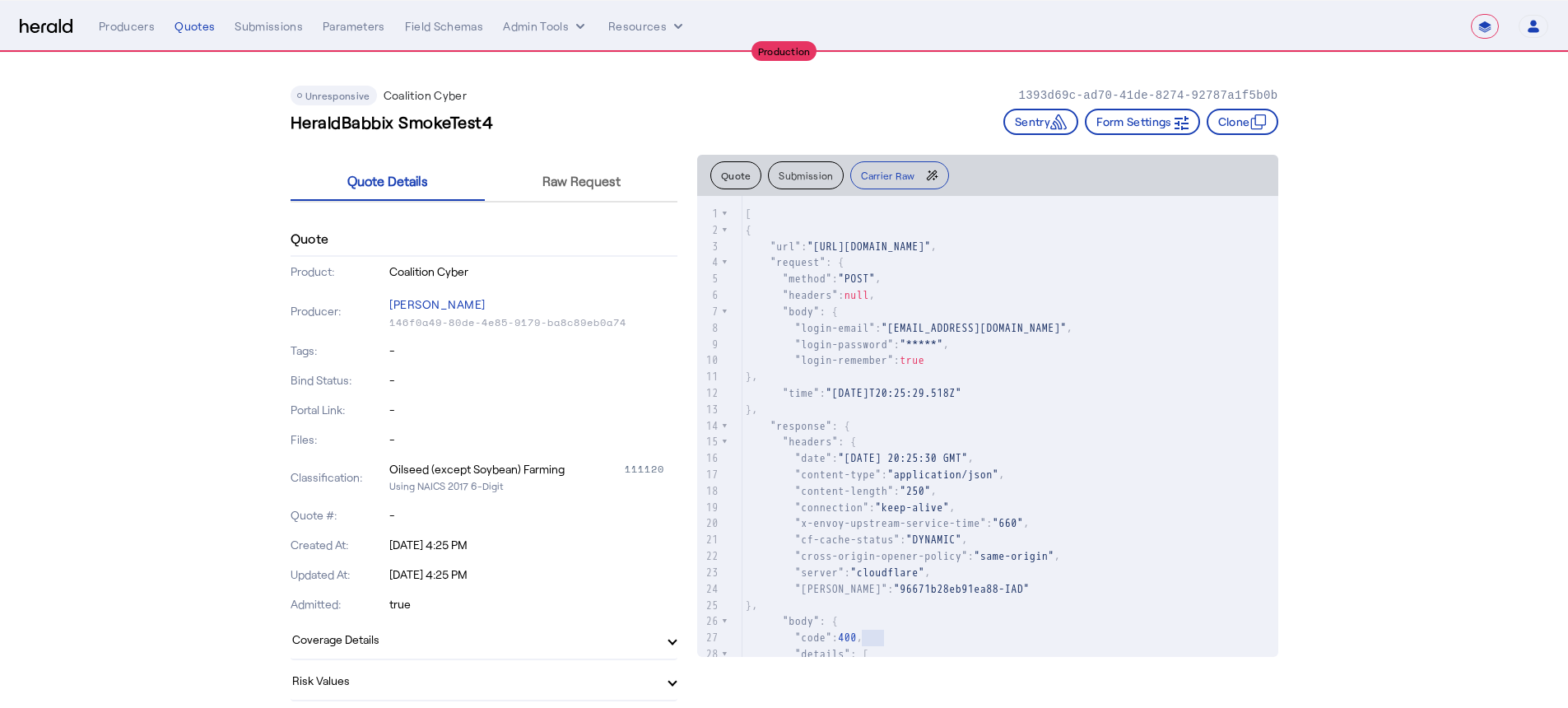 click on ""content-length" :  "250" ," 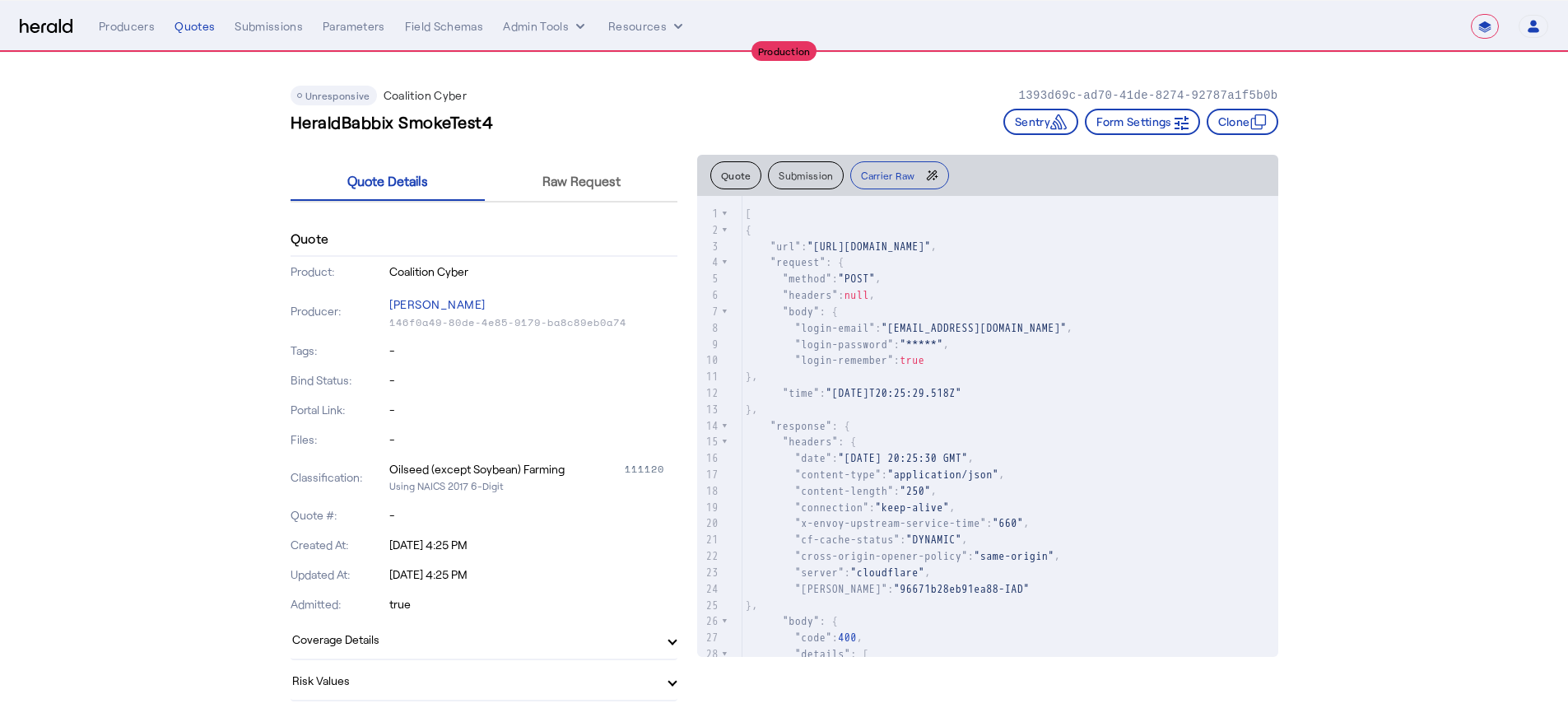 scroll, scrollTop: 203, scrollLeft: 0, axis: vertical 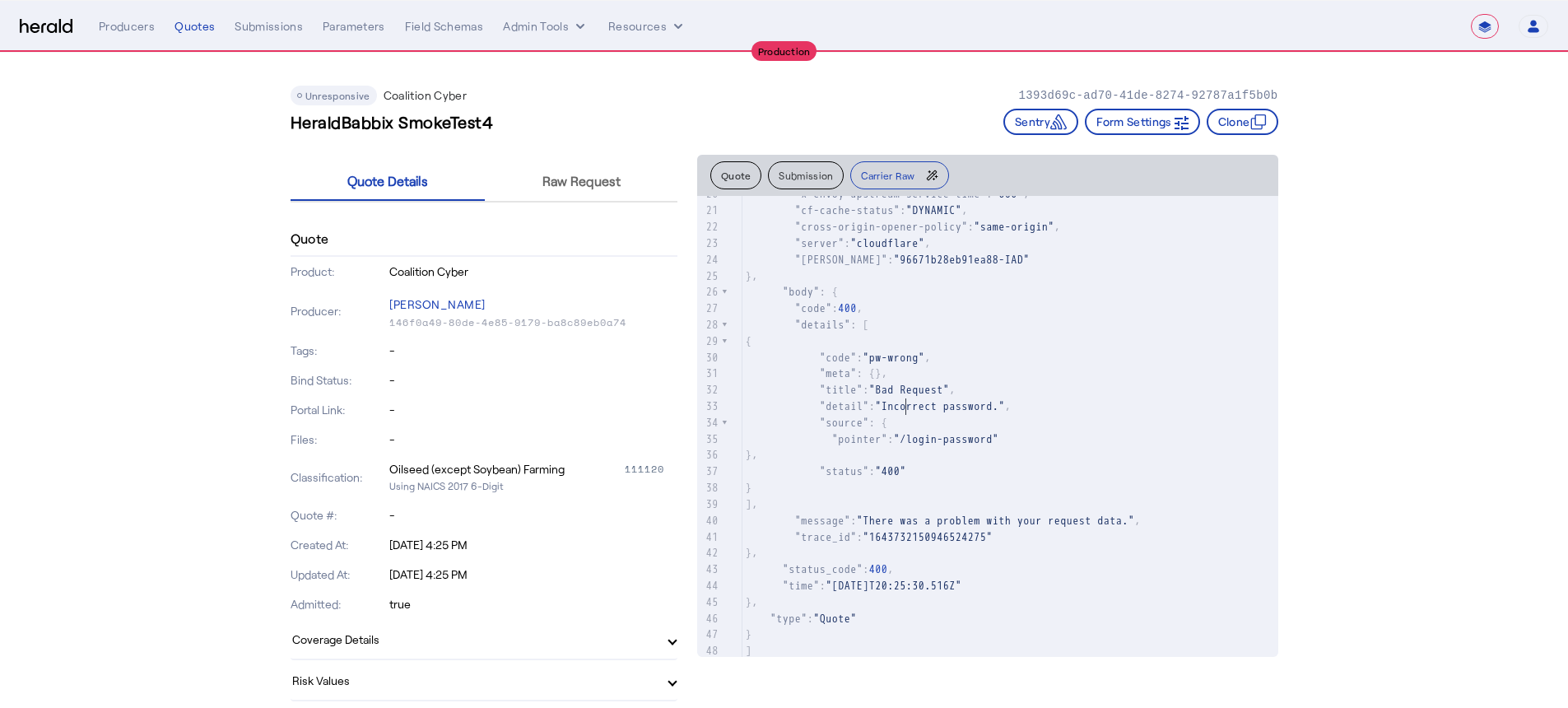 type on "**********" 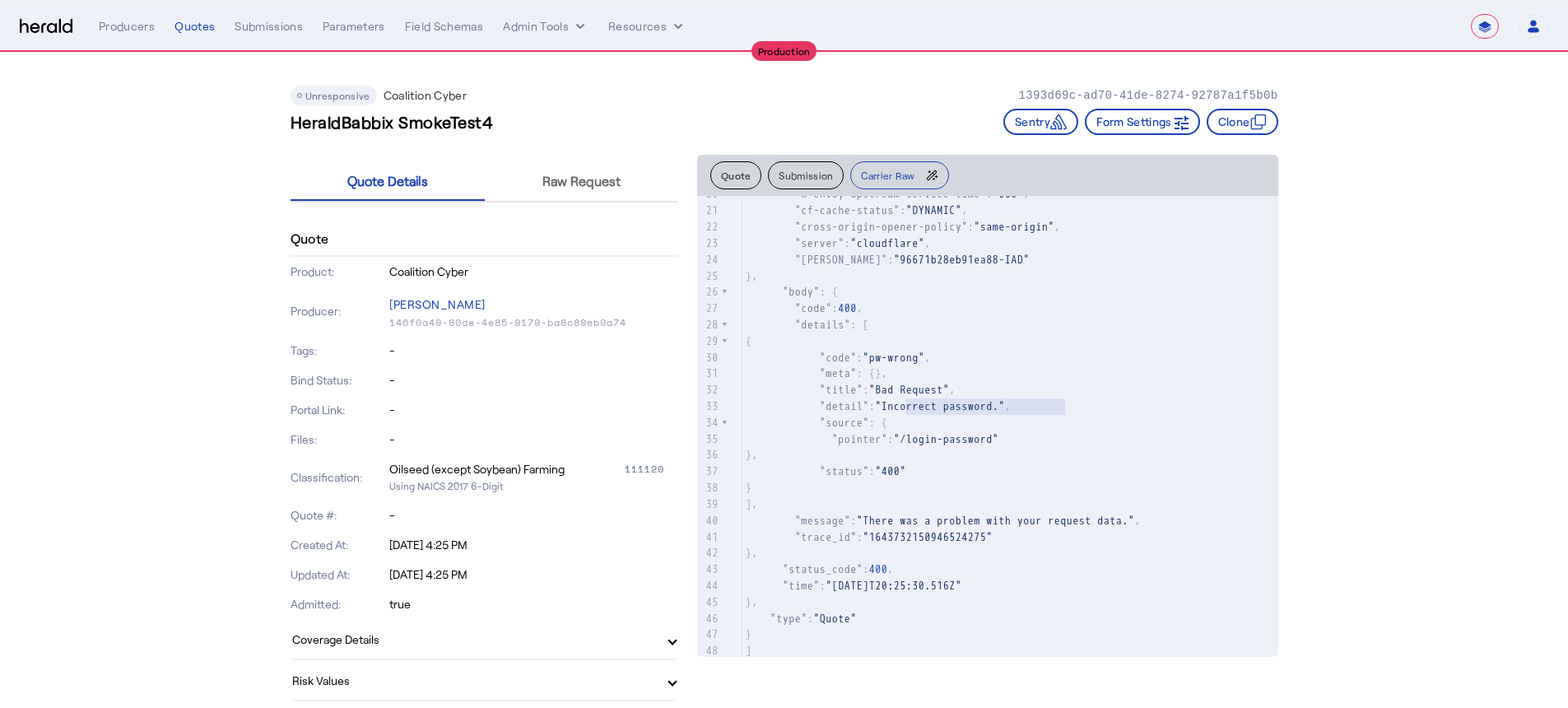drag, startPoint x: 914, startPoint y: 398, endPoint x: 1091, endPoint y: 397, distance: 177.00282 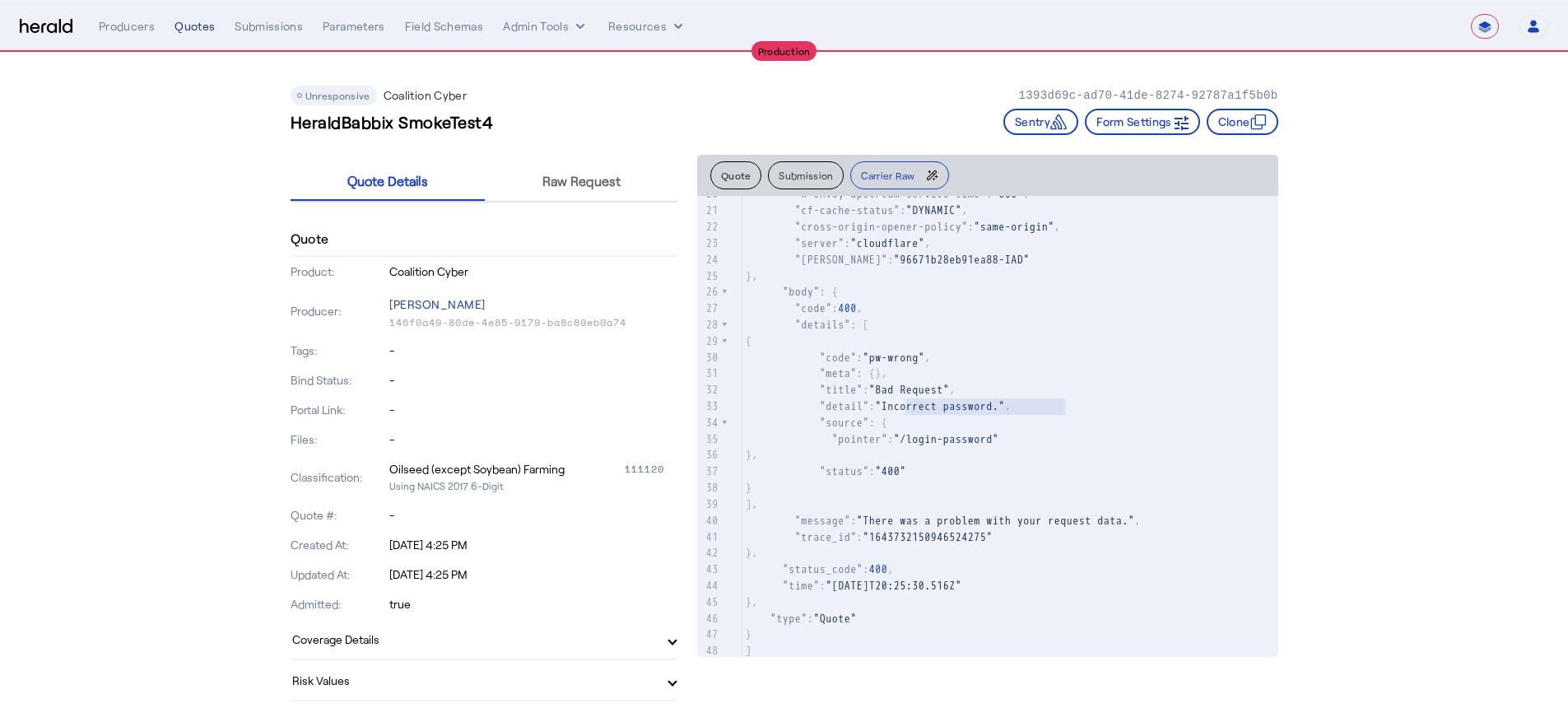 click on "Quotes" at bounding box center (194, 26) 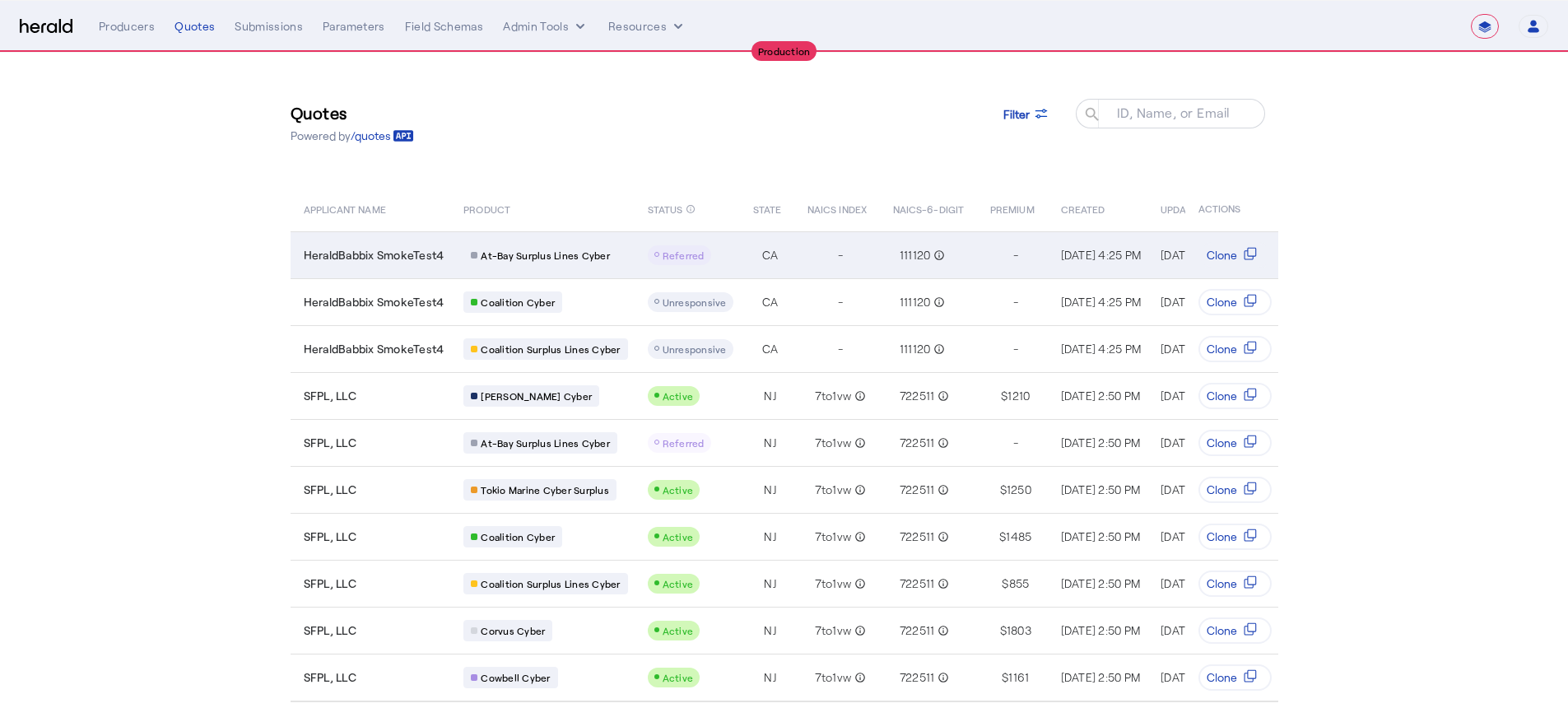 click on "At-Bay Surplus Lines Cyber" at bounding box center (542, 254) 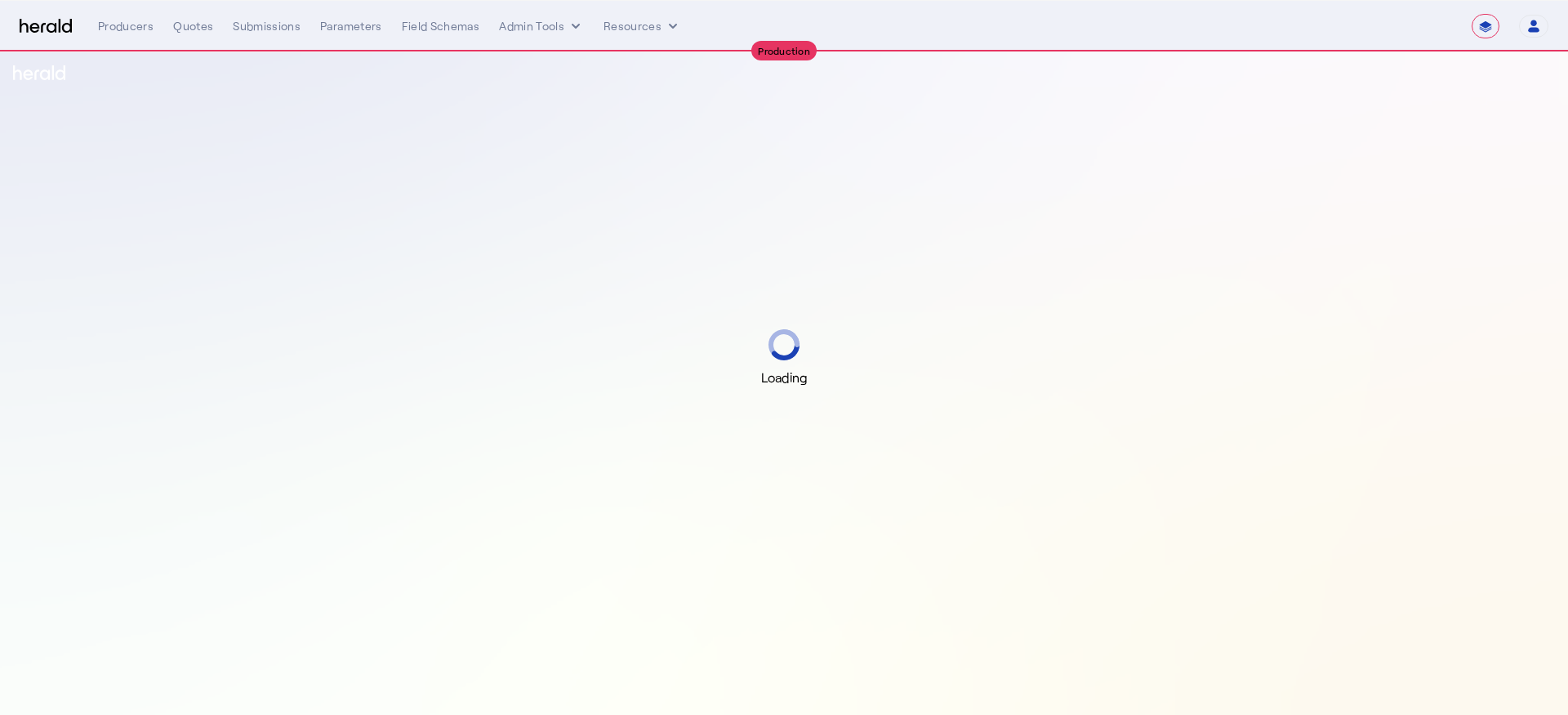 select on "**********" 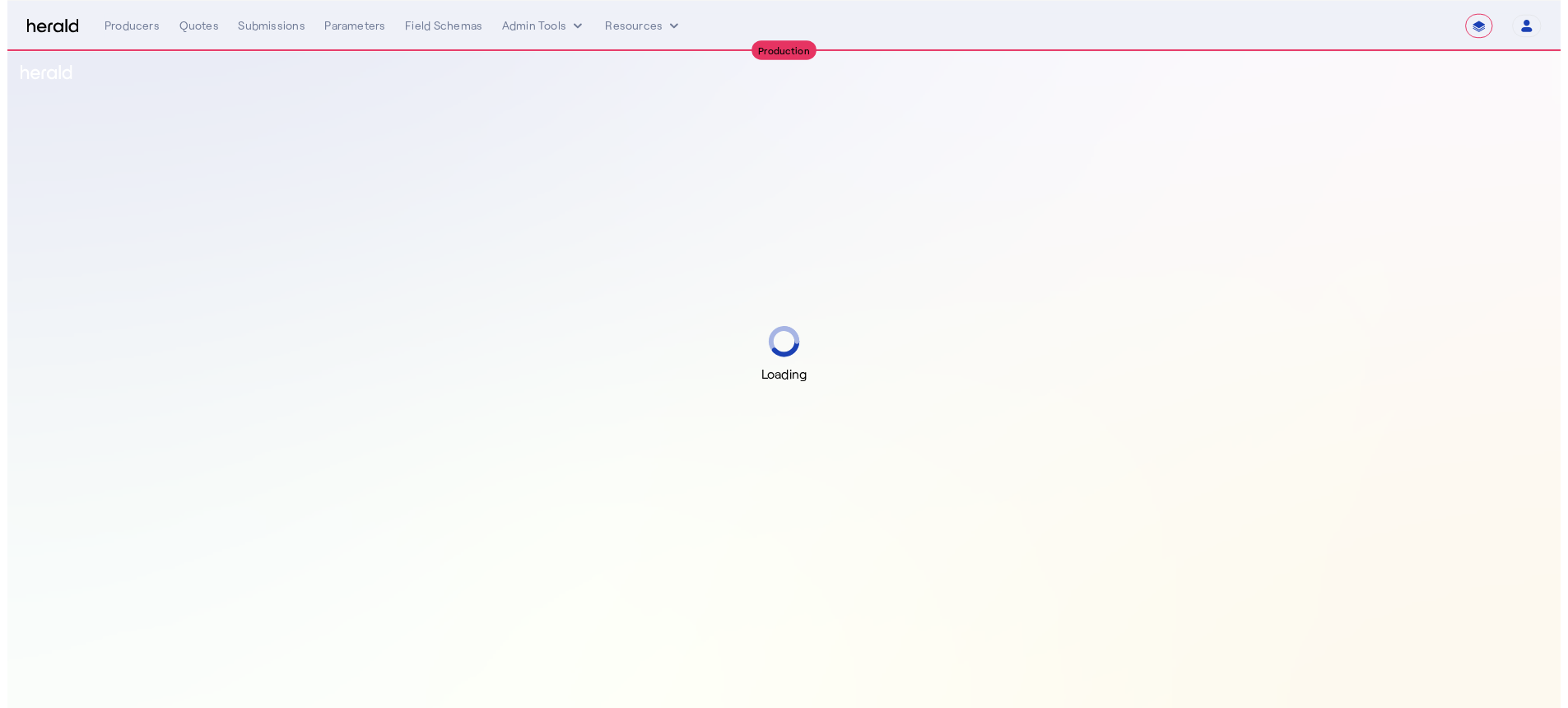 scroll, scrollTop: 0, scrollLeft: 0, axis: both 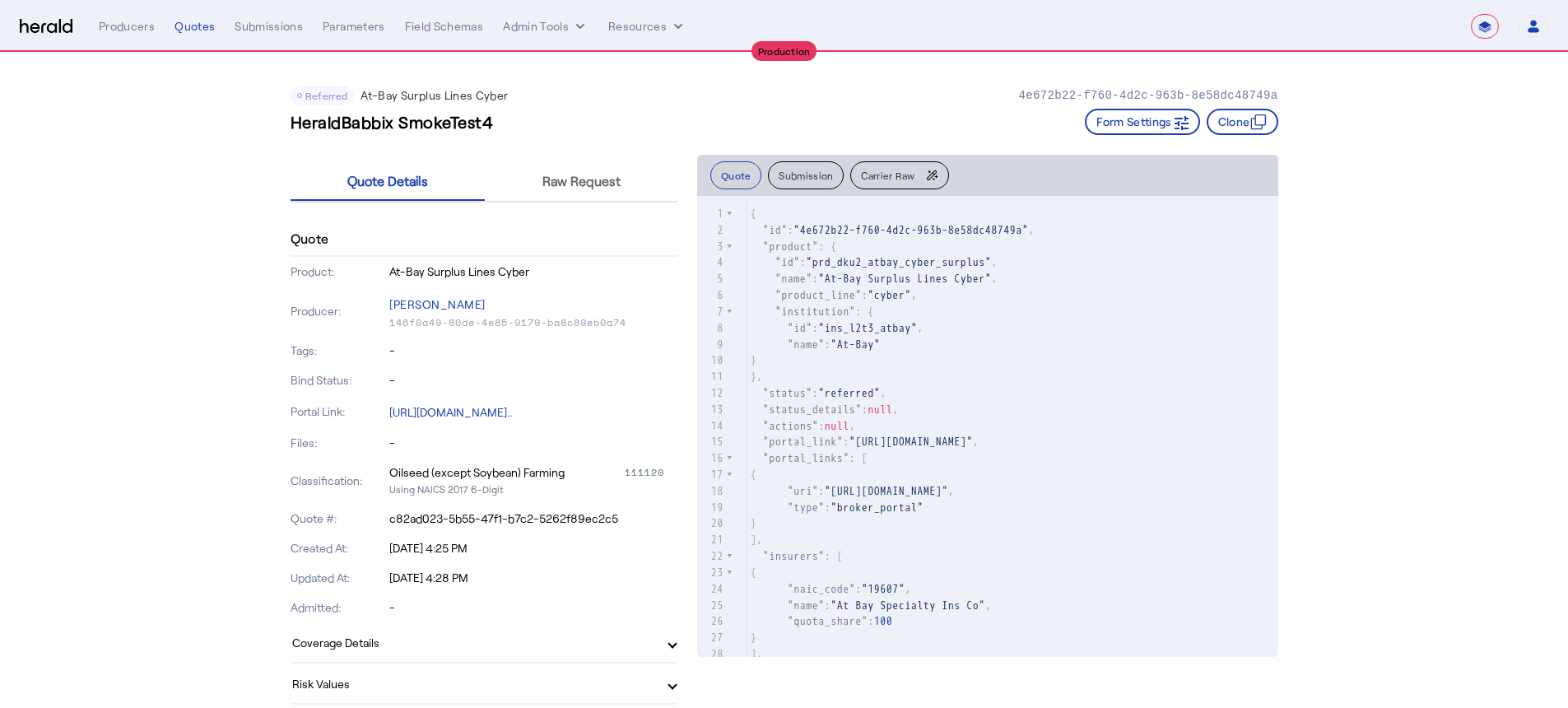 click on "Carrier Raw" 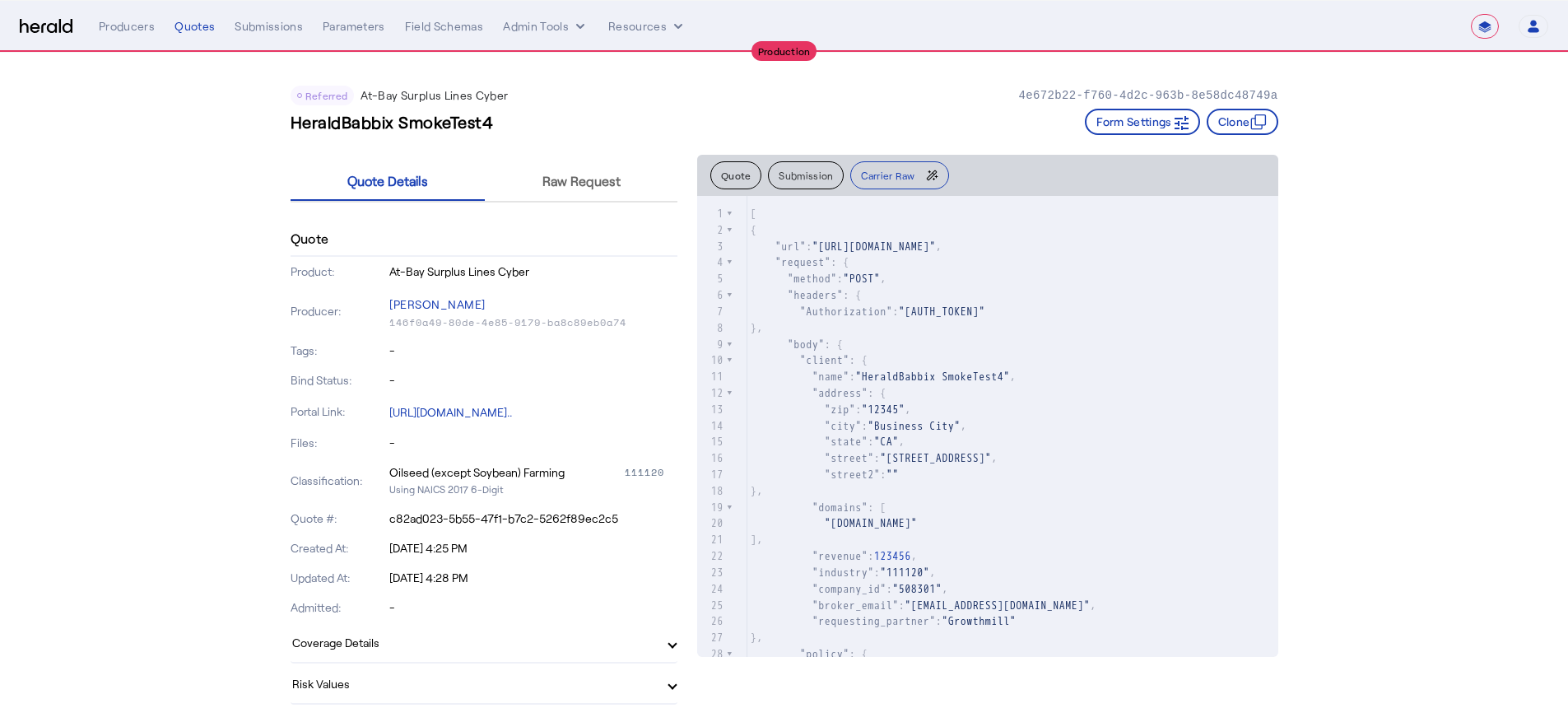 scroll, scrollTop: 505, scrollLeft: 0, axis: vertical 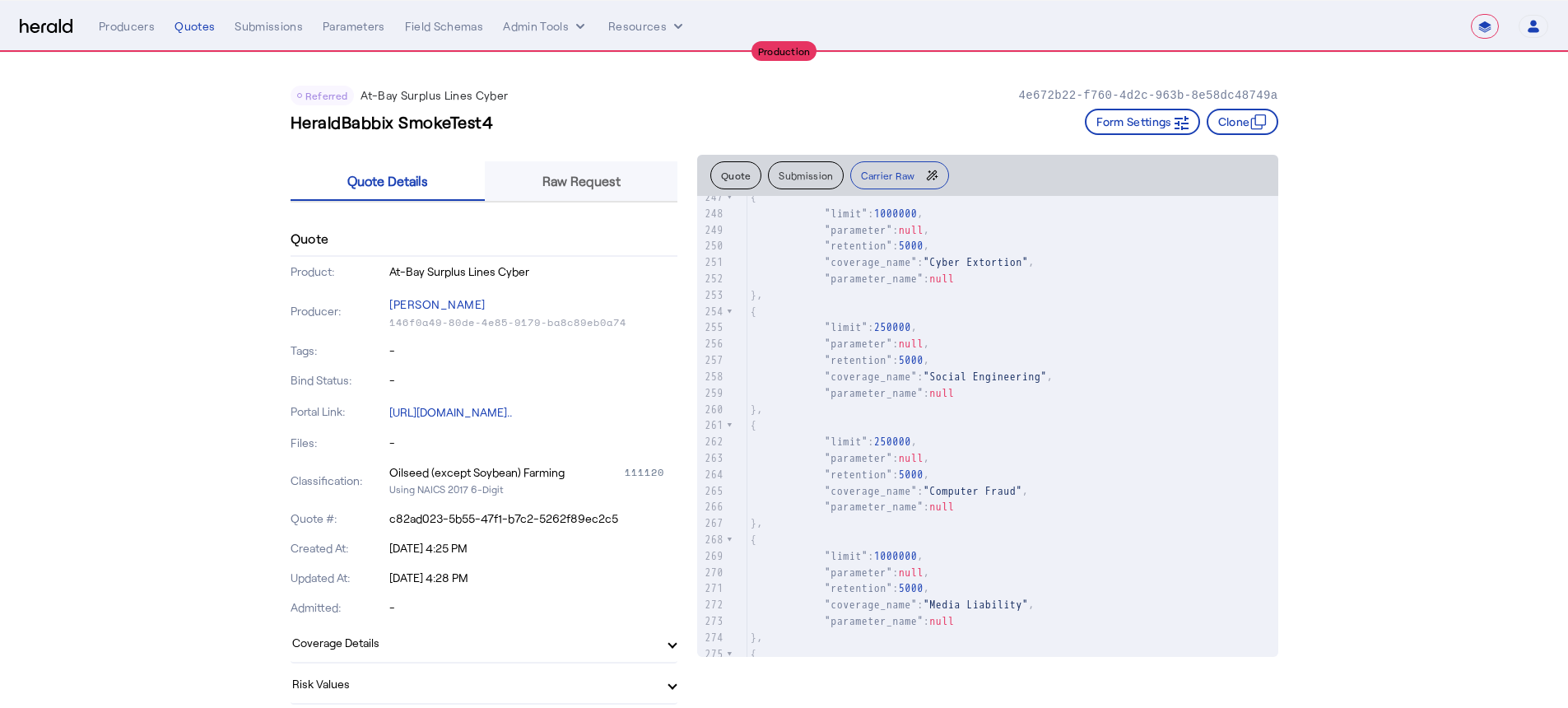 click on "Raw Request" at bounding box center [581, 181] 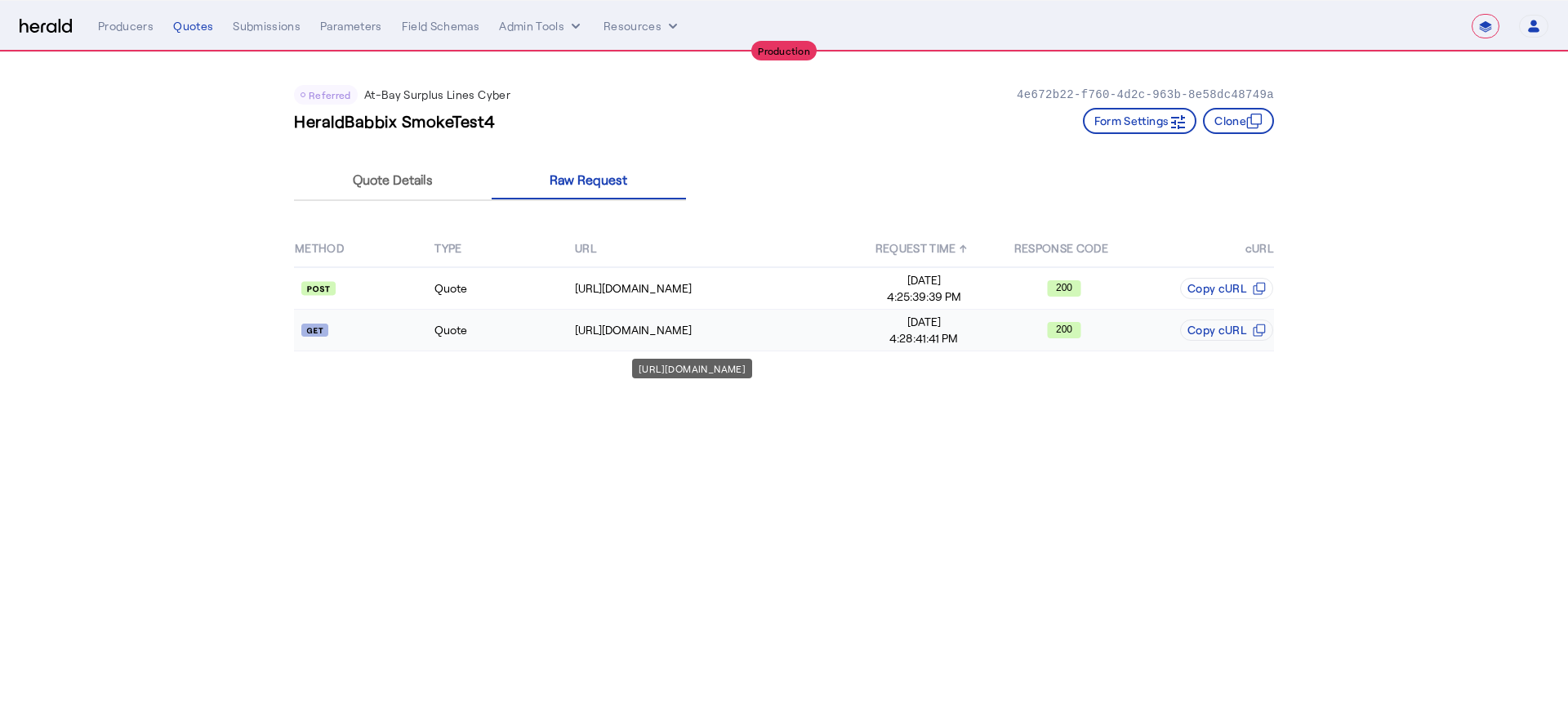 click on "[URL][DOMAIN_NAME]" 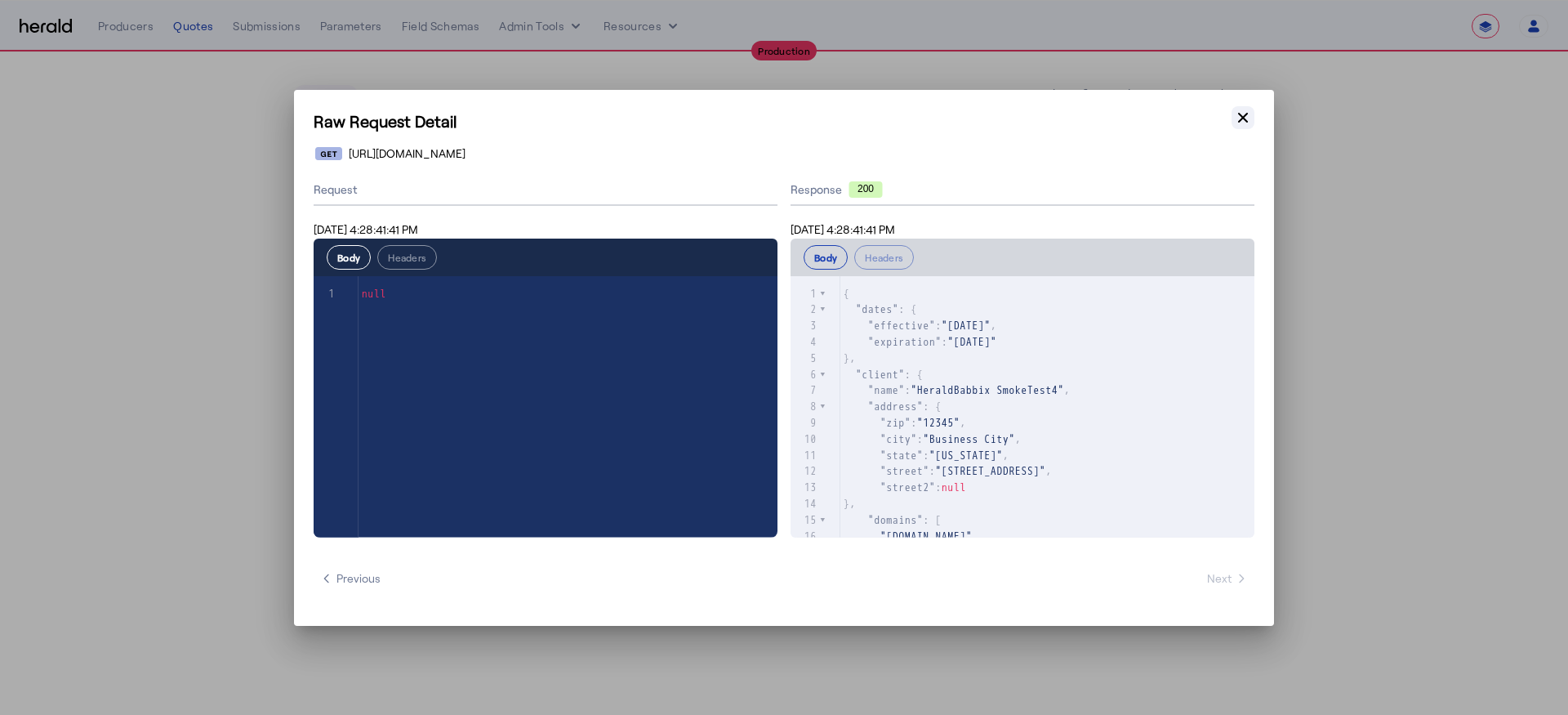 click 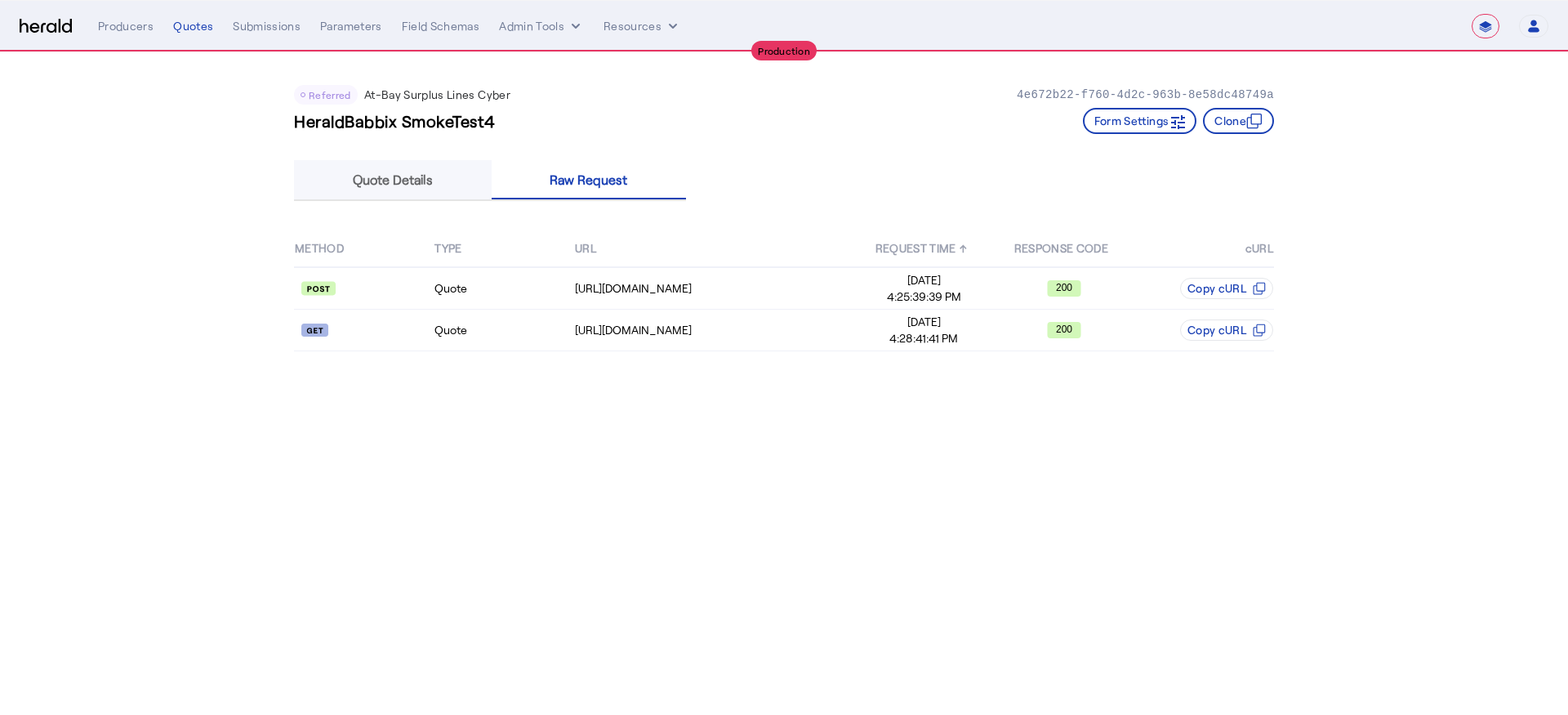 click on "Quote Details" at bounding box center [393, 180] 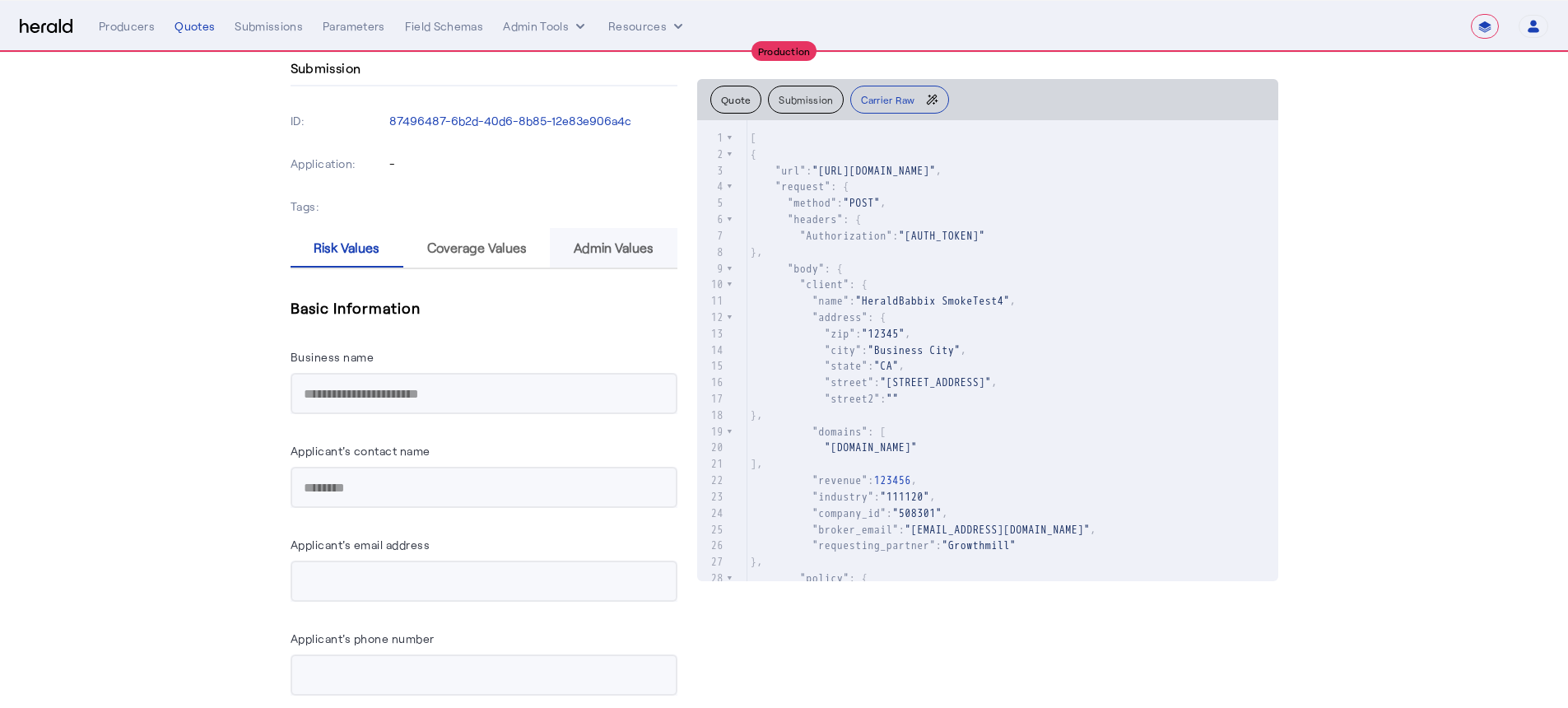 click on "Admin Values" at bounding box center (613, 248) 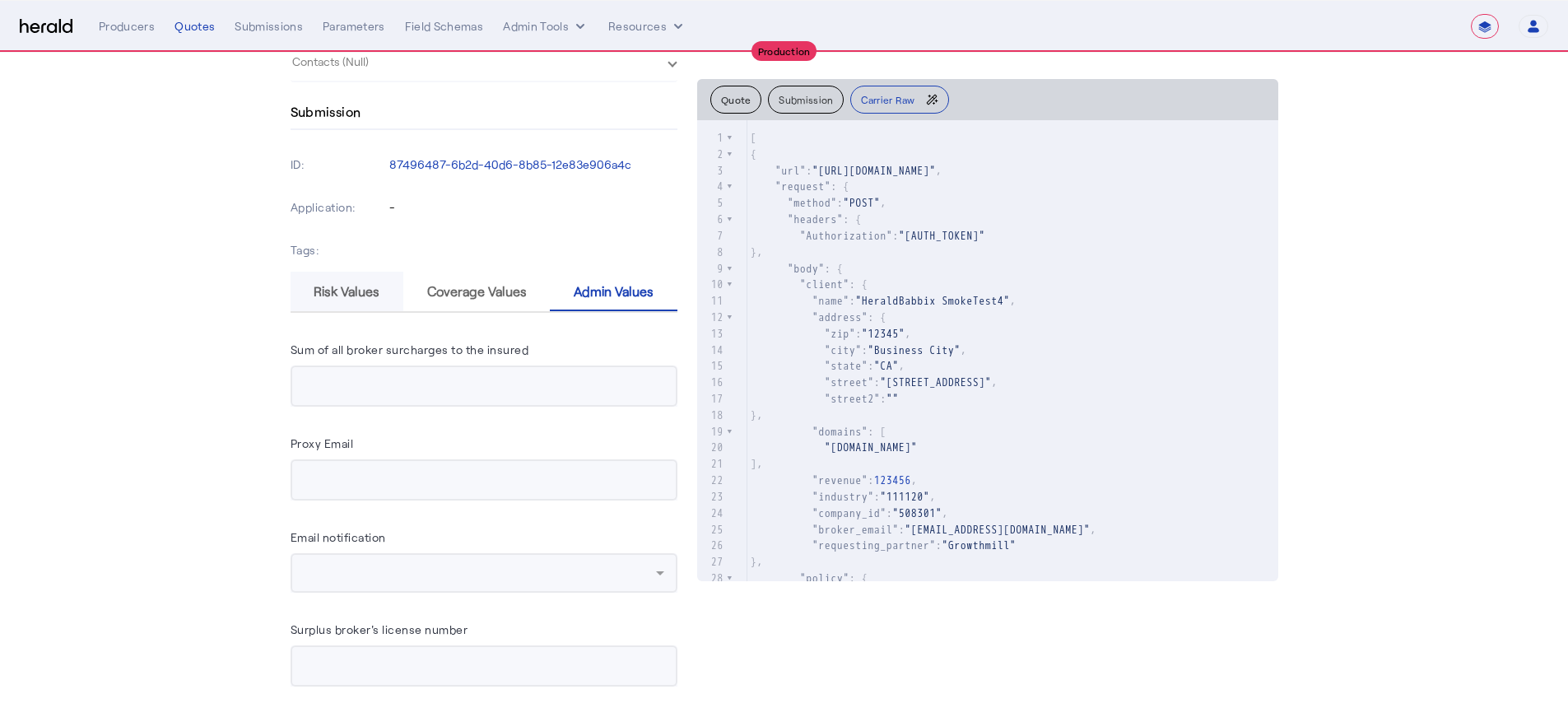 click on "Risk Values" at bounding box center (347, 291) 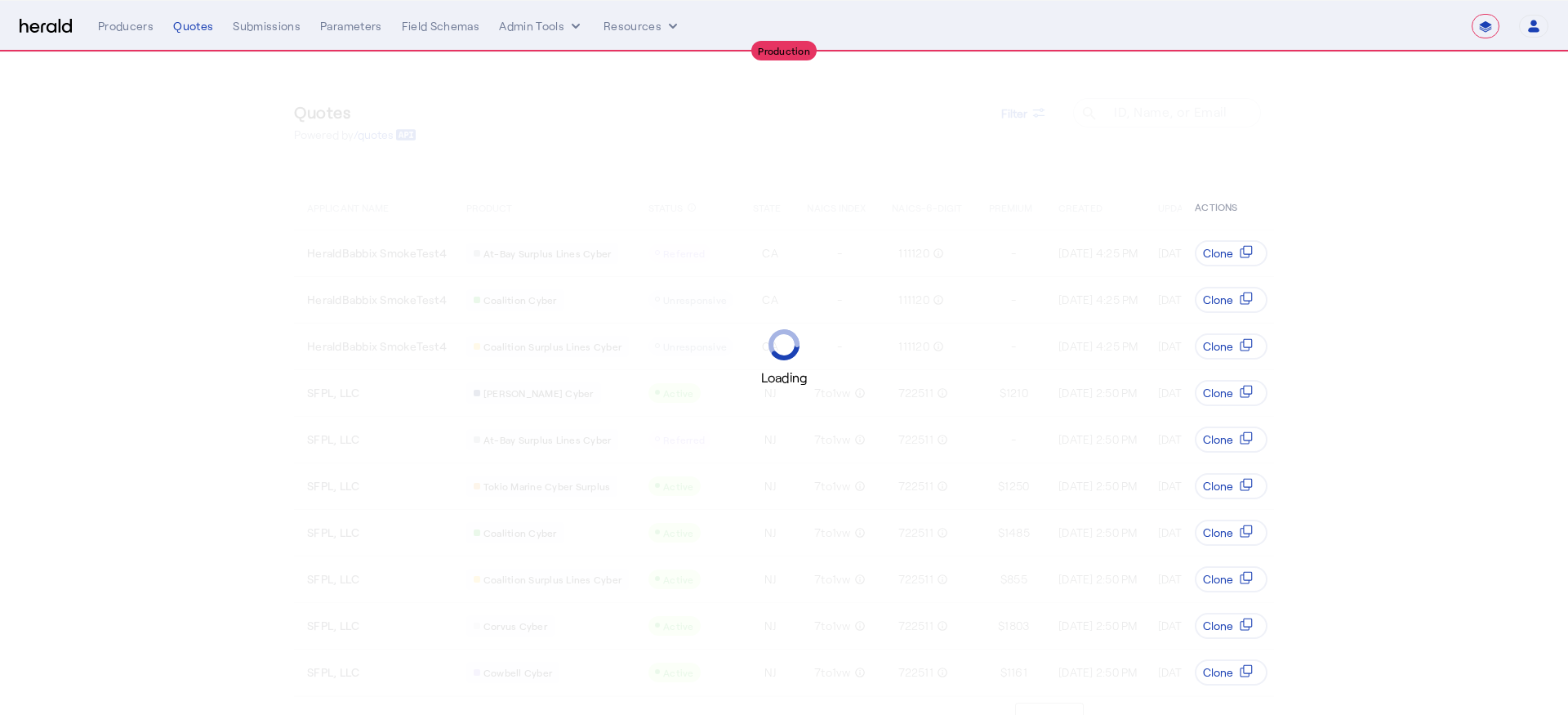 select on "**********" 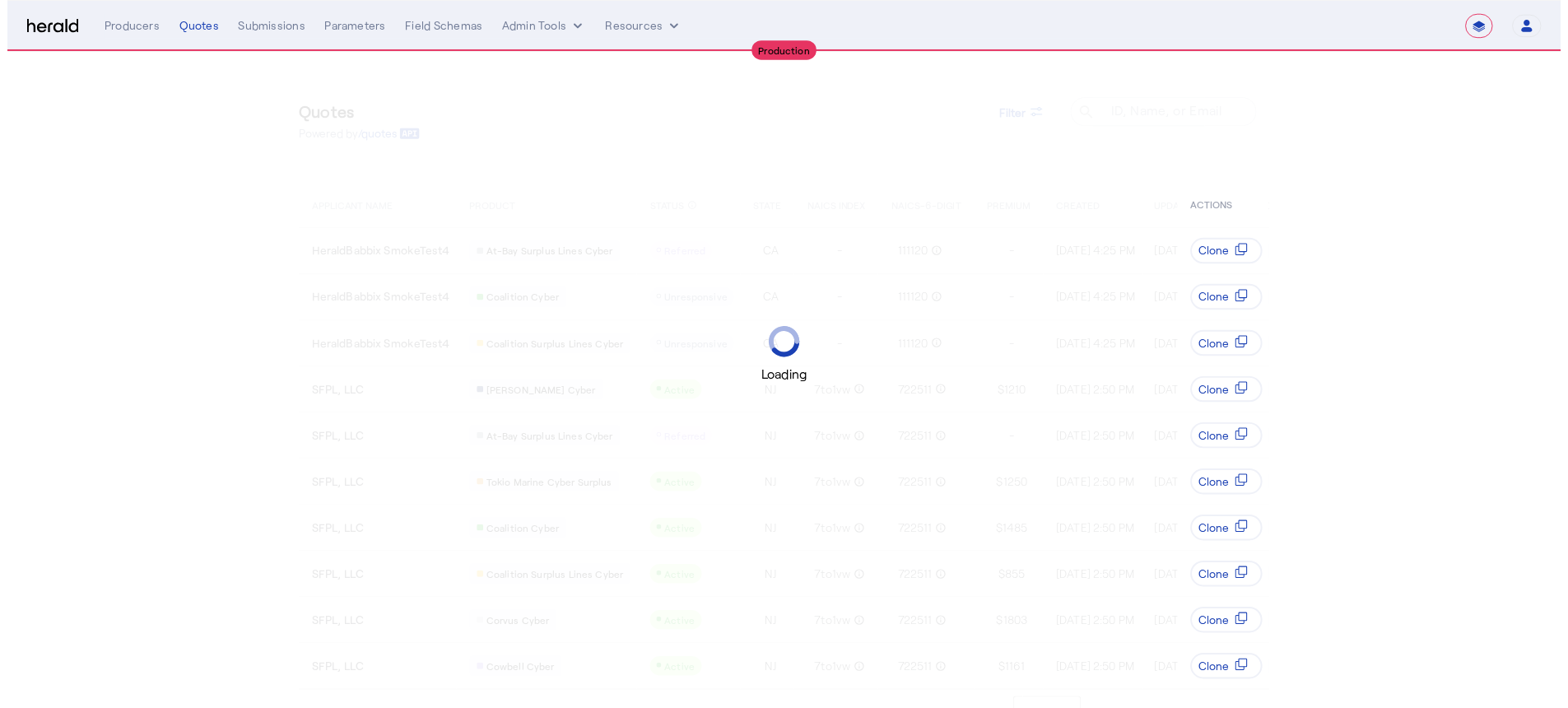 scroll, scrollTop: 0, scrollLeft: 0, axis: both 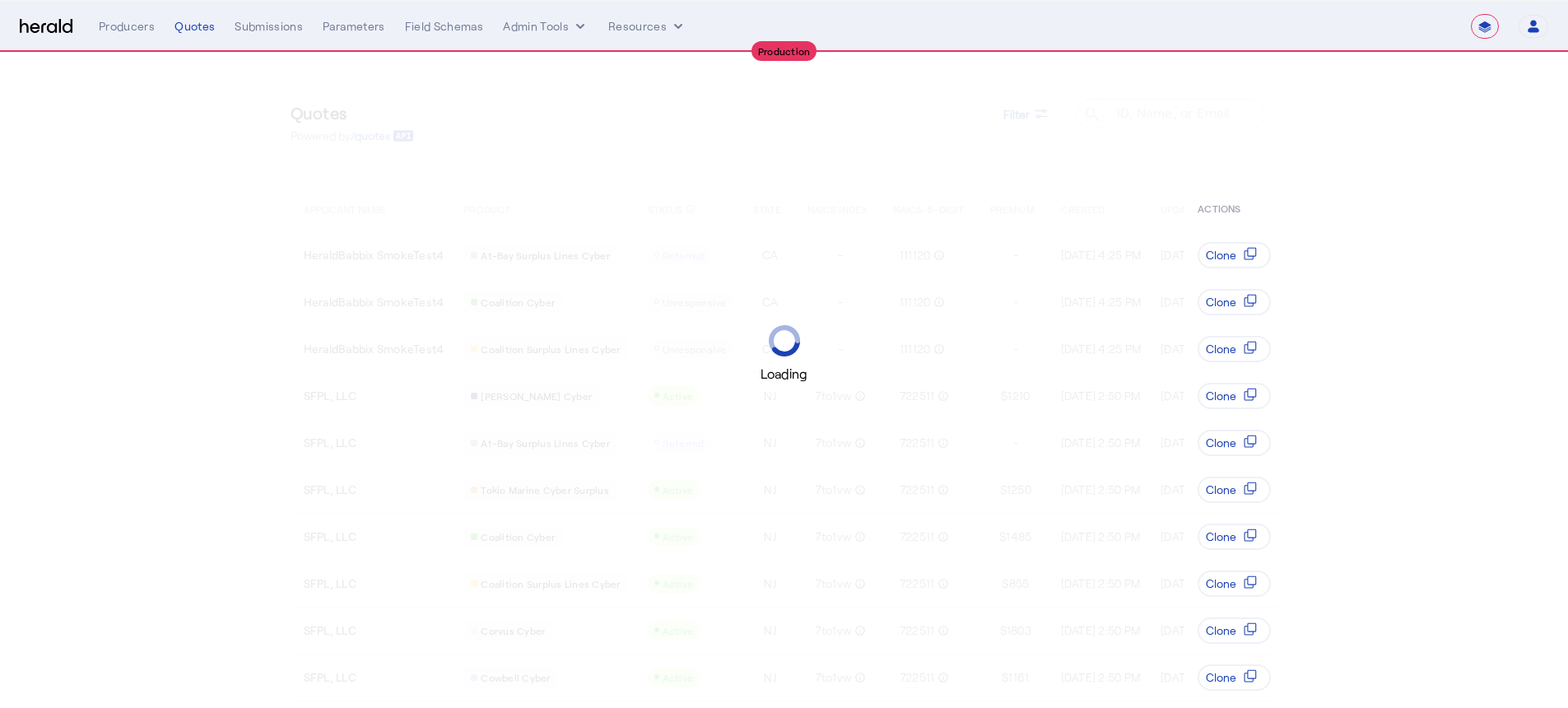 select on "pfm_z9k1_growthmill" 